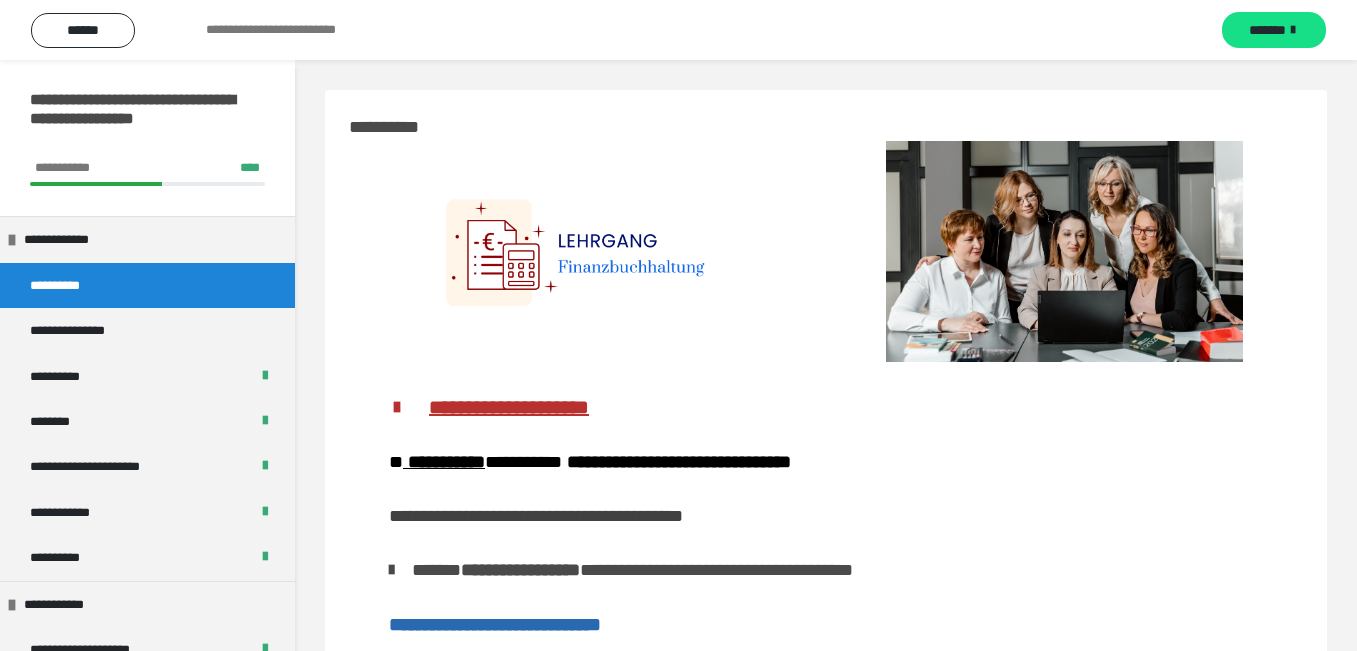scroll, scrollTop: 0, scrollLeft: 0, axis: both 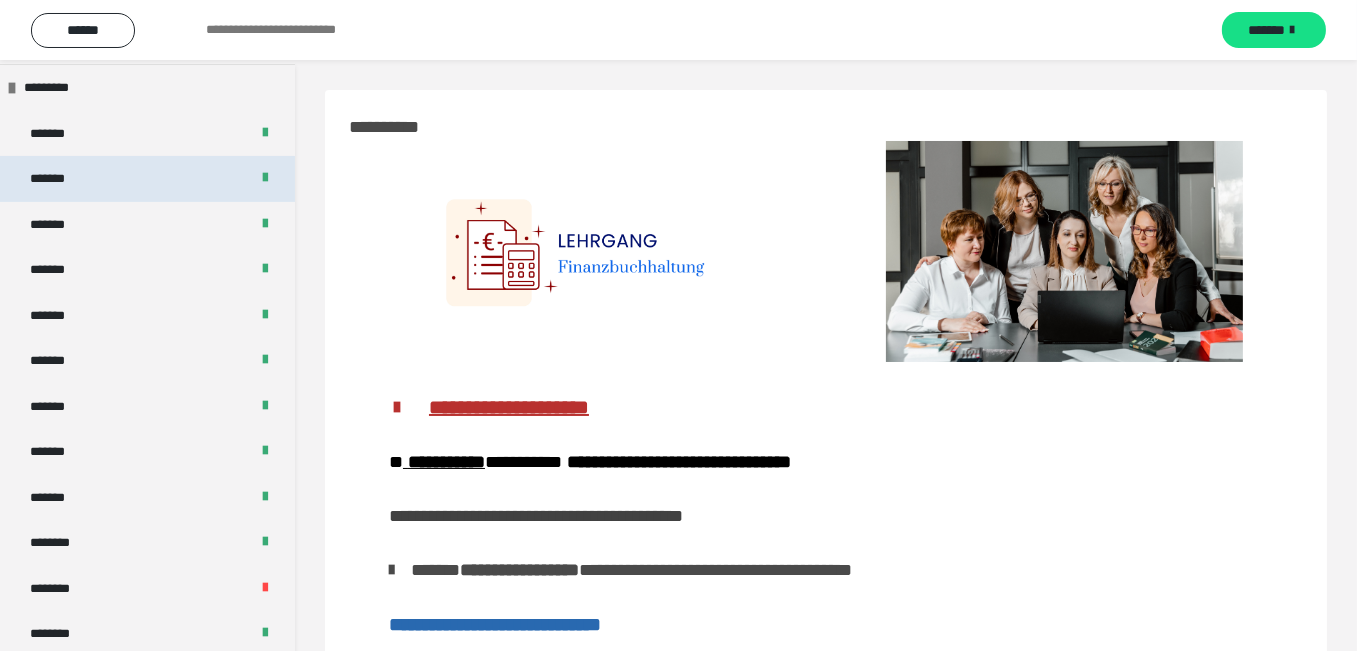 click on "*******" at bounding box center [58, 178] 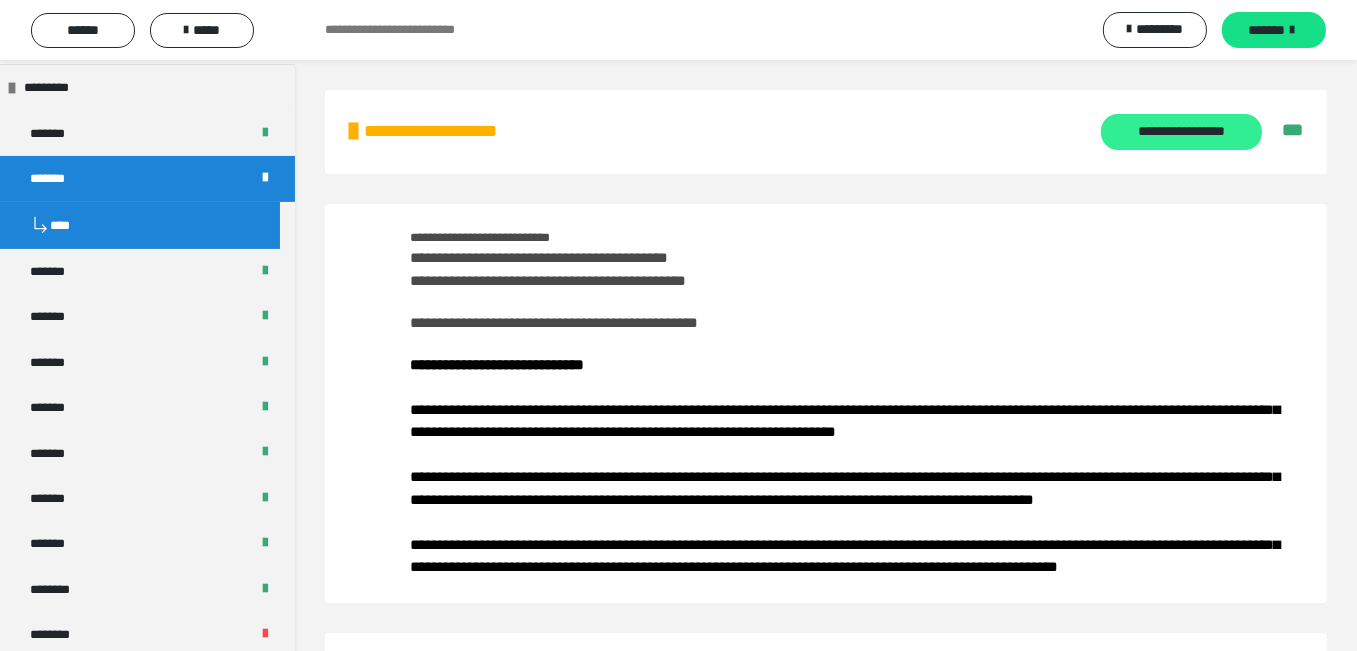 click on "**********" at bounding box center [1181, 132] 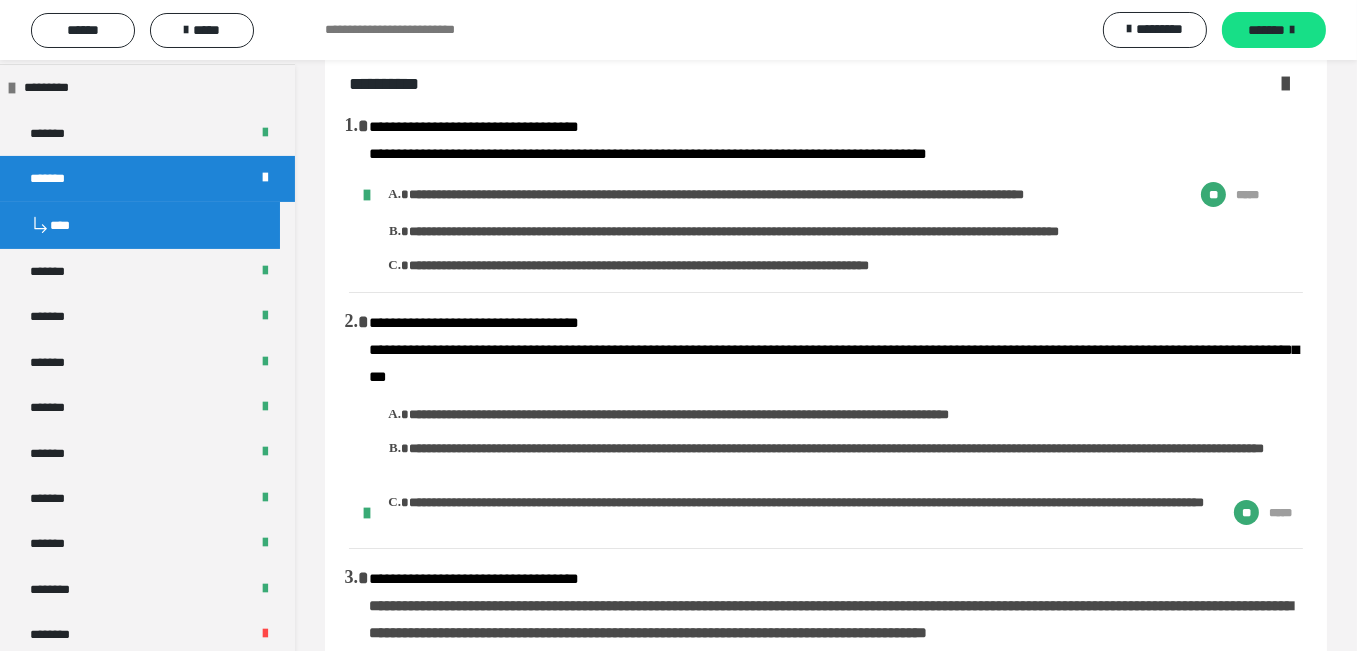 scroll, scrollTop: 0, scrollLeft: 0, axis: both 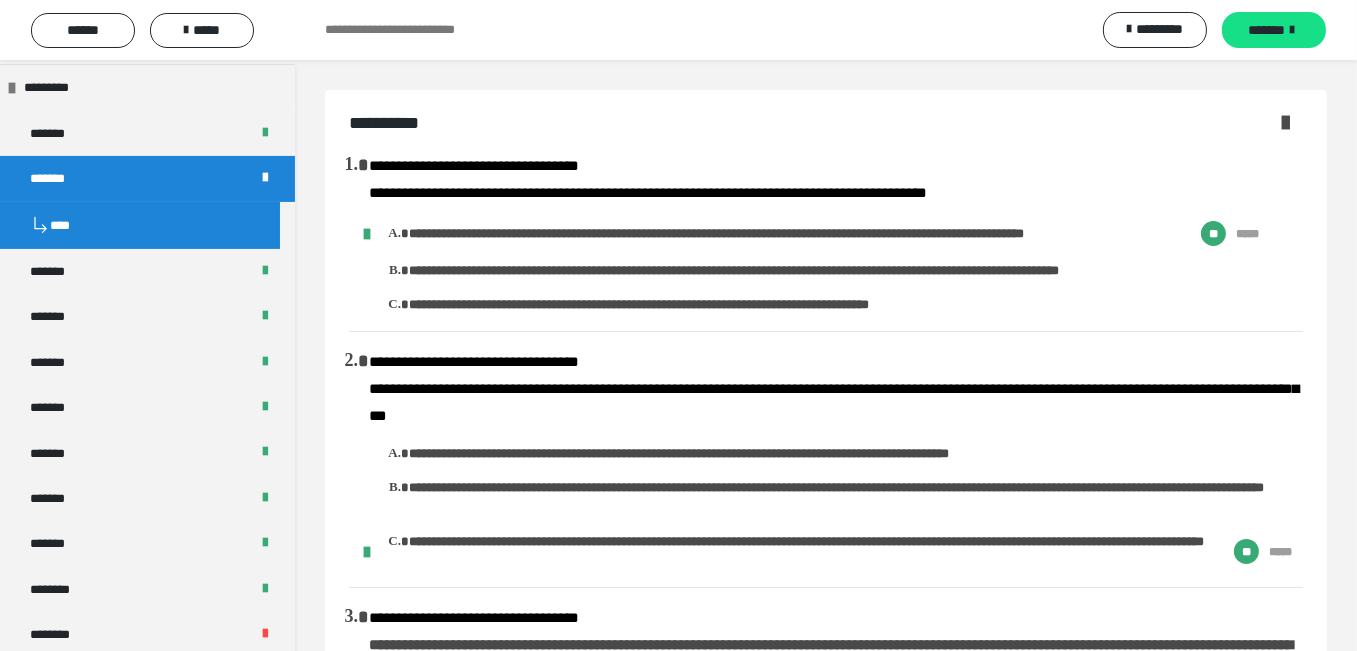 click on "*******" at bounding box center [58, 178] 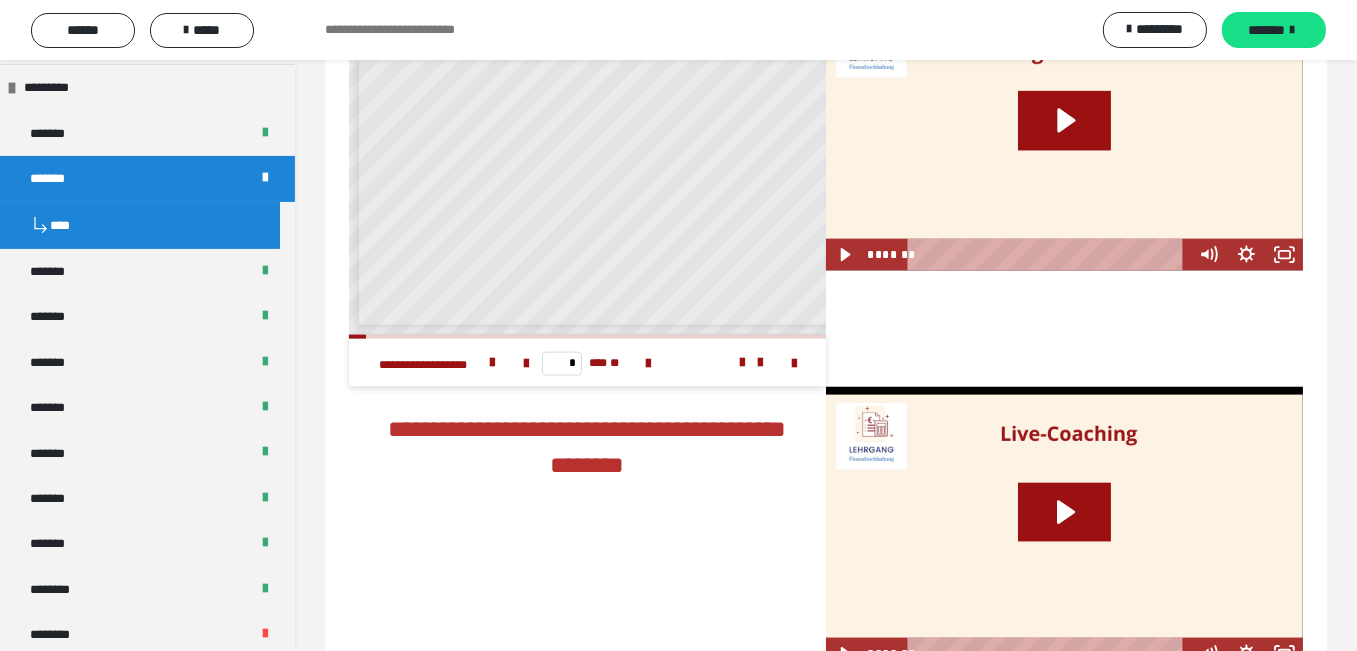 scroll, scrollTop: 3460, scrollLeft: 0, axis: vertical 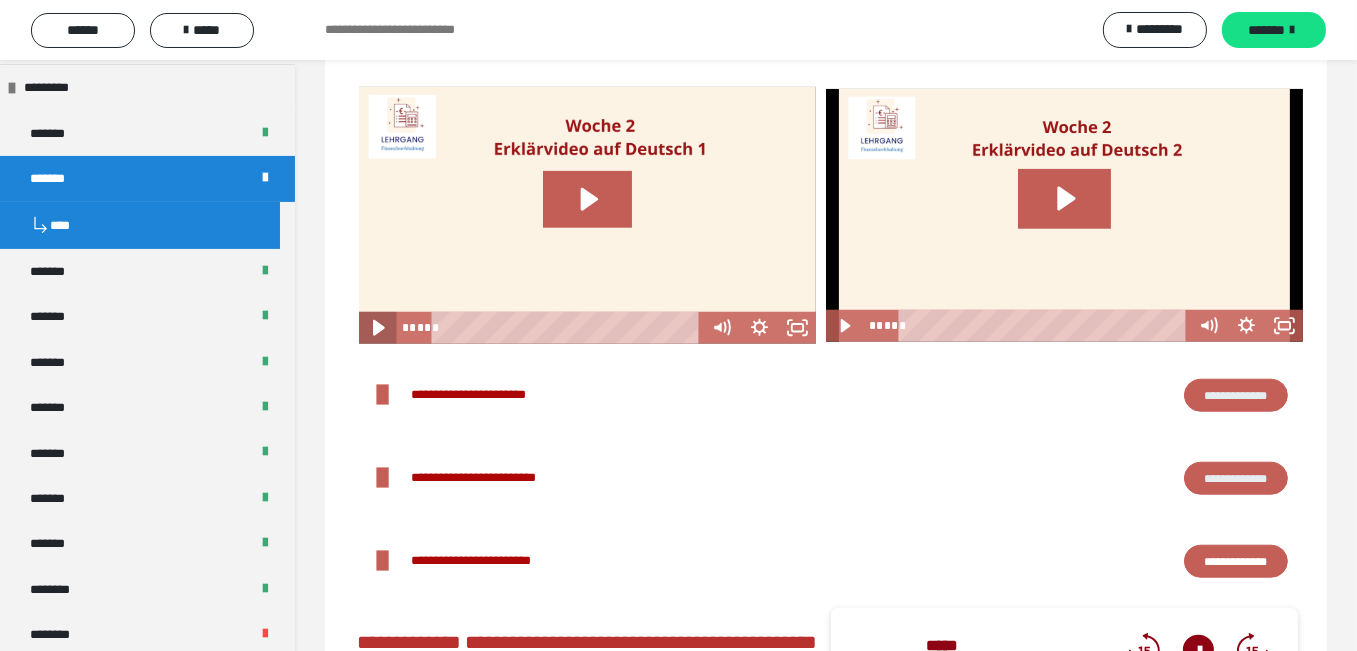 click 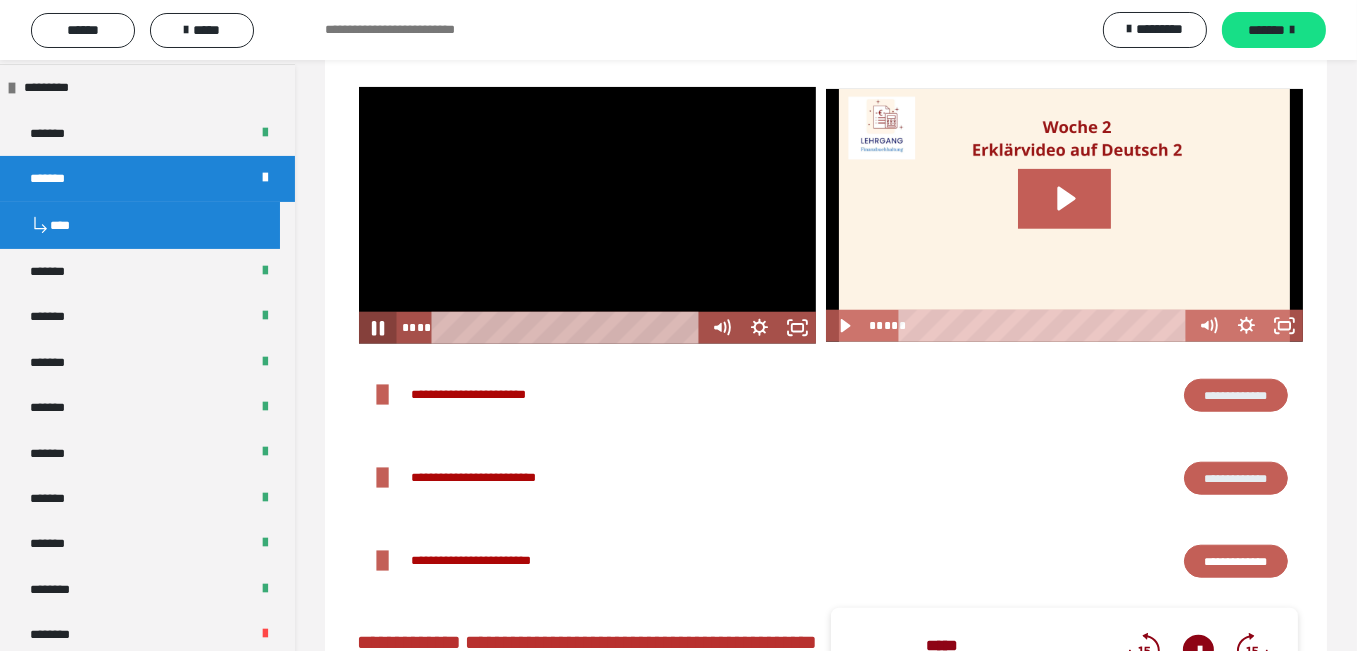 click 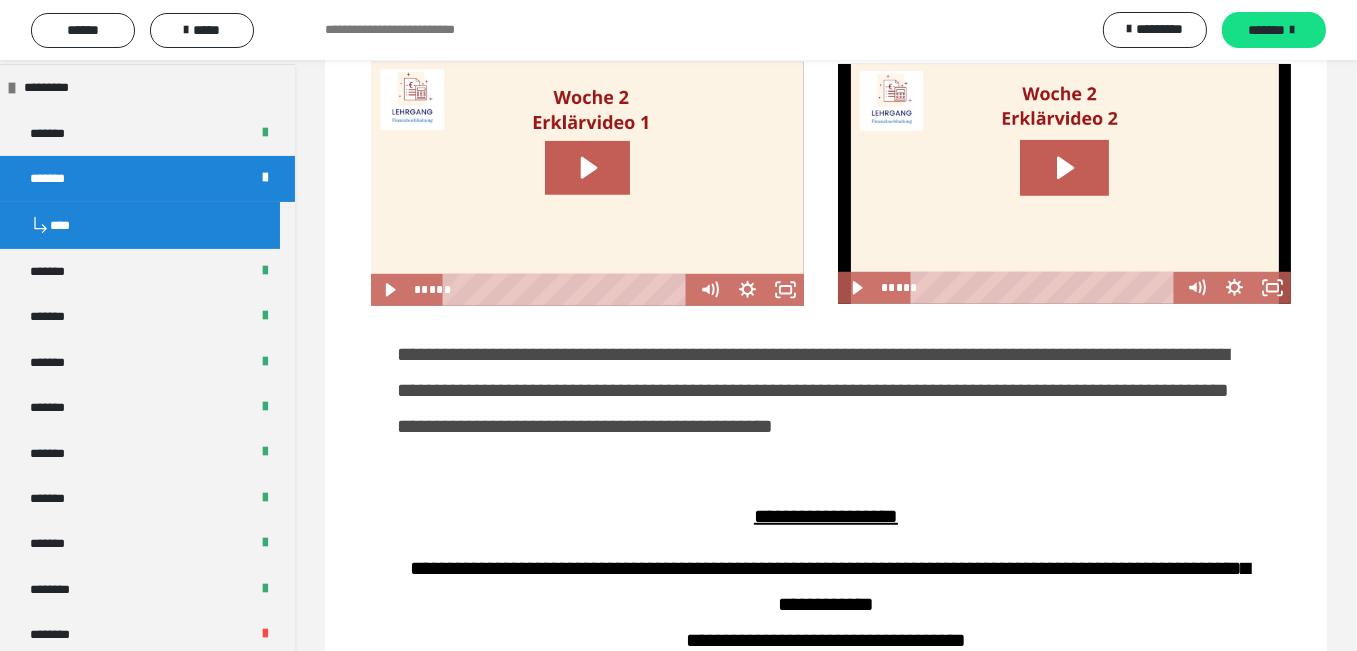 scroll, scrollTop: 1790, scrollLeft: 0, axis: vertical 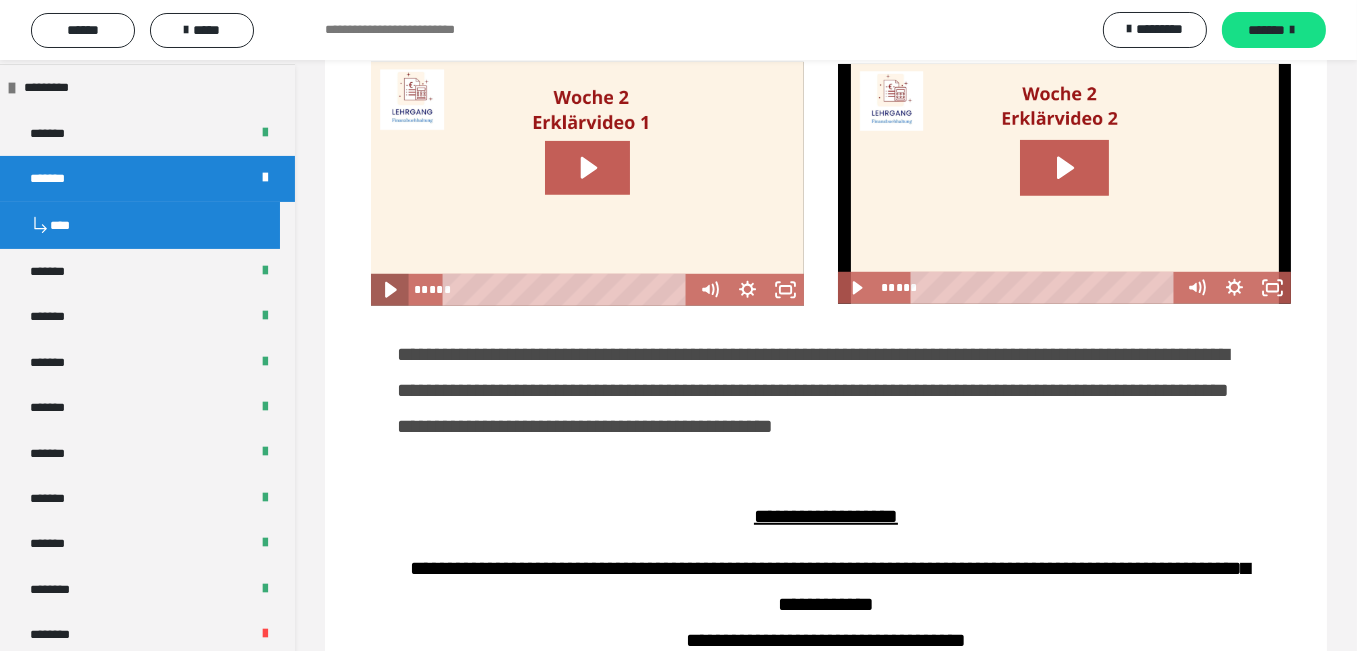 click 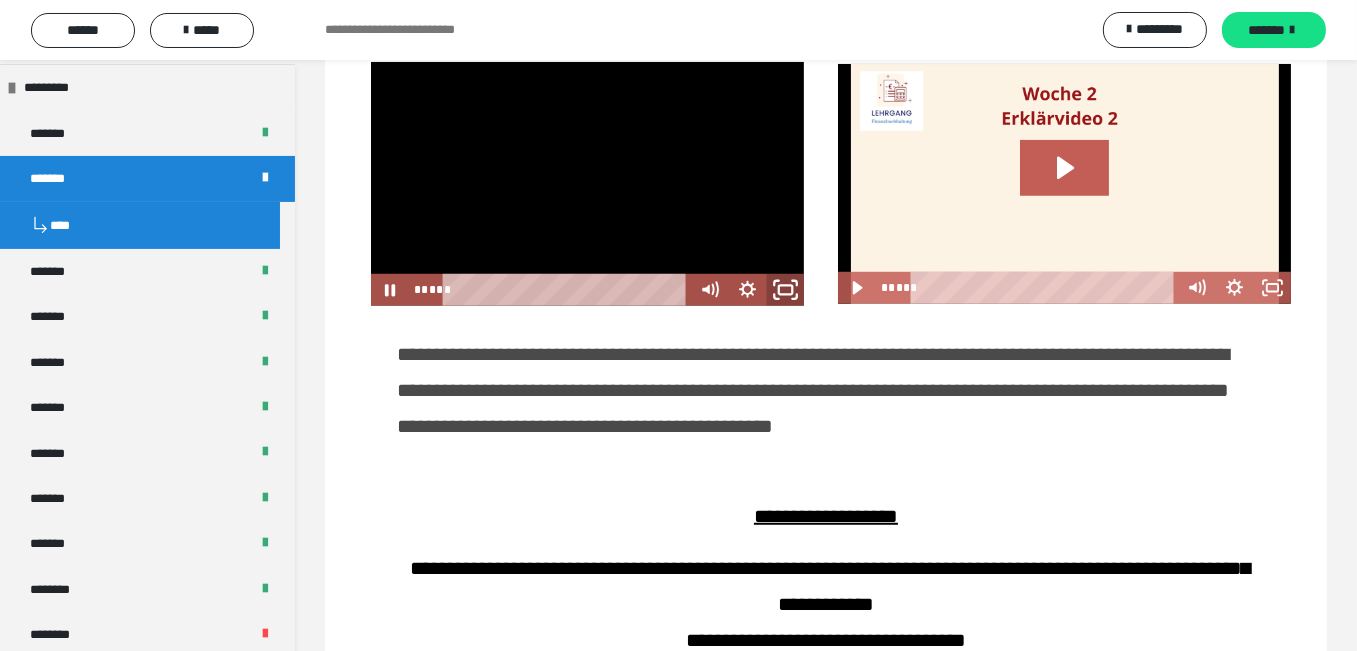 click 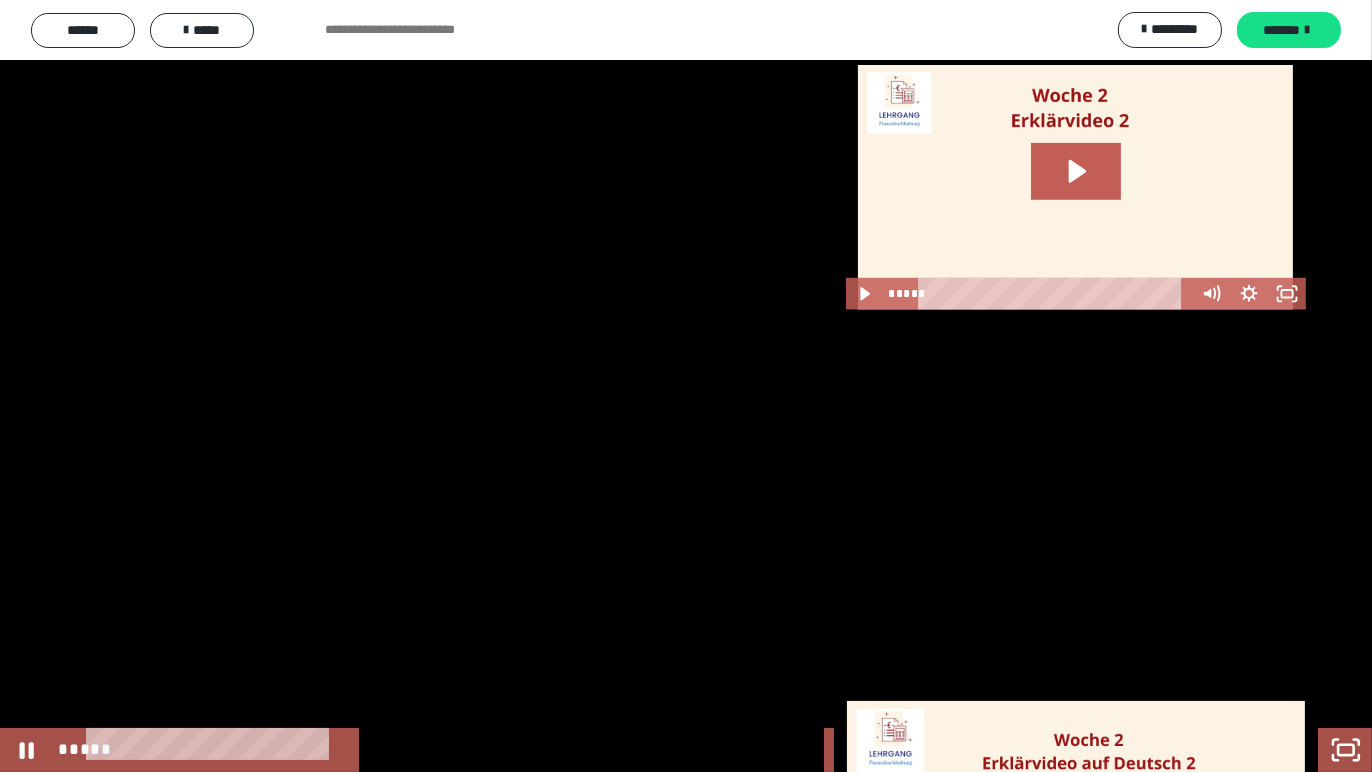click at bounding box center [686, 386] 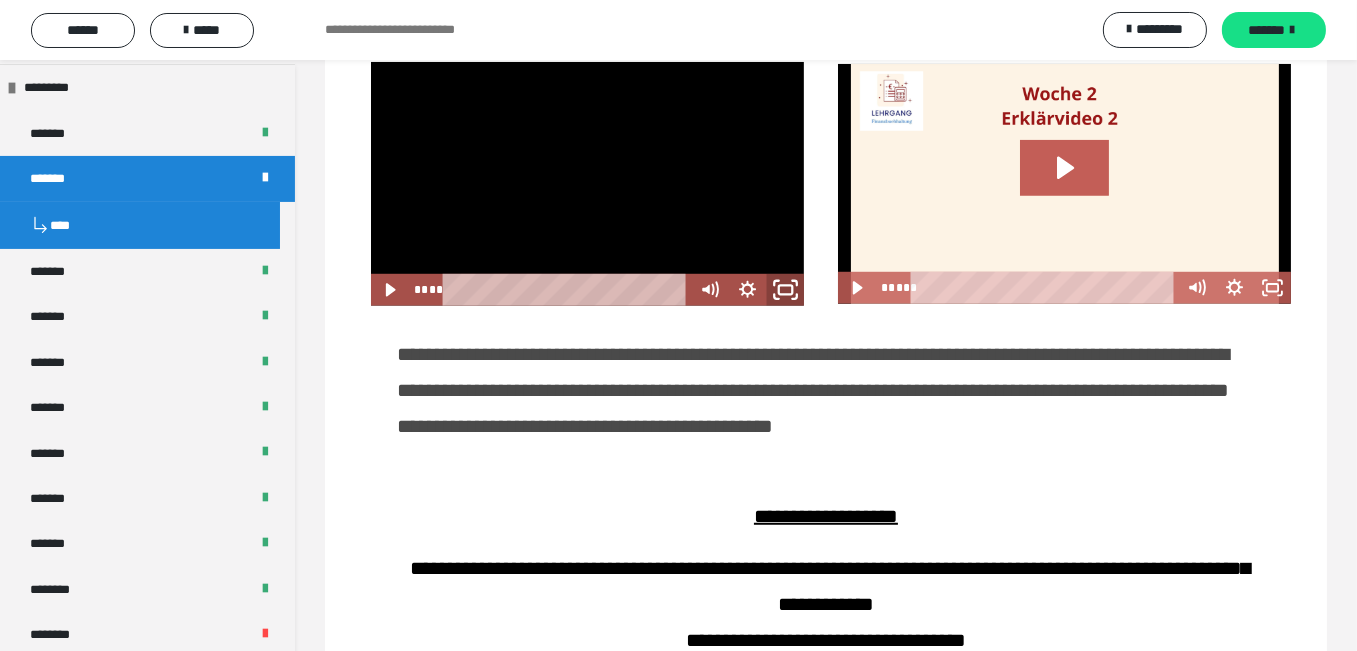 click 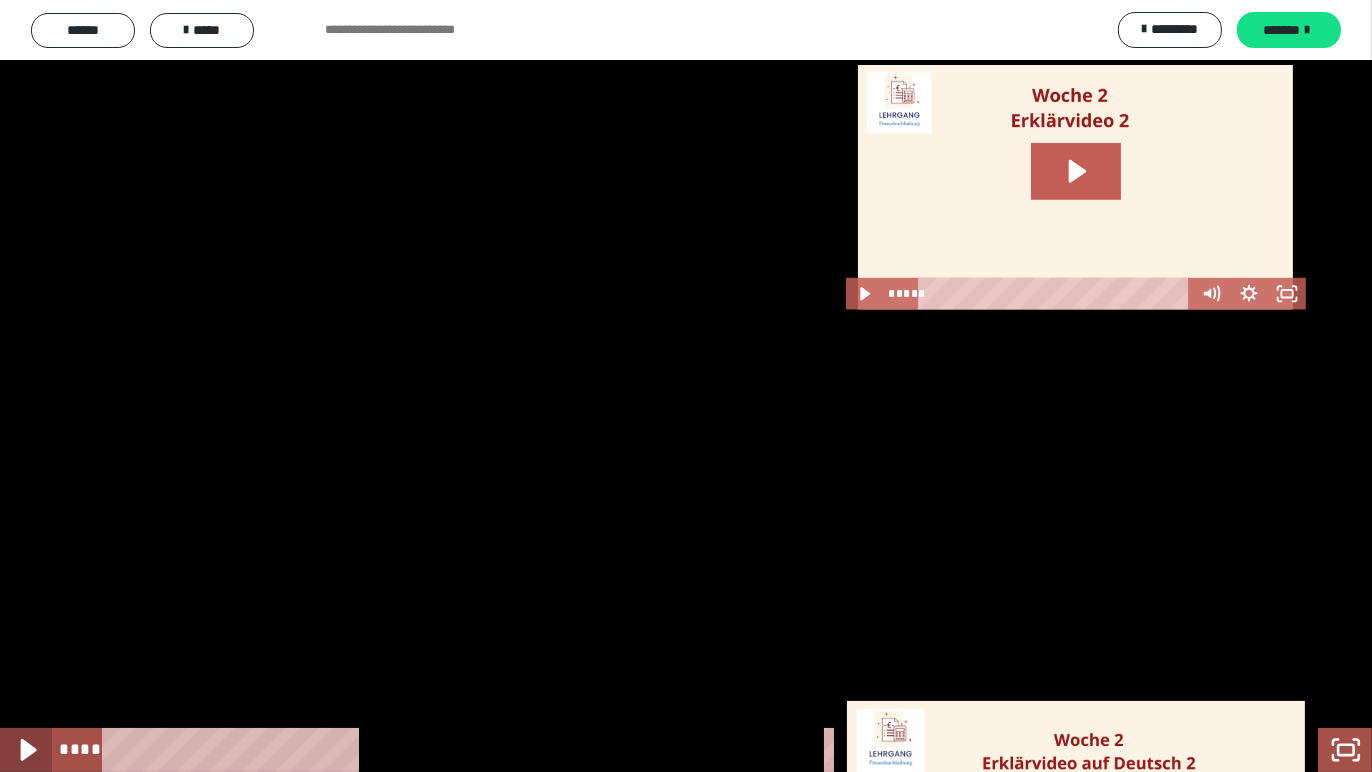 click 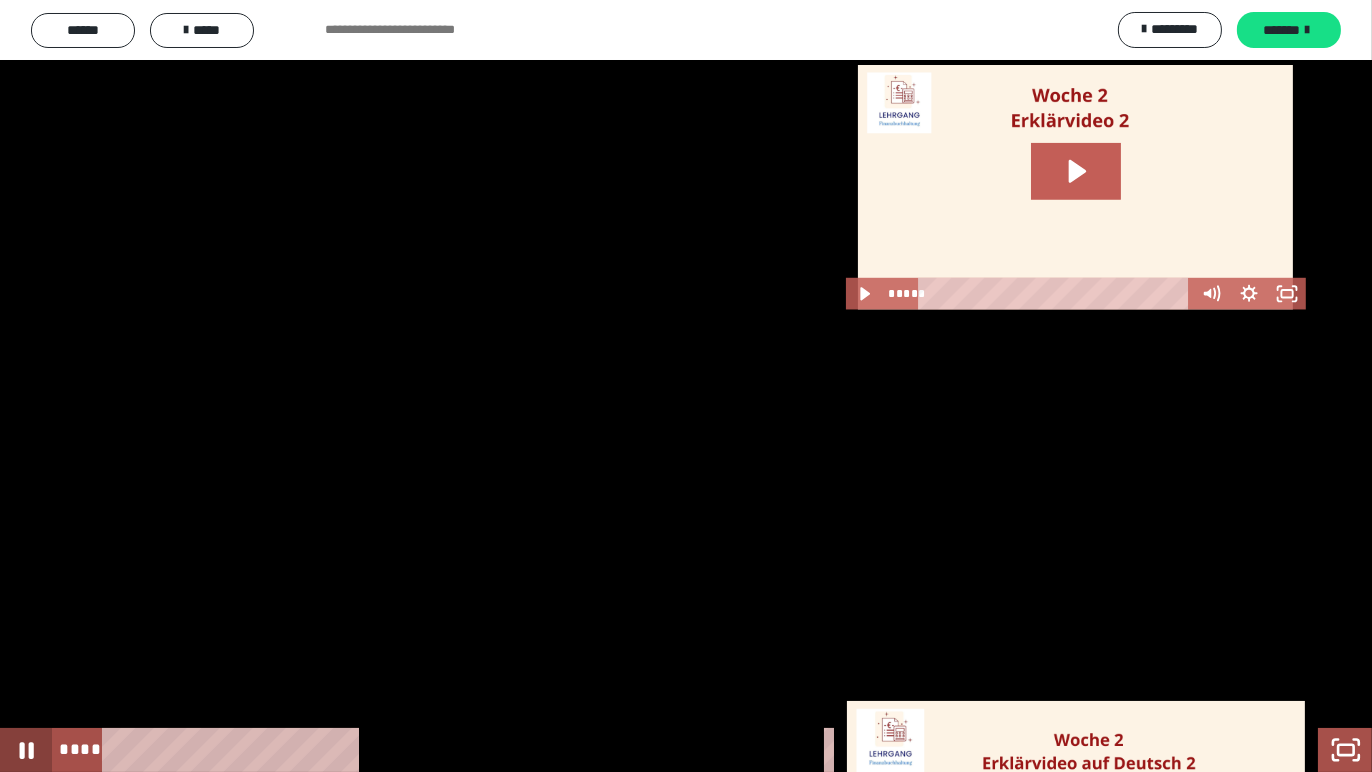 type 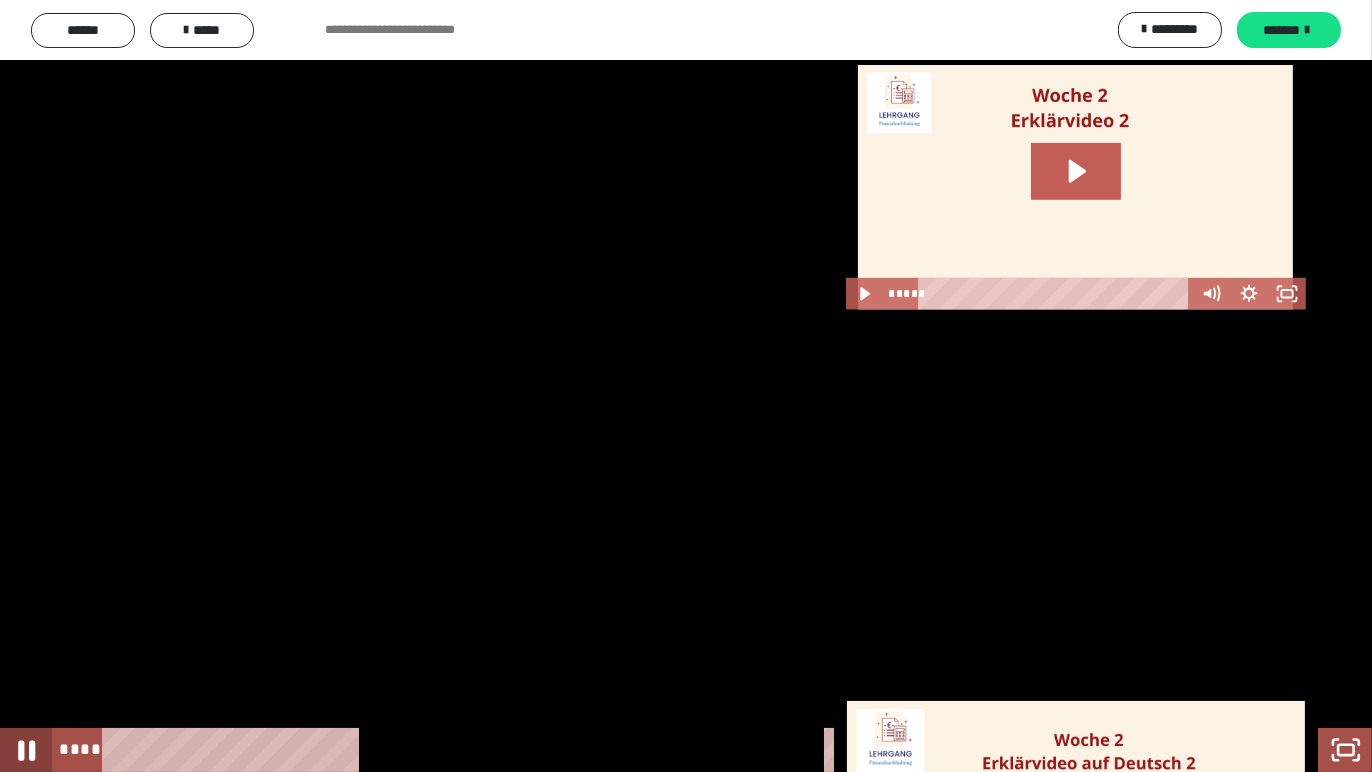 click 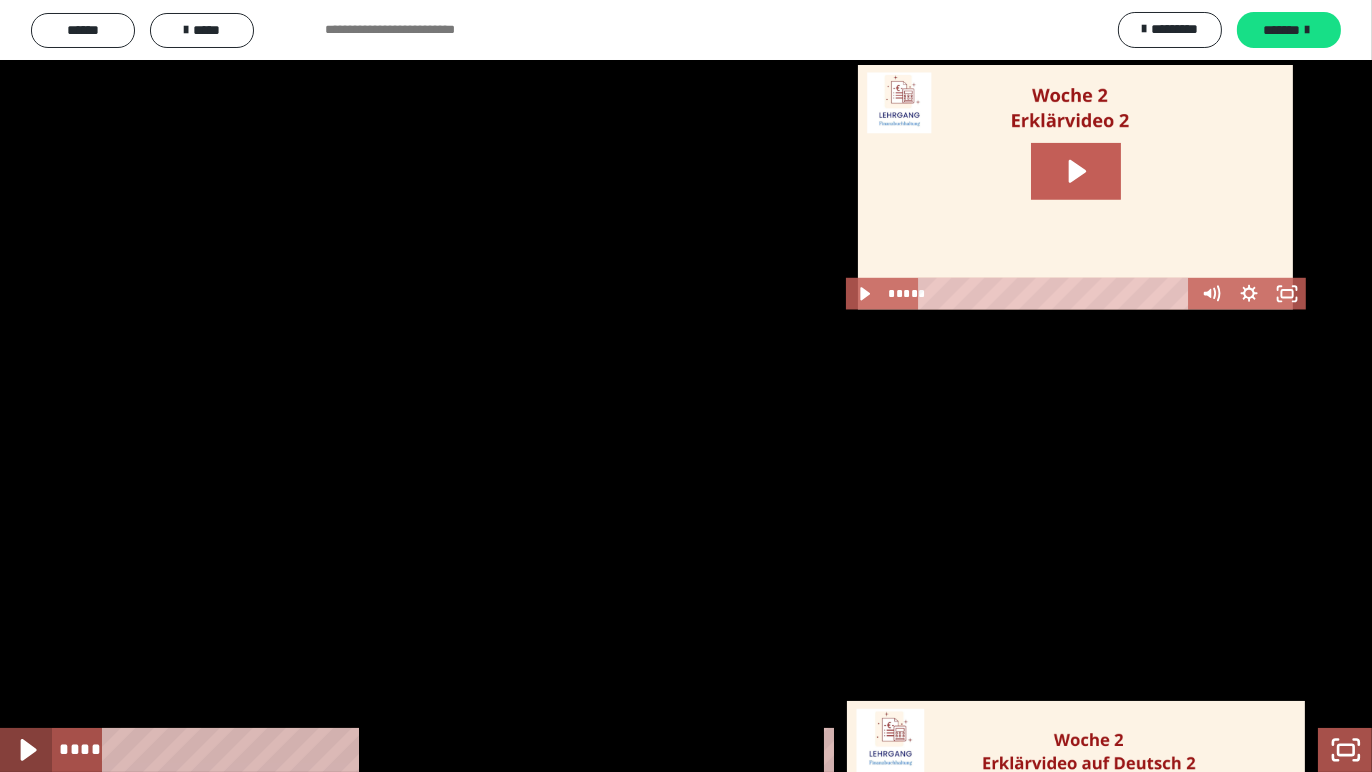 click 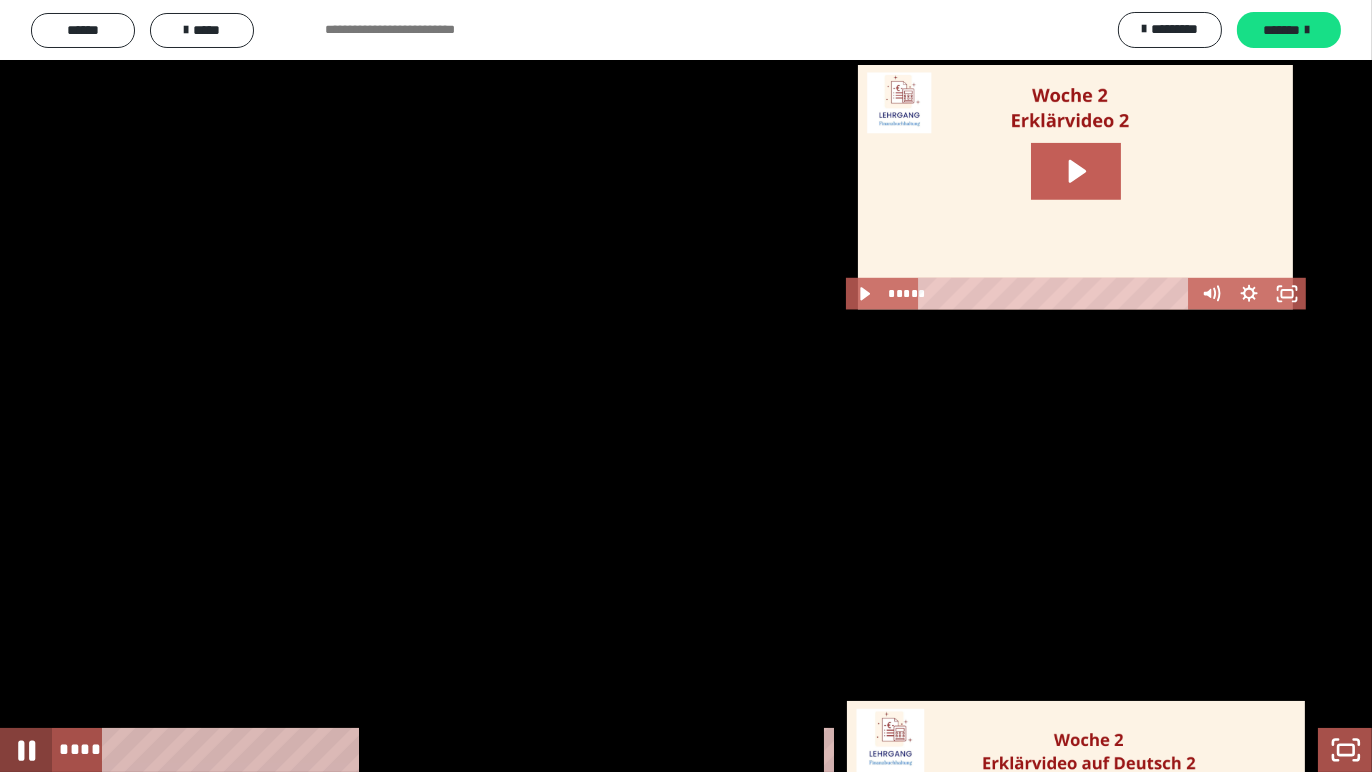 click 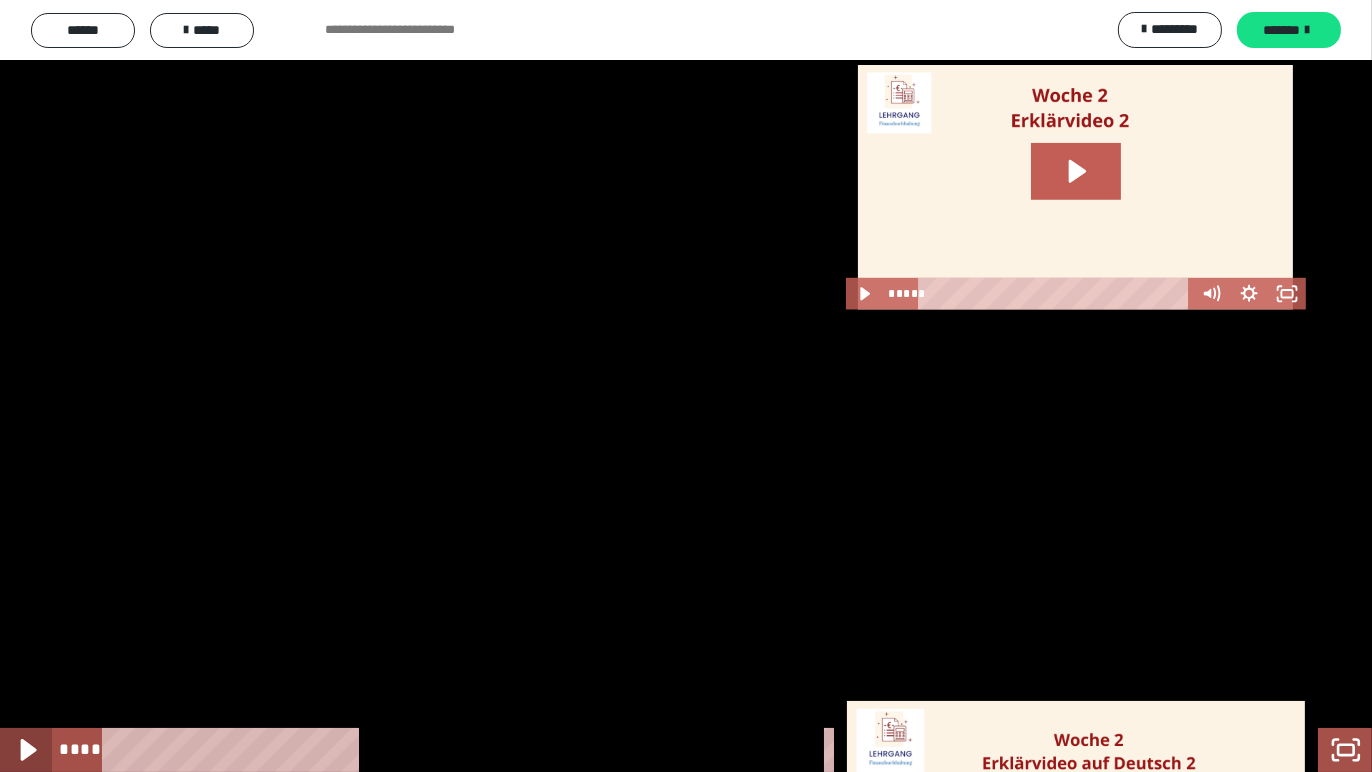 click 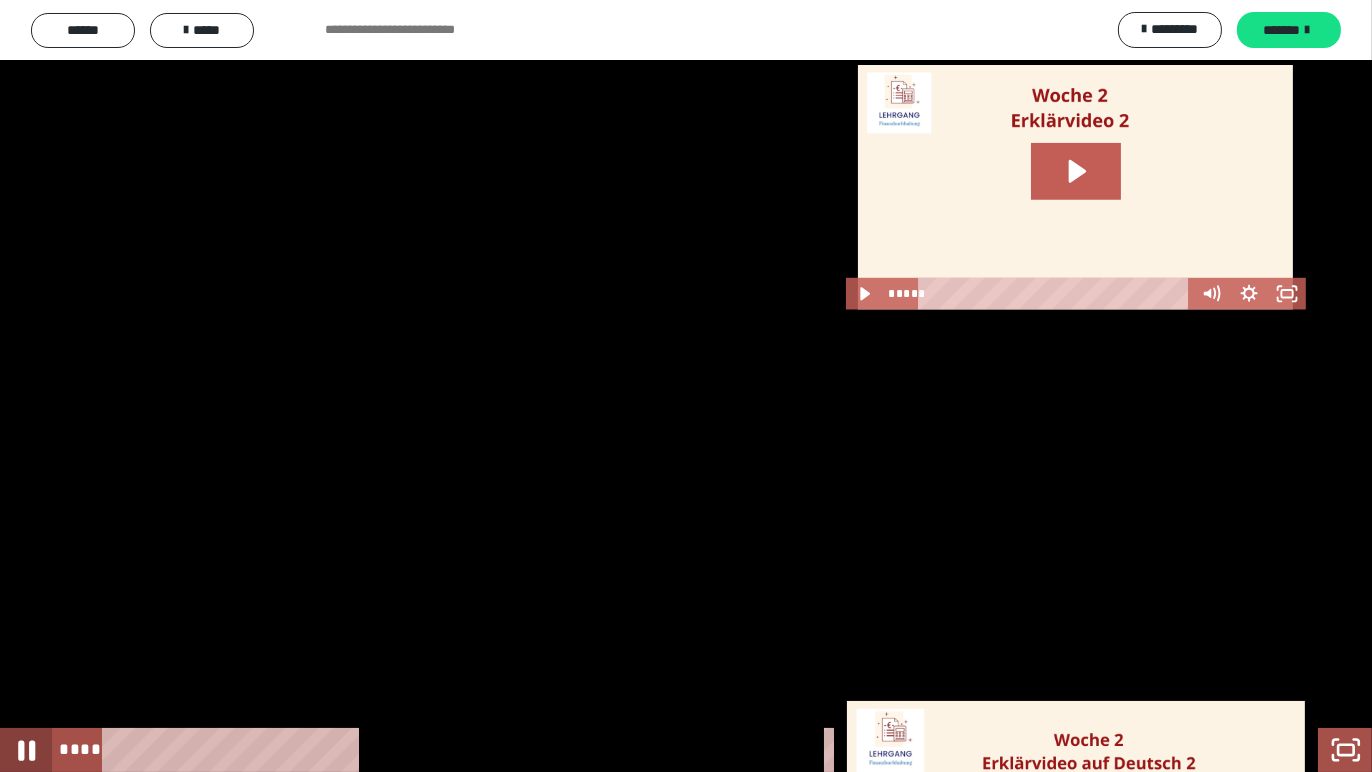 click 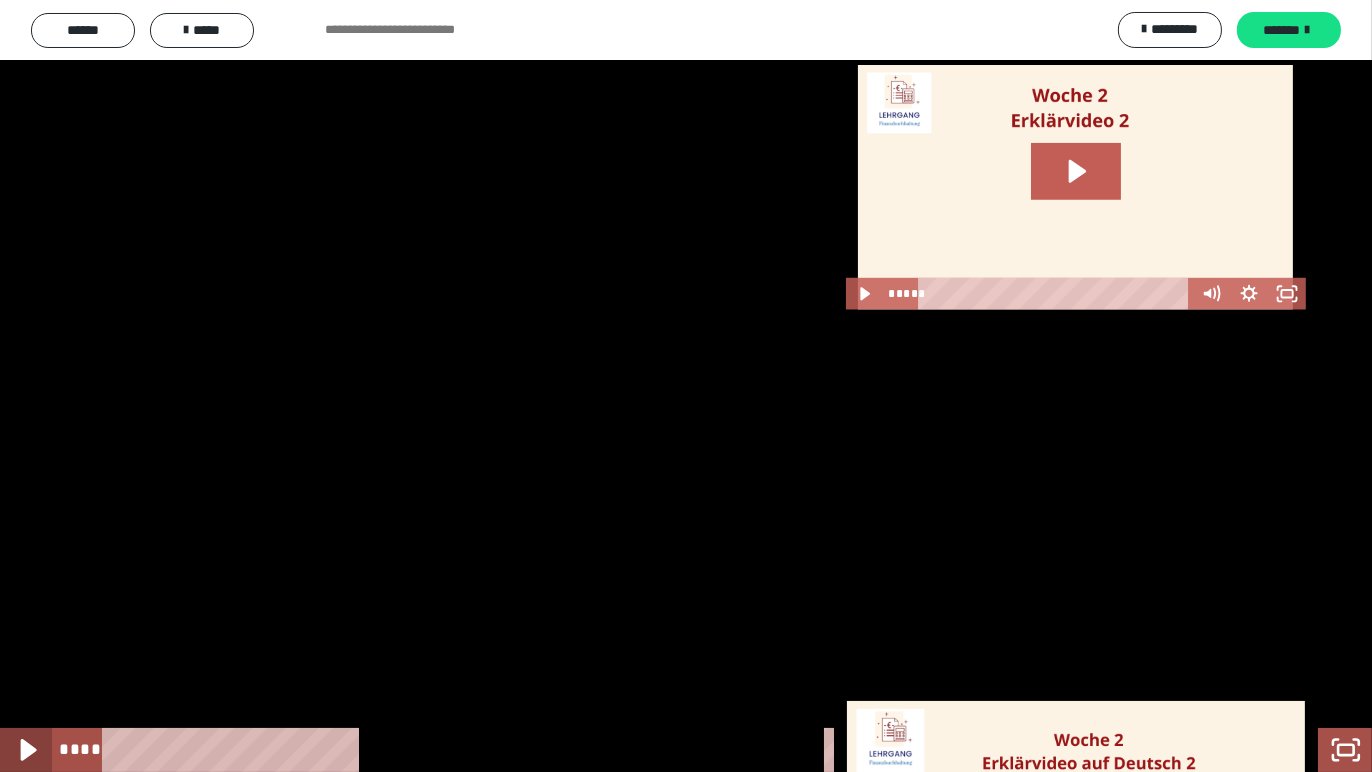 click 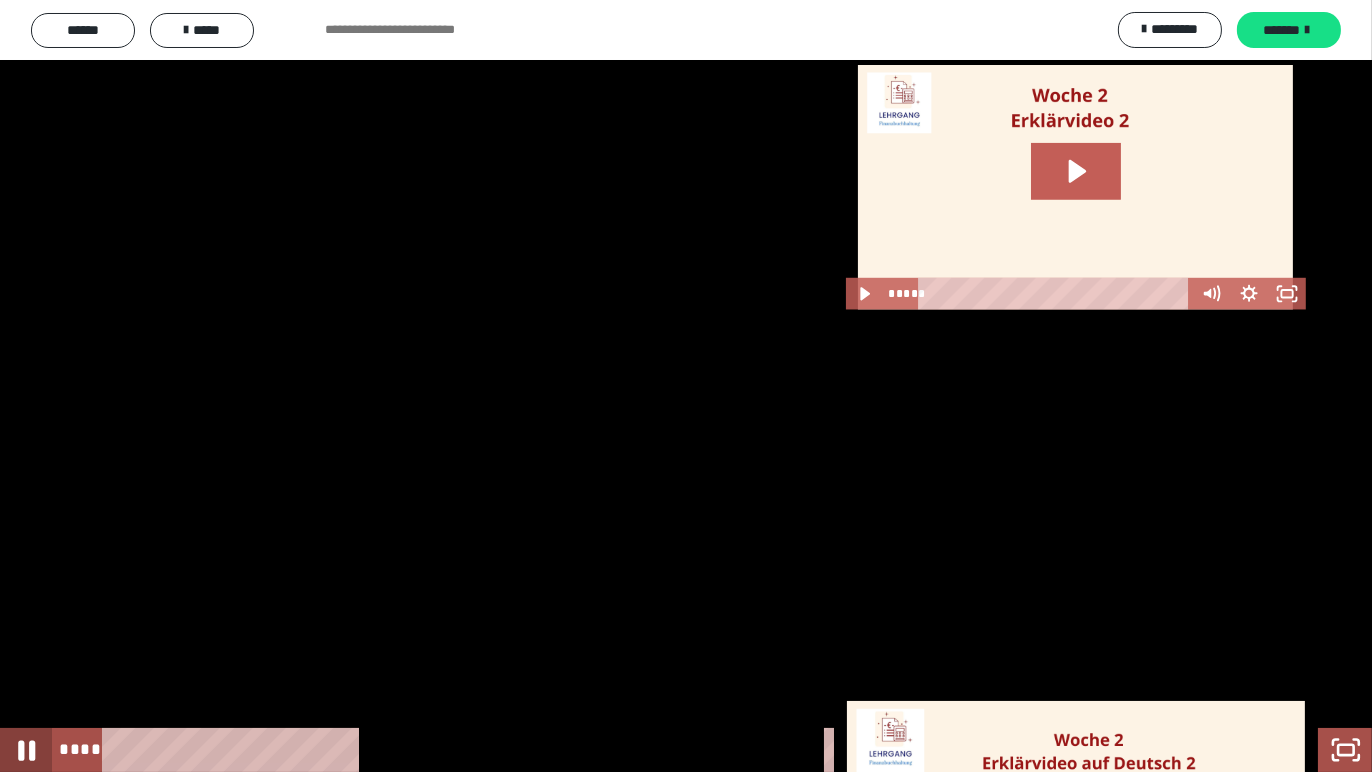 click 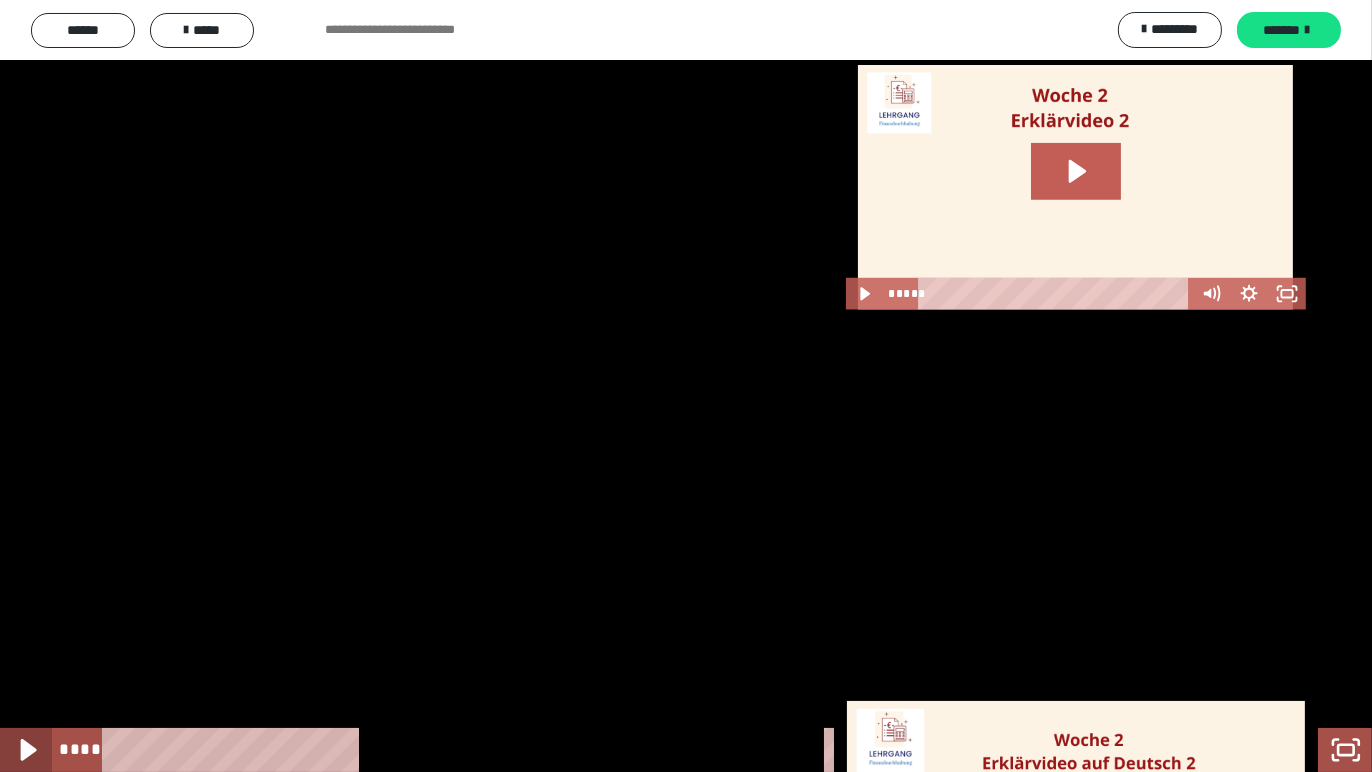 click 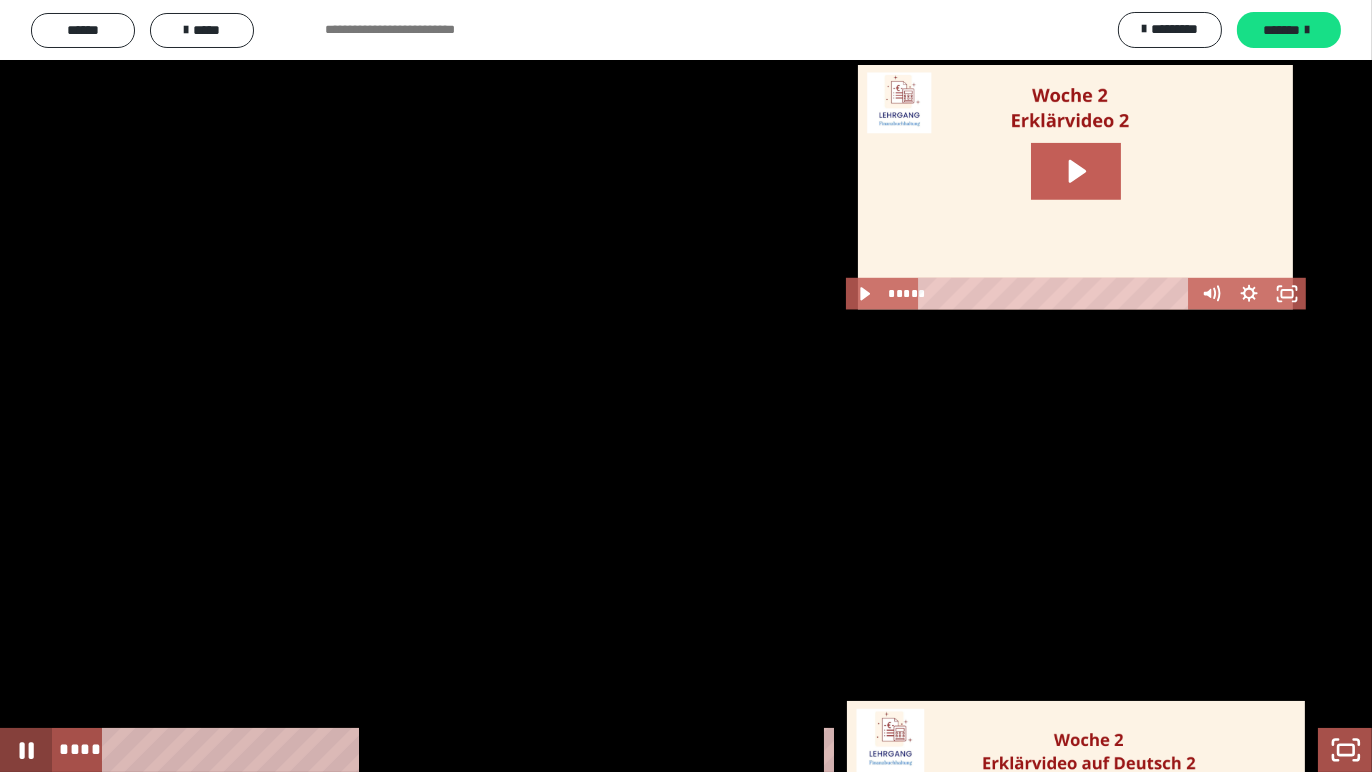 click 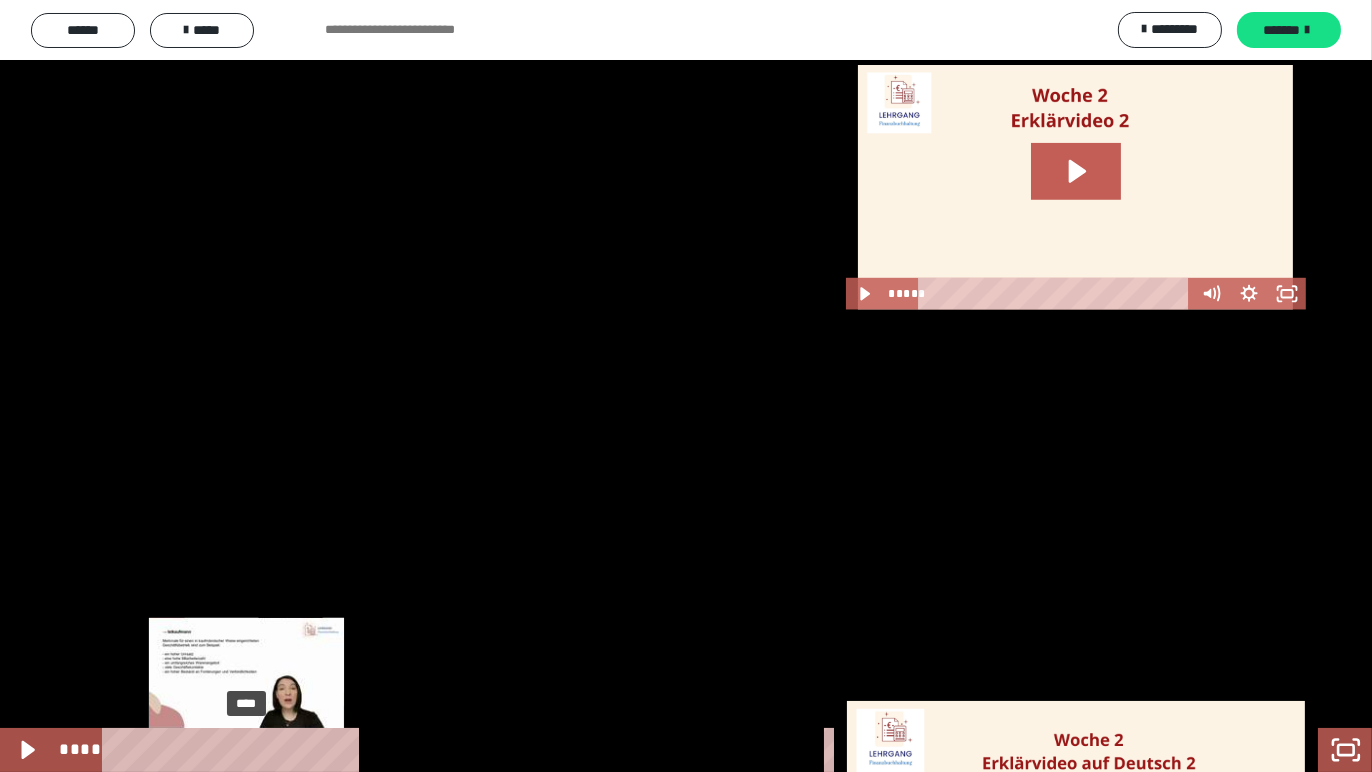 click on "****" at bounding box center [662, 750] 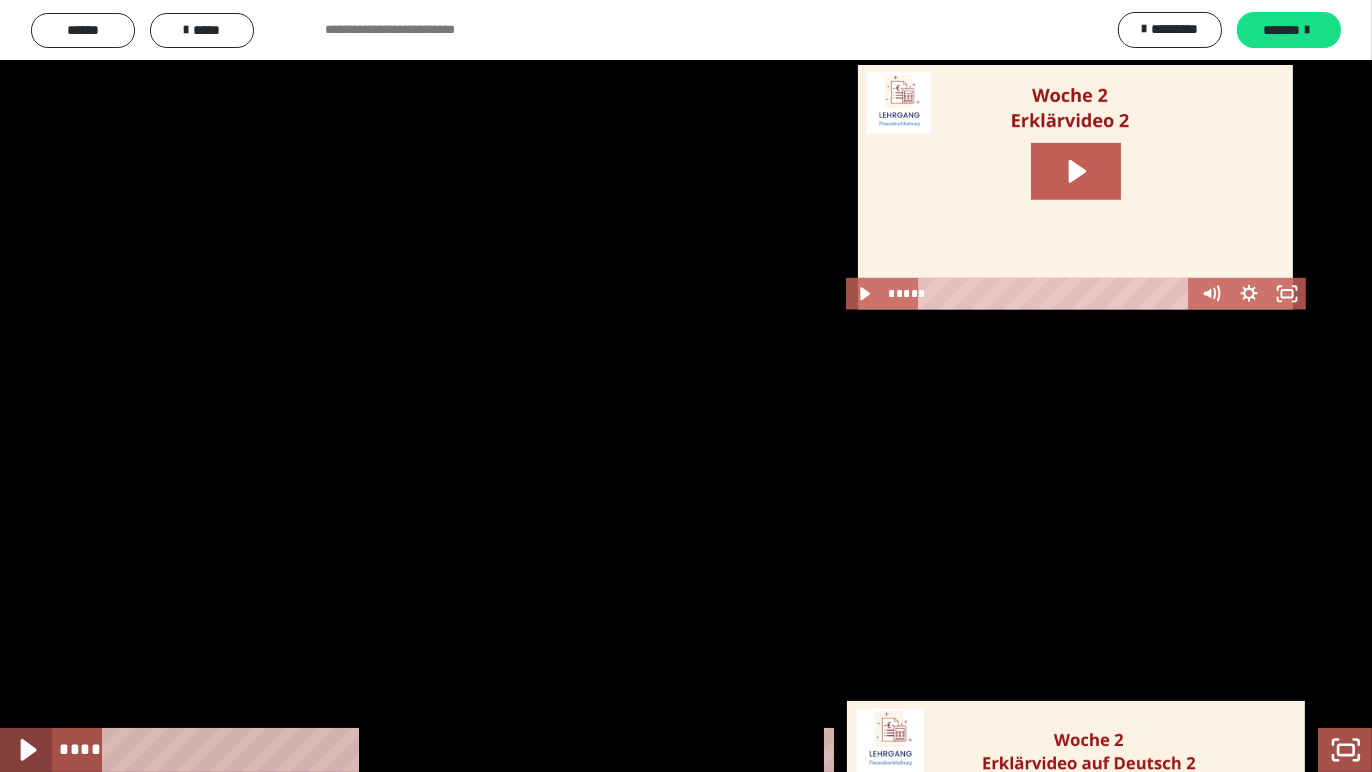 click 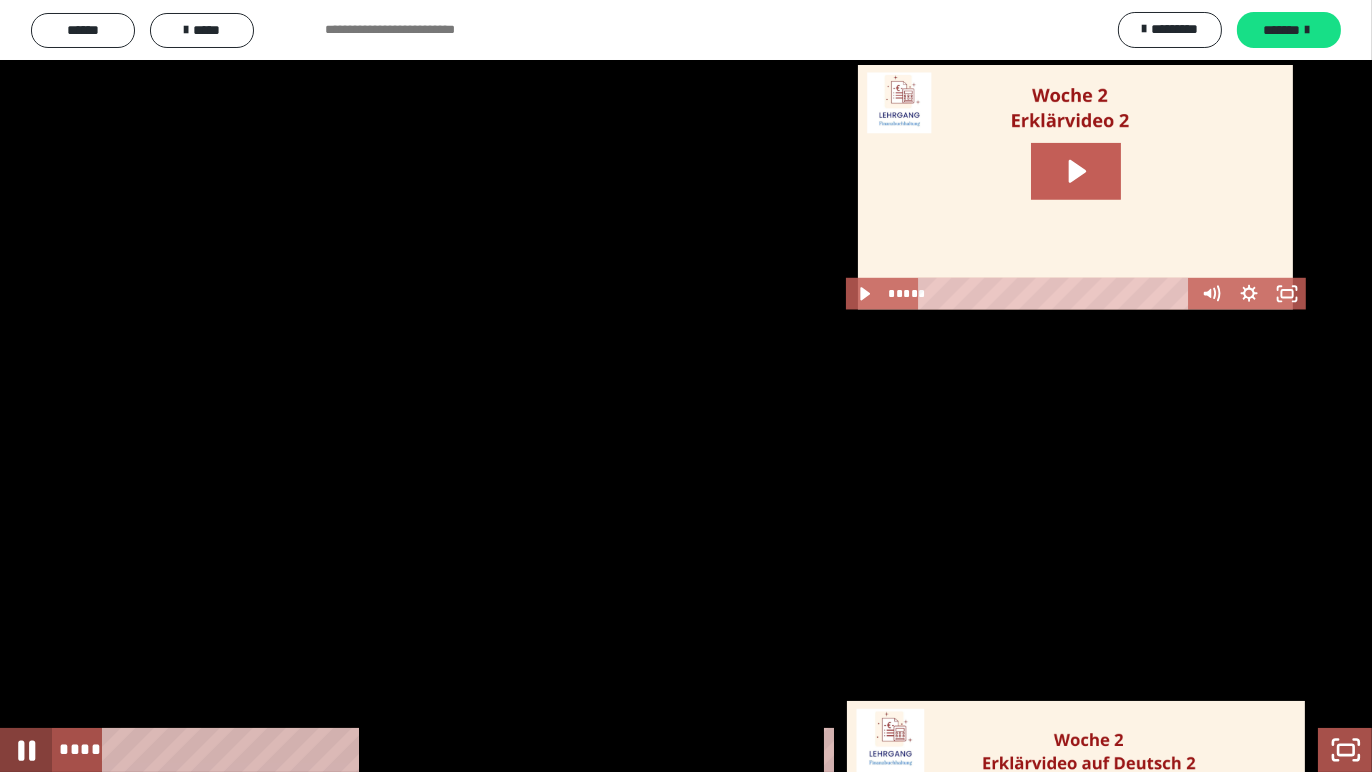 click 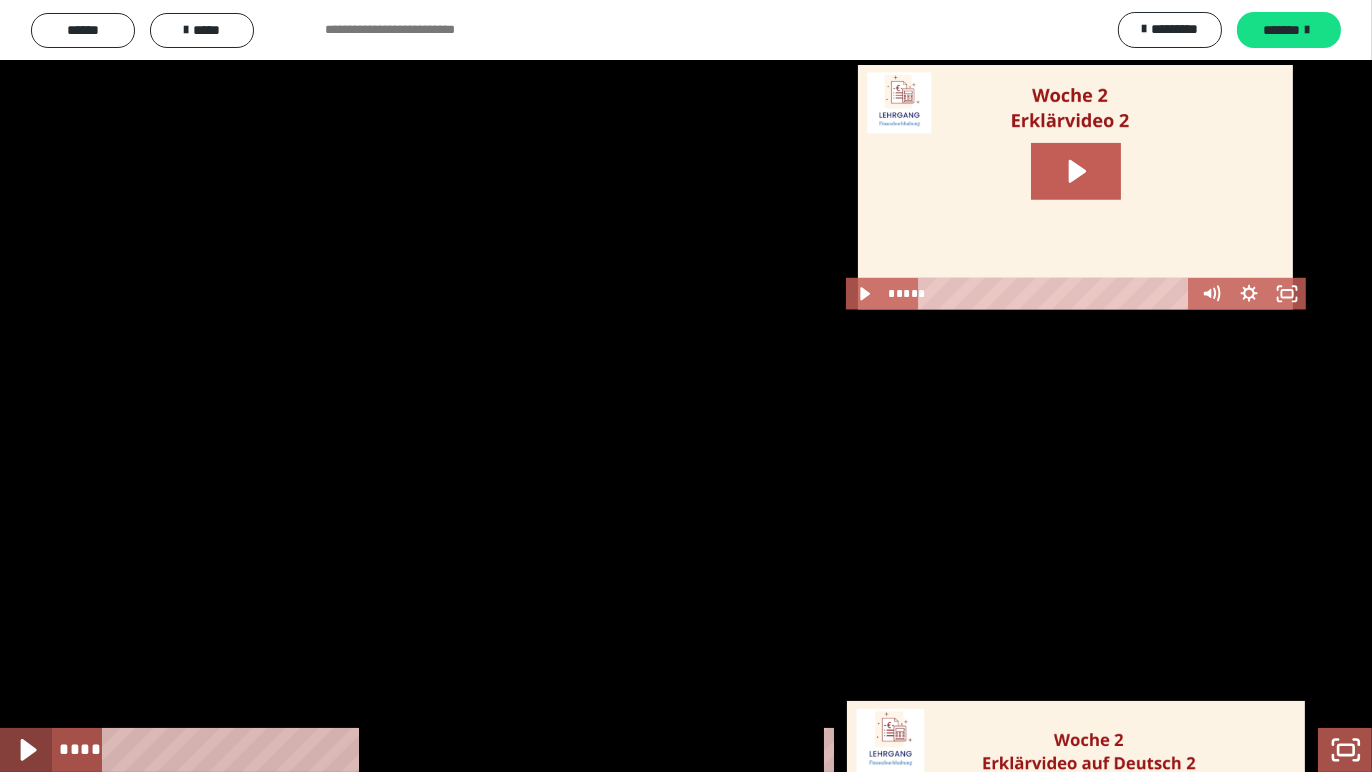 click 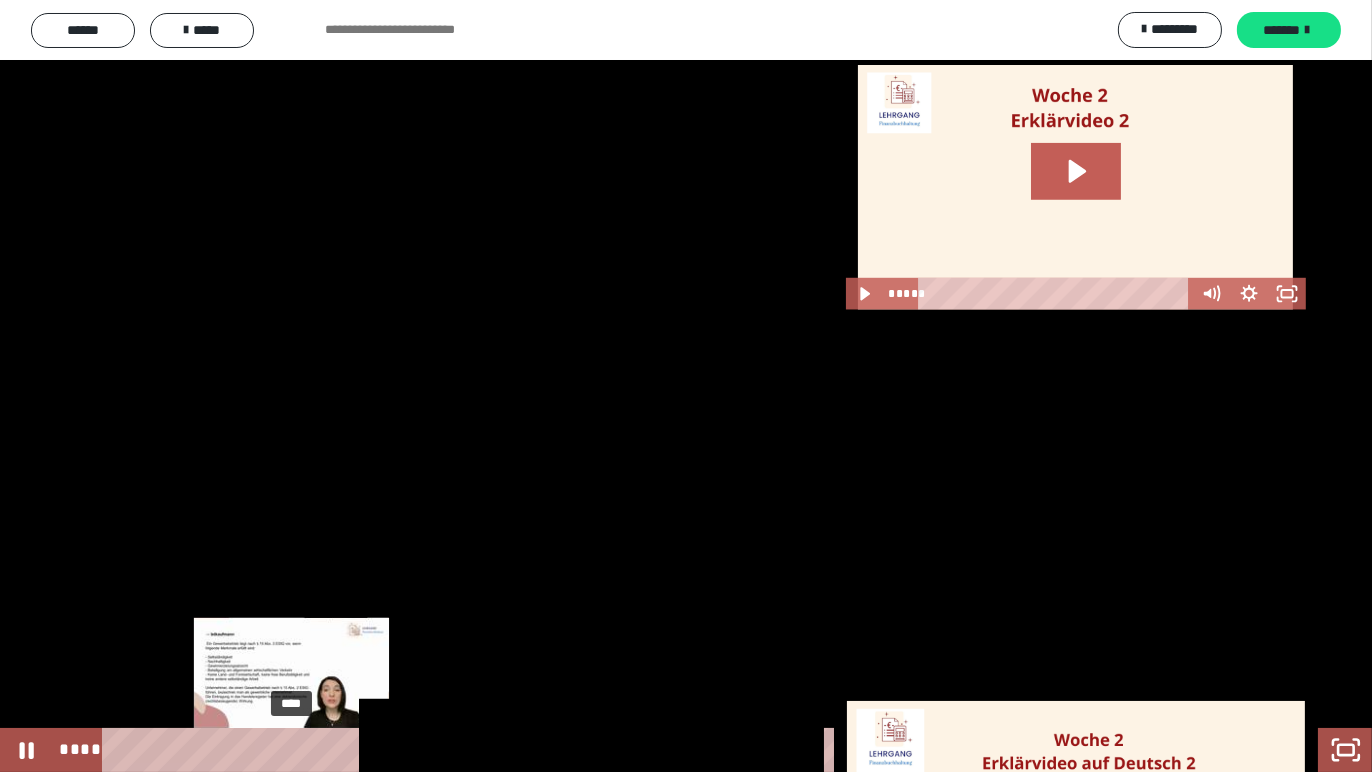 click on "****" at bounding box center (662, 750) 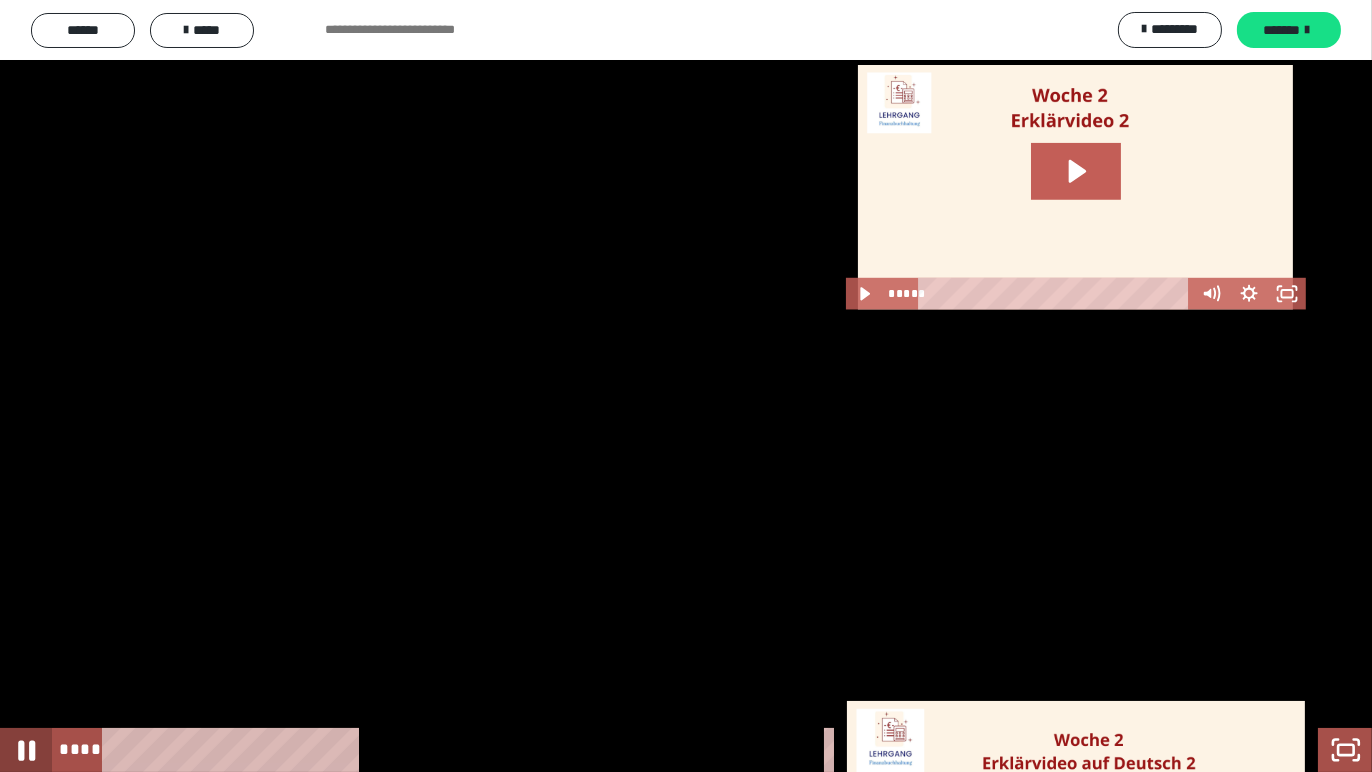 click 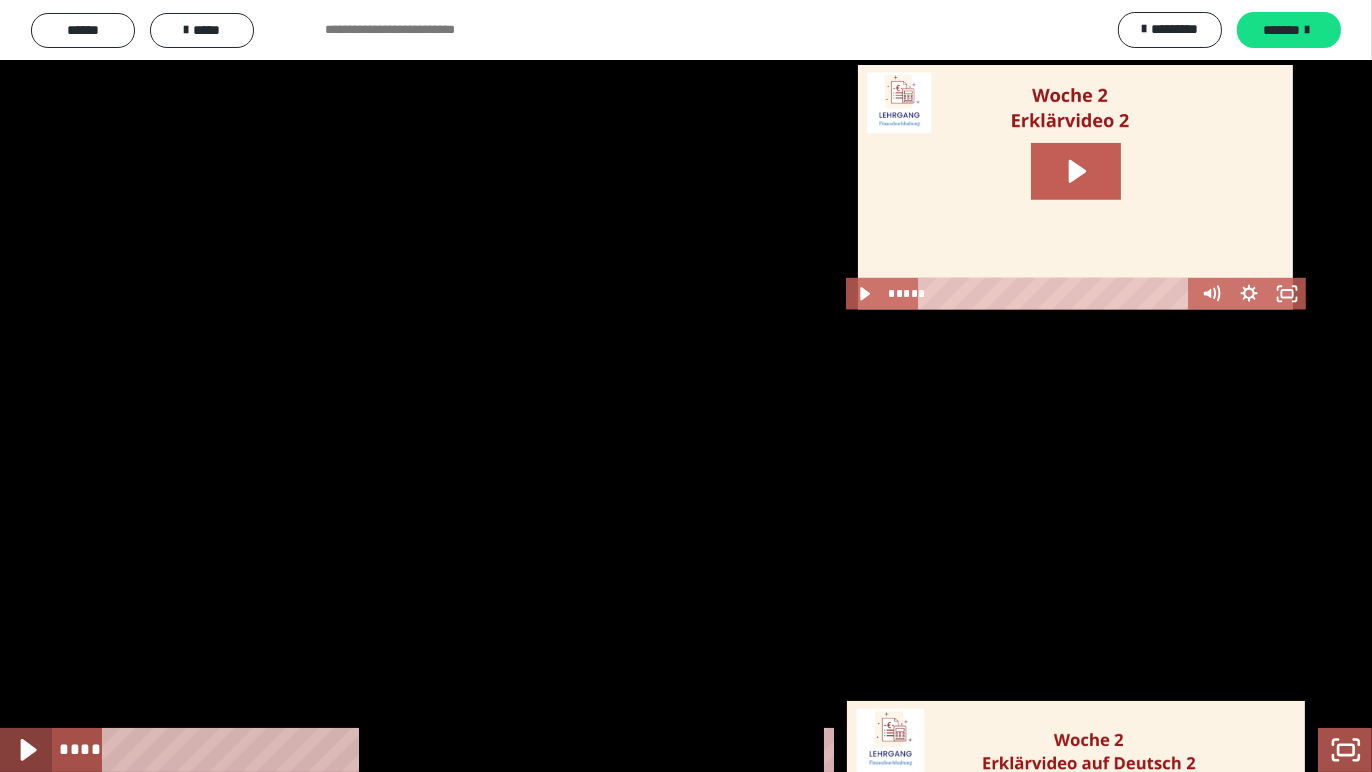 click 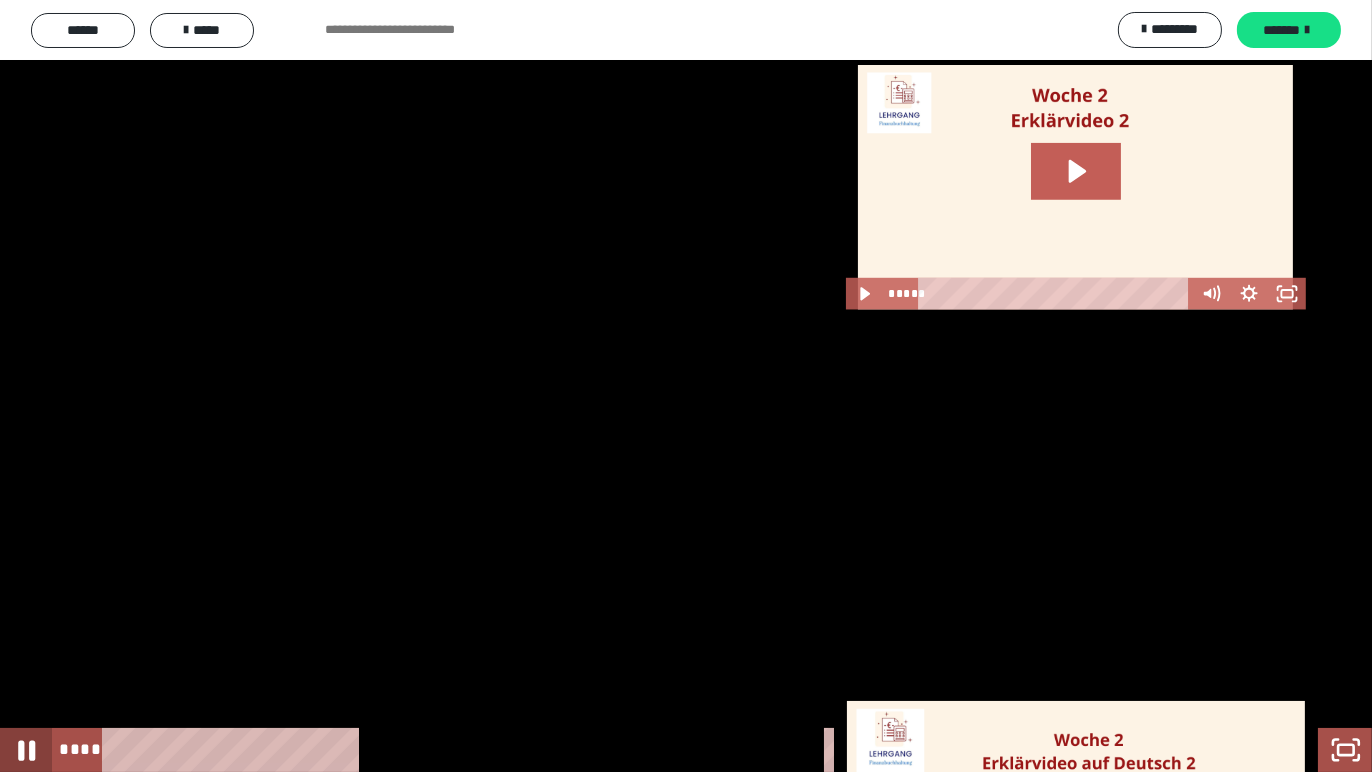 click 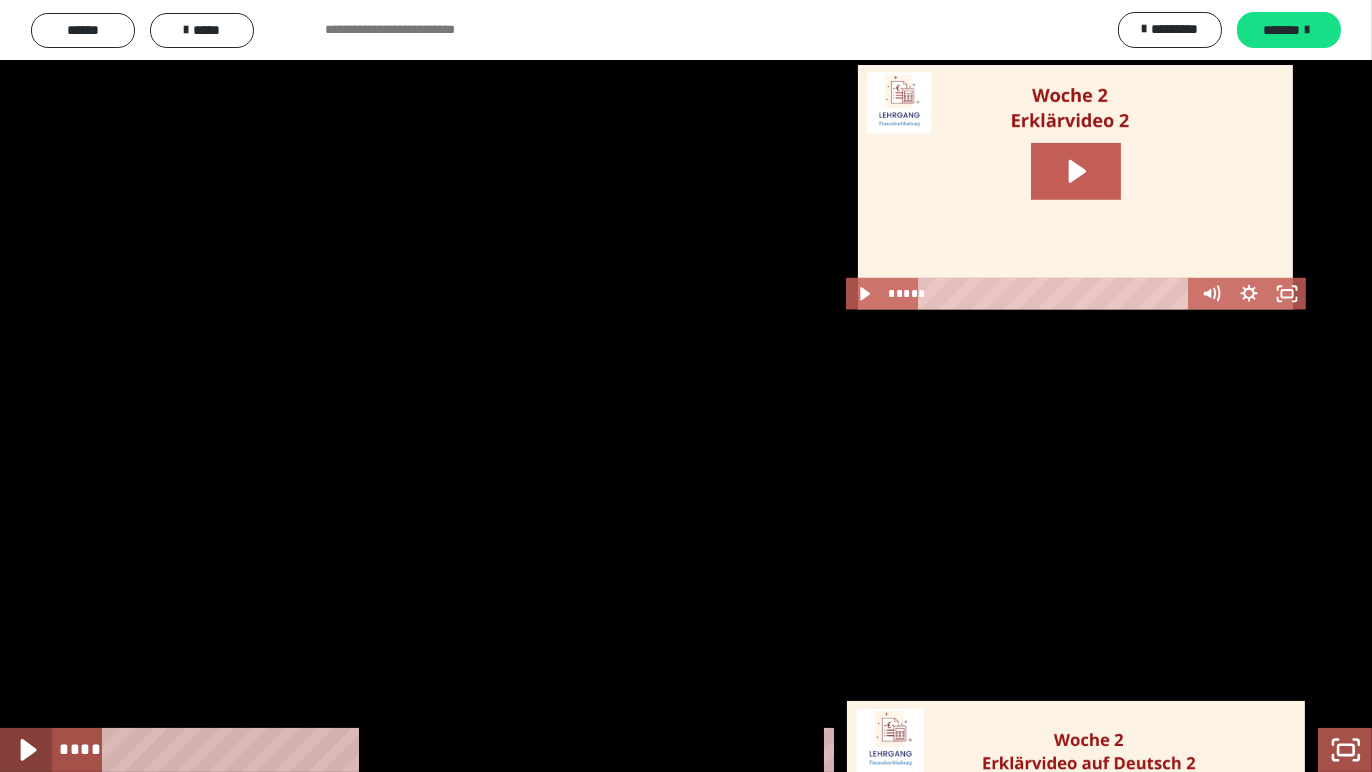 click 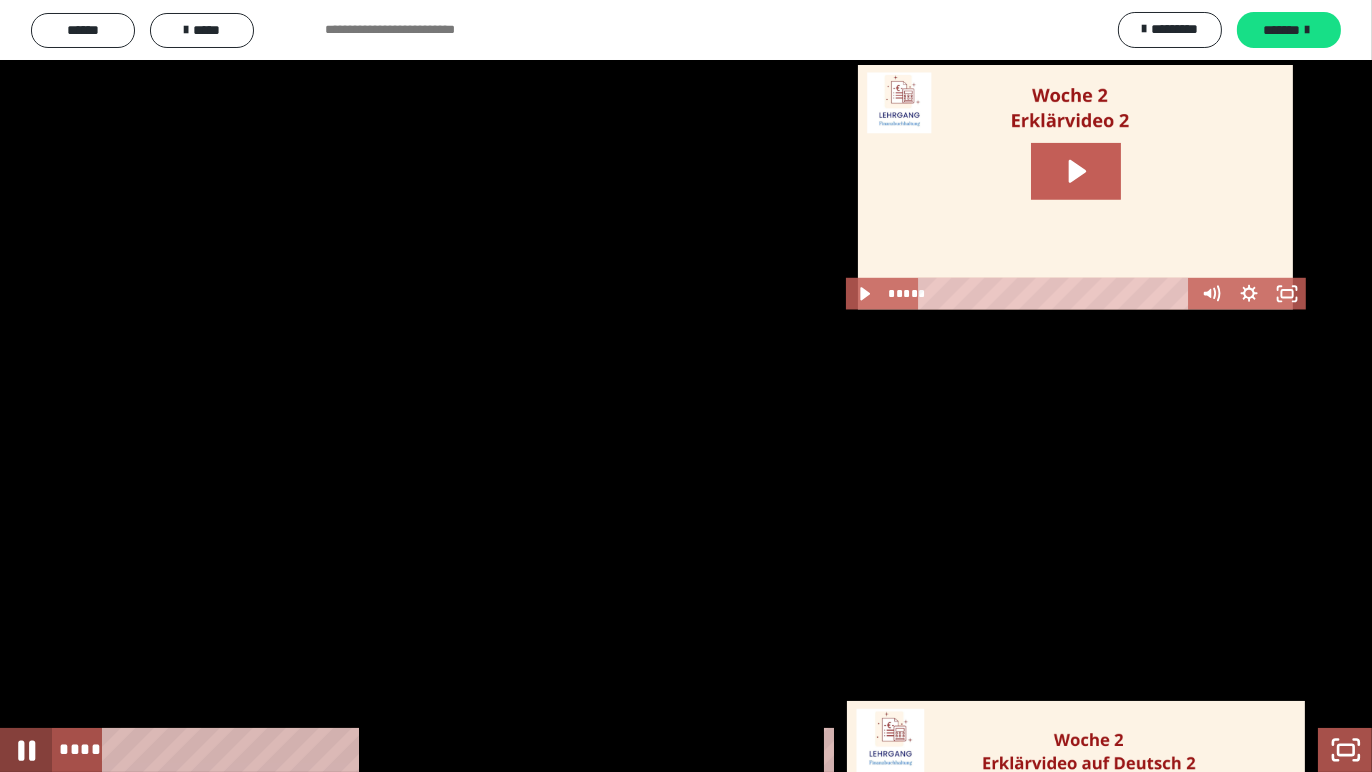 click 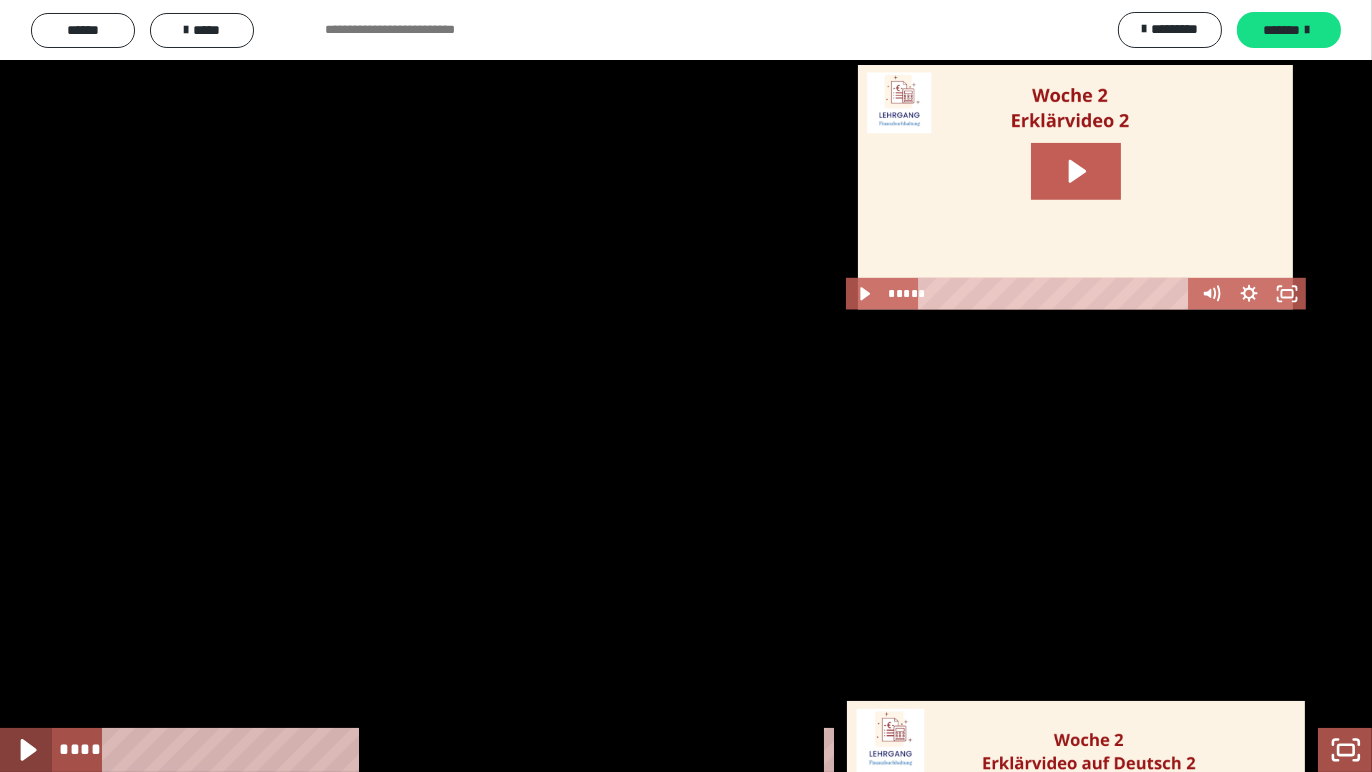 click 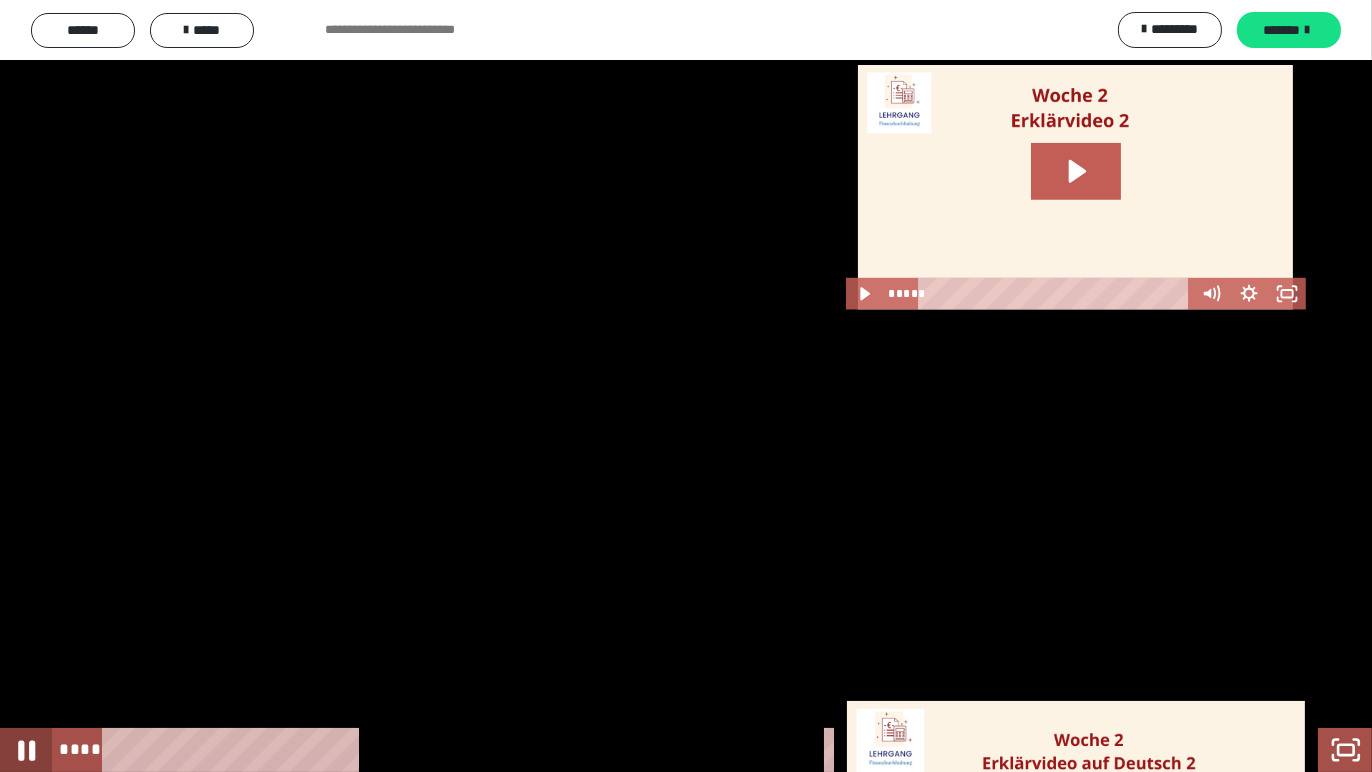 click 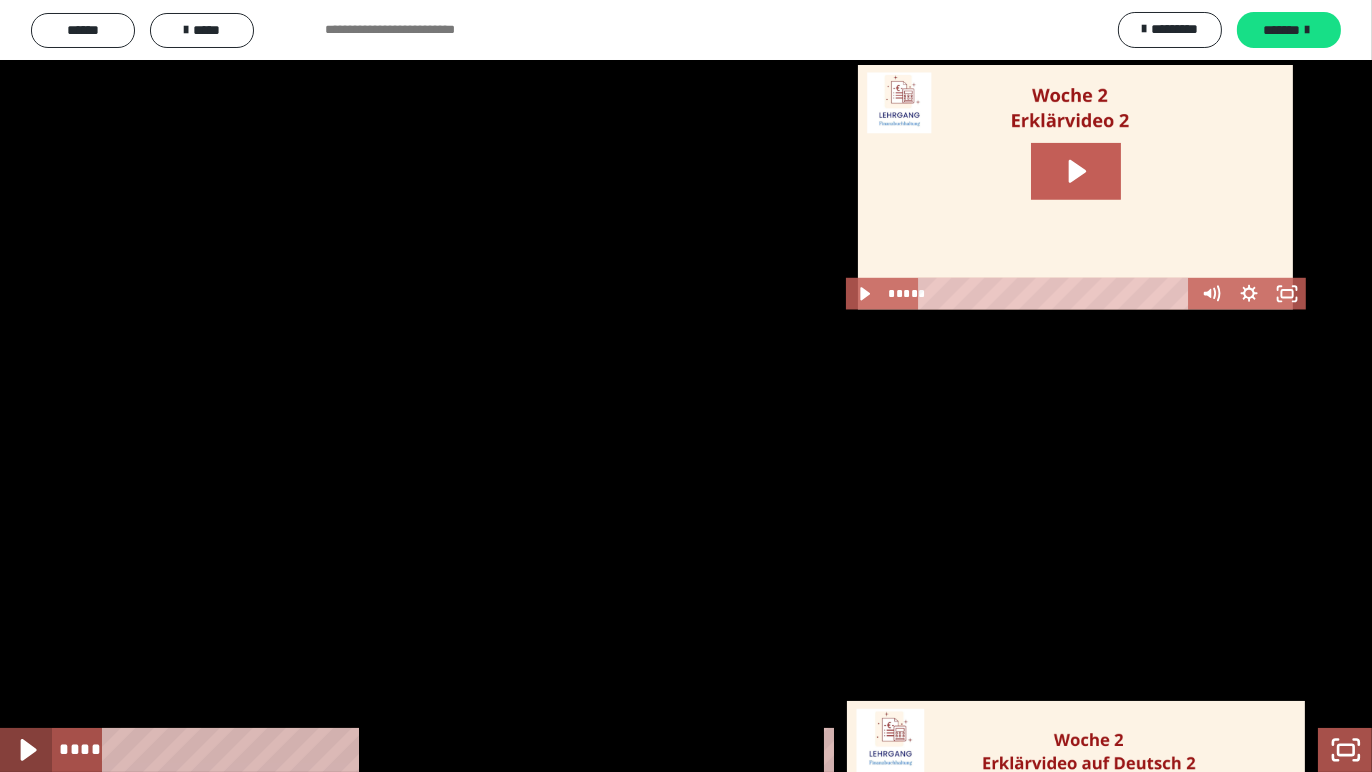 click 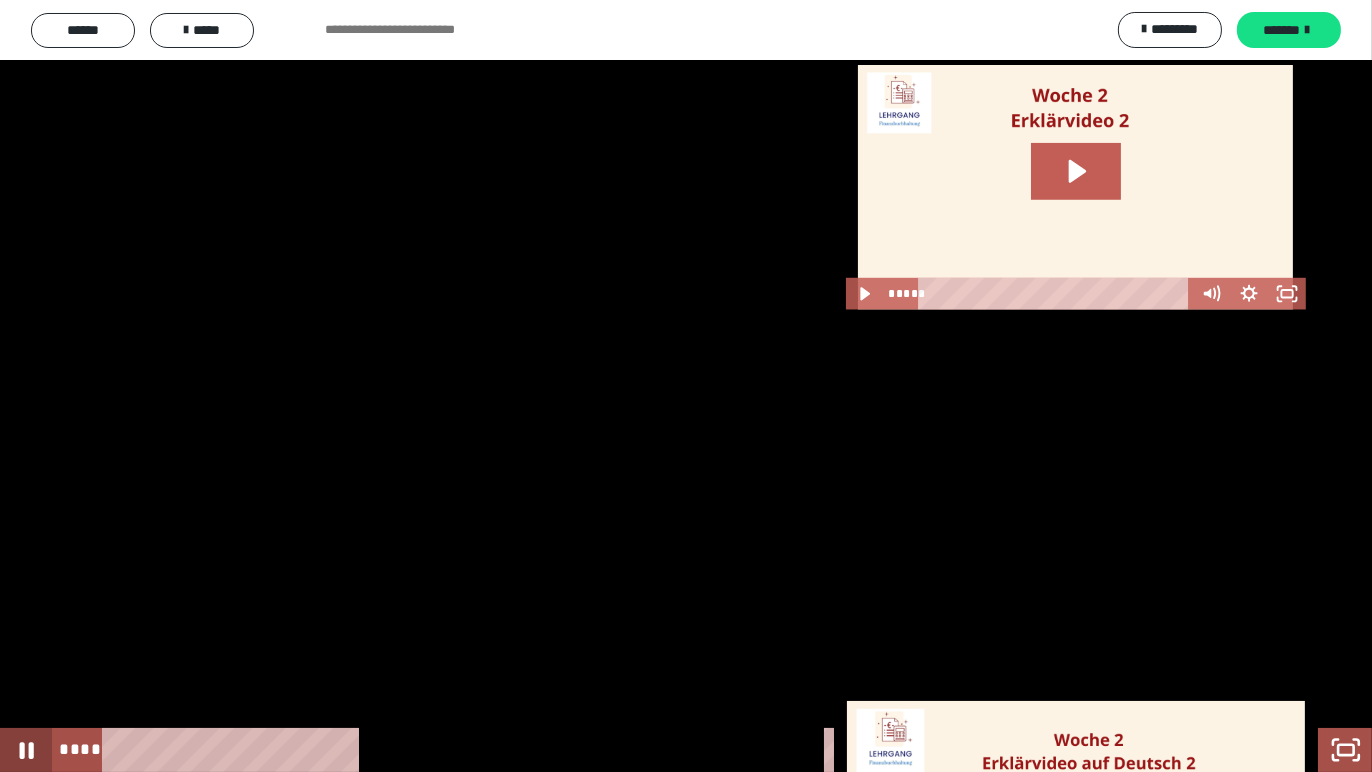 click 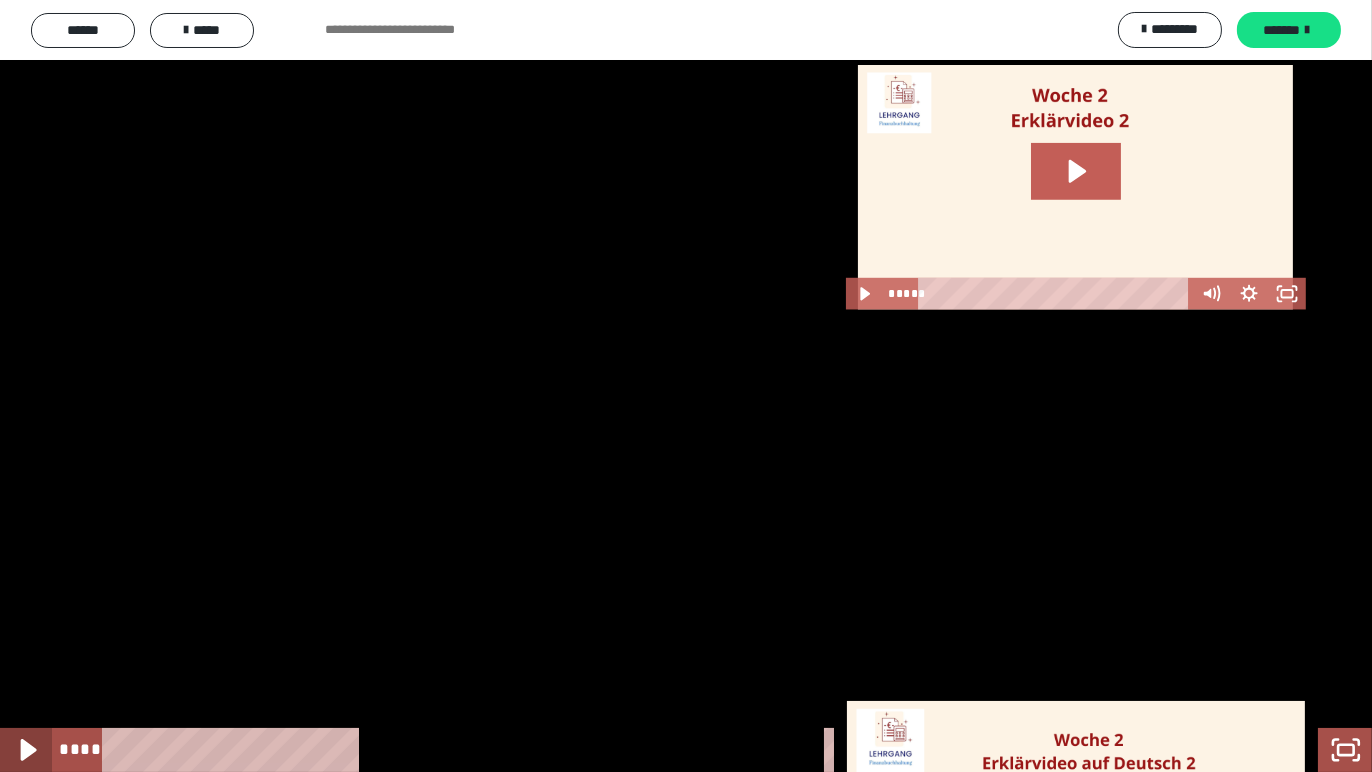 click 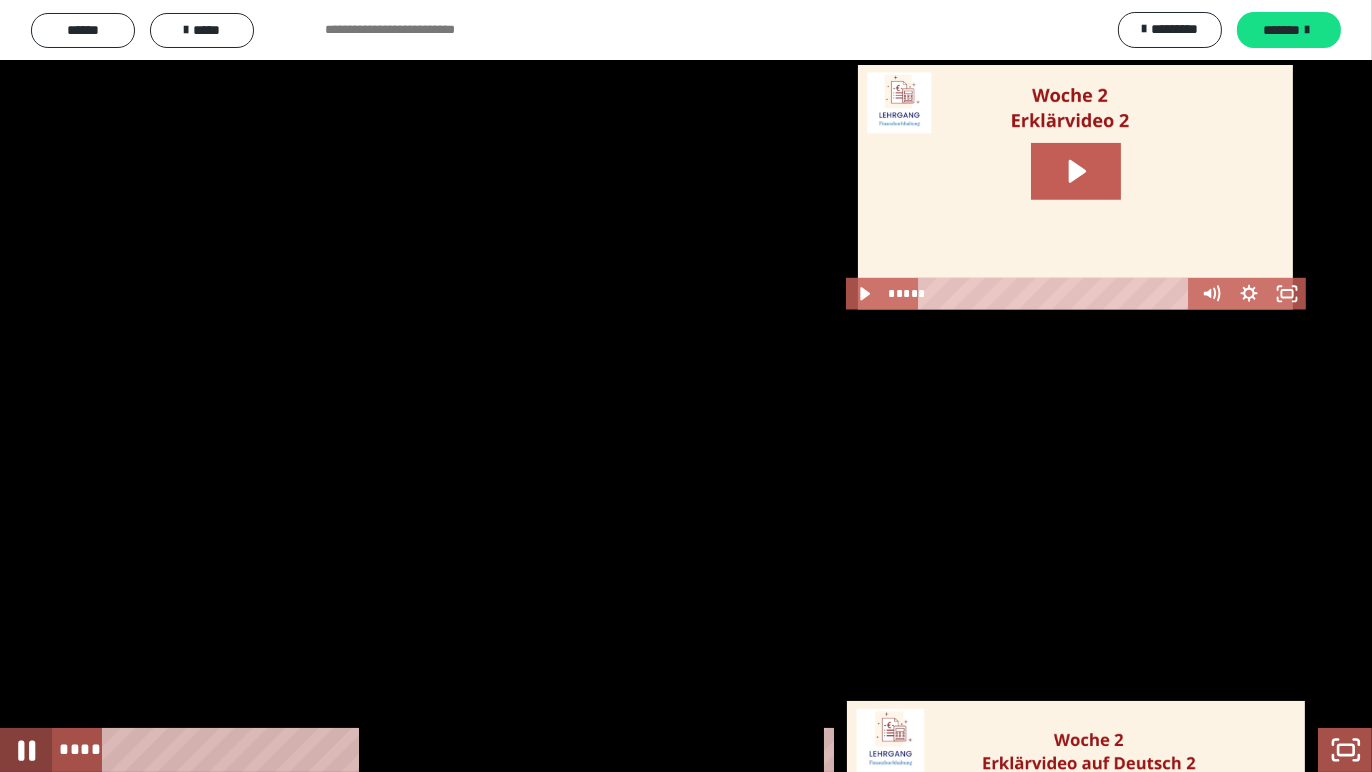 click 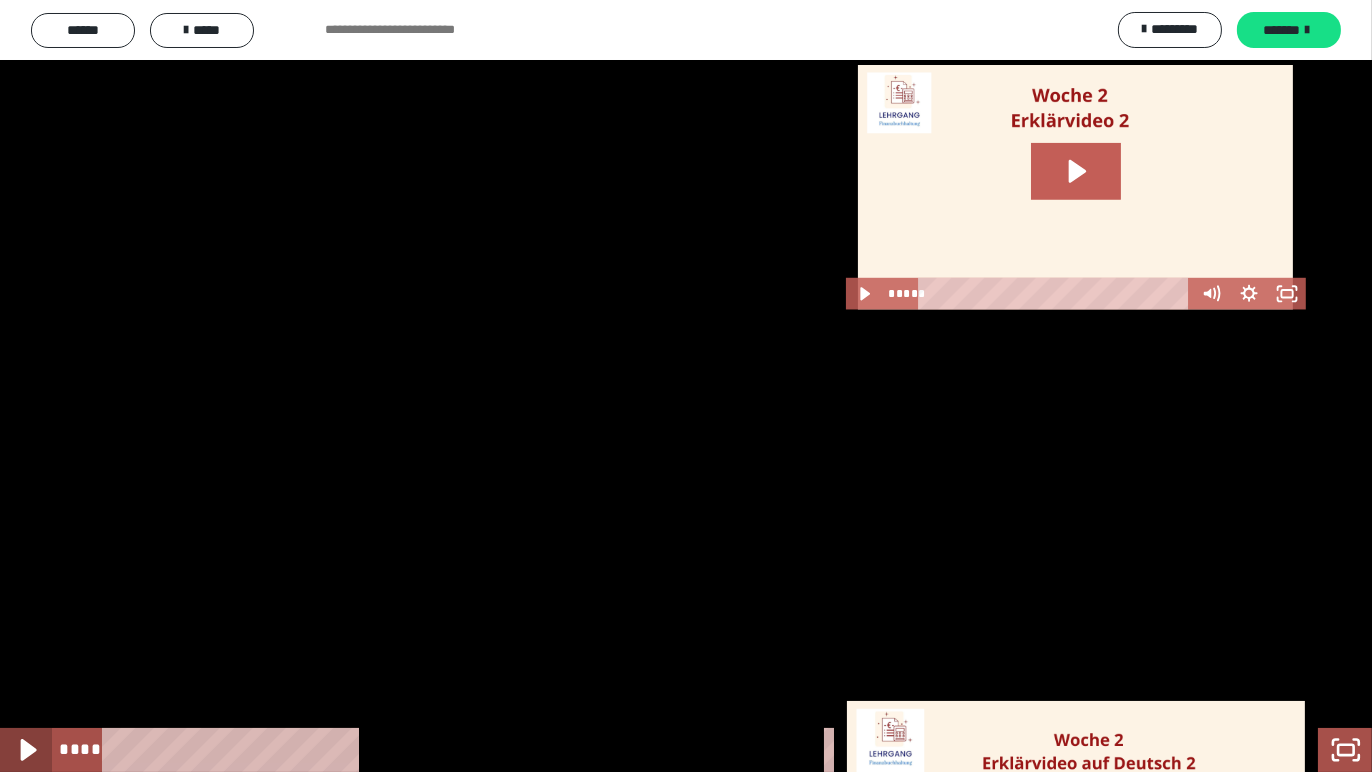 click 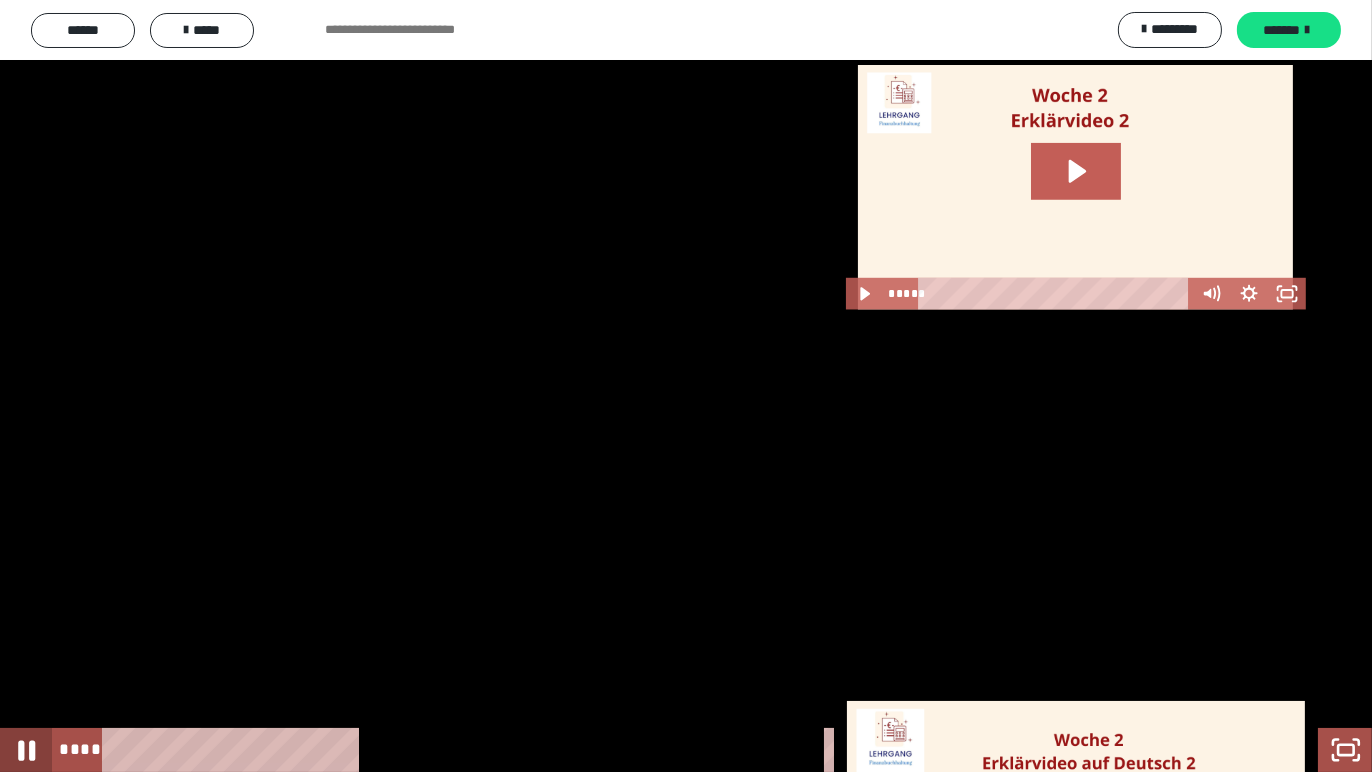 click 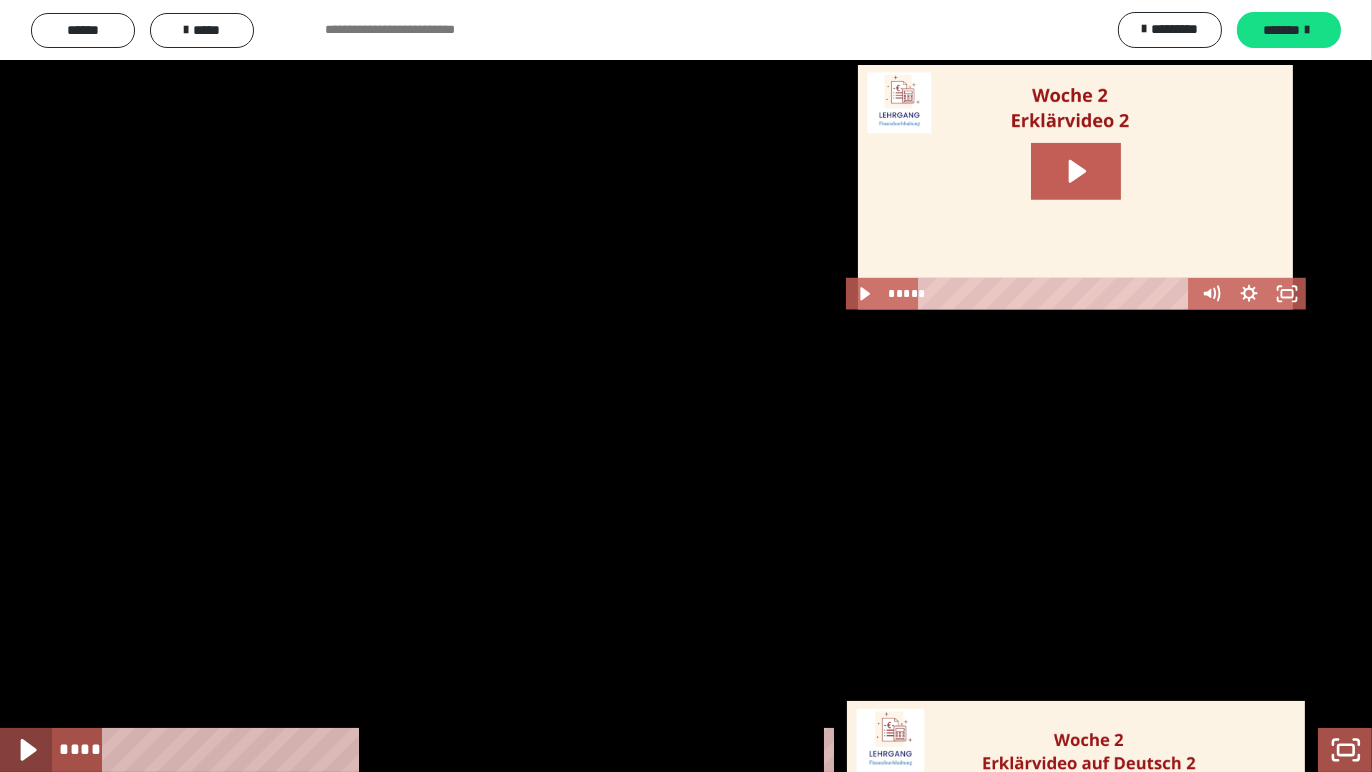 click 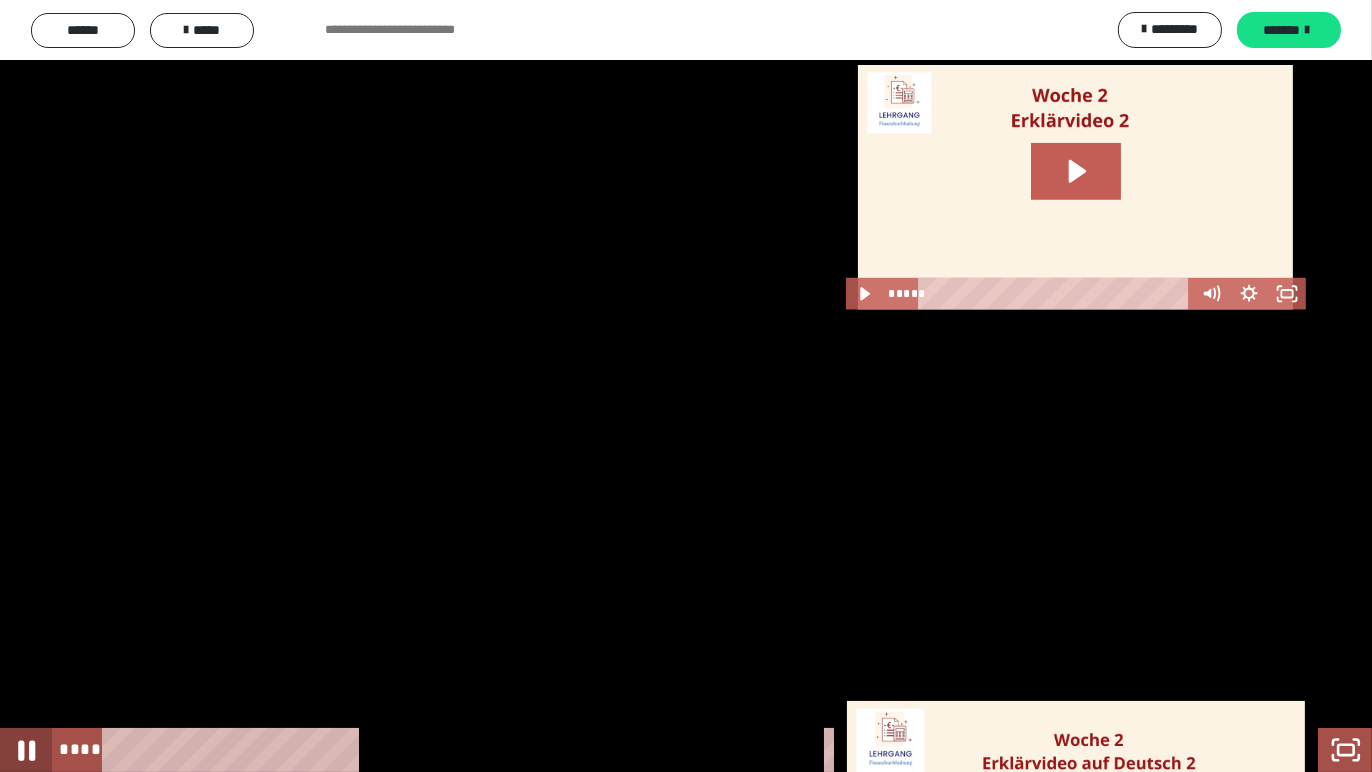 click 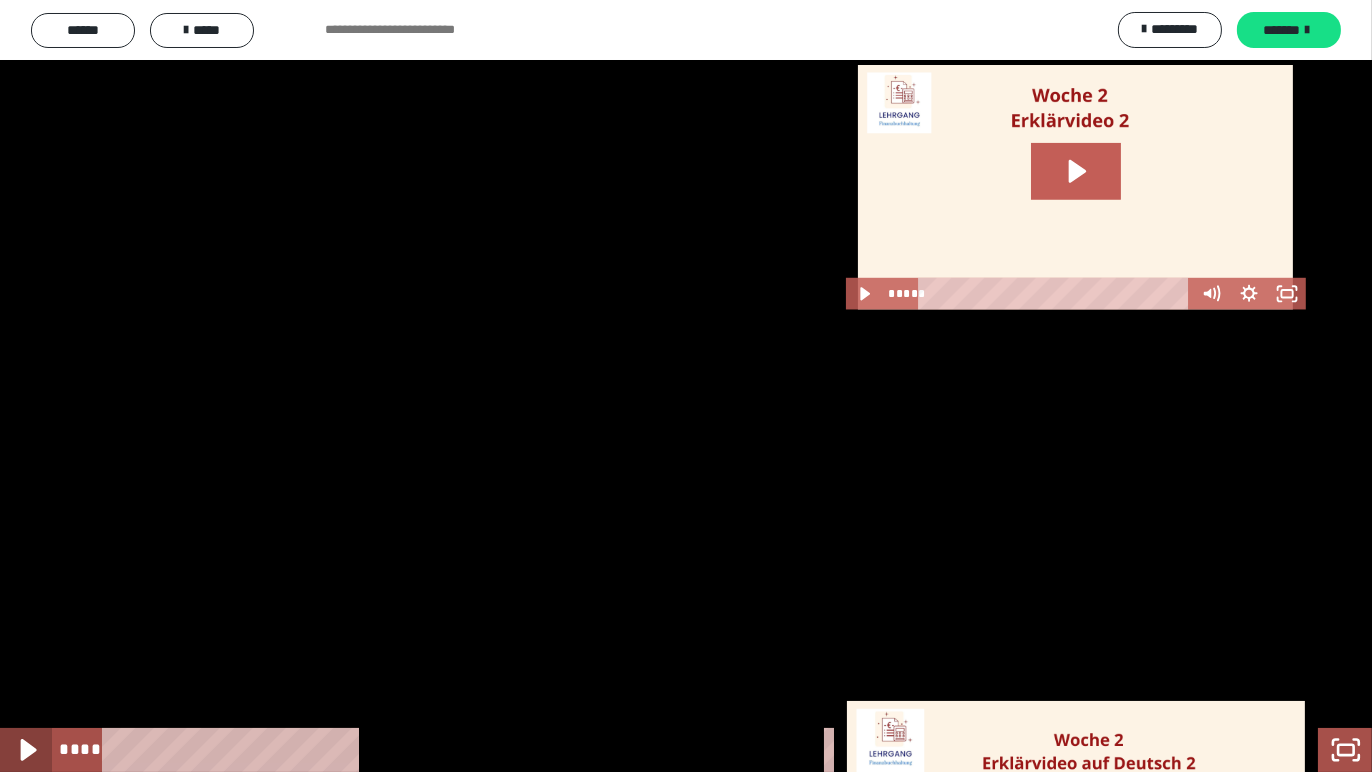click 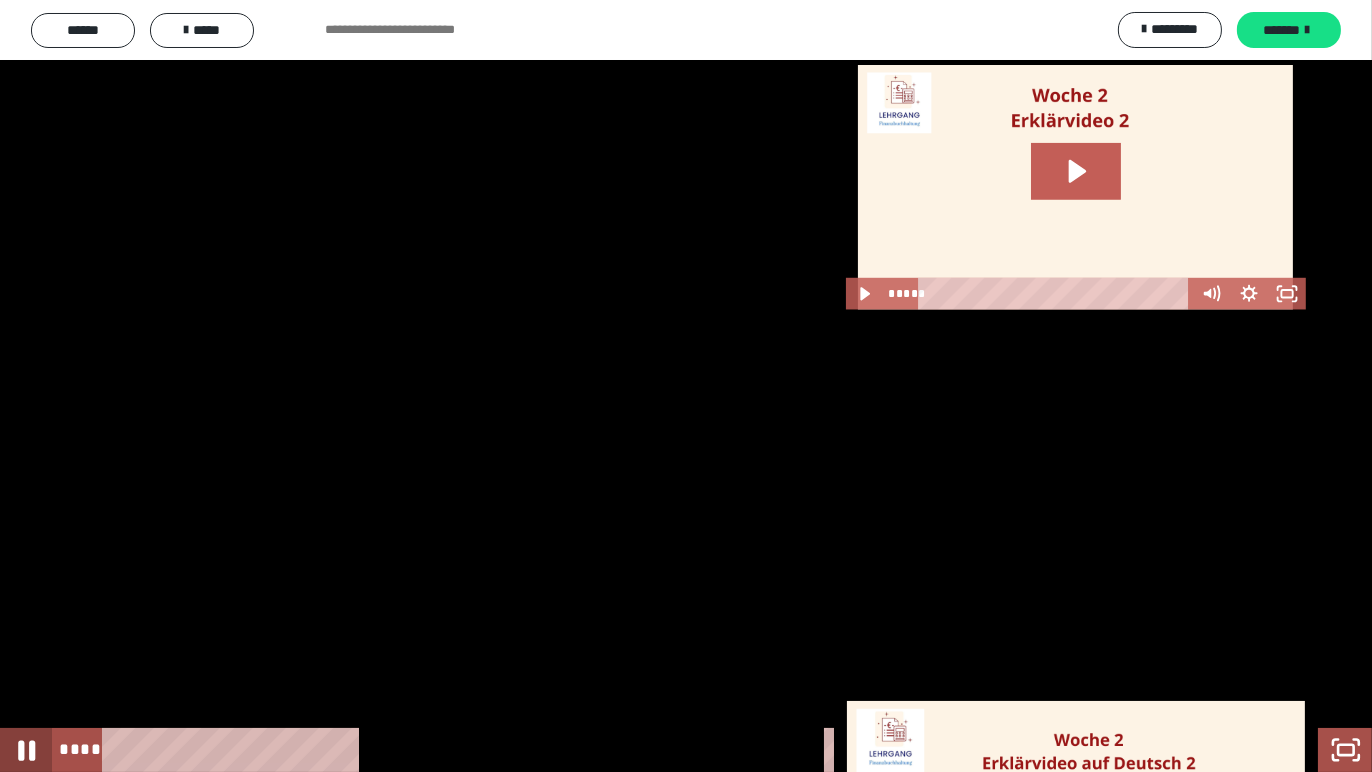 click 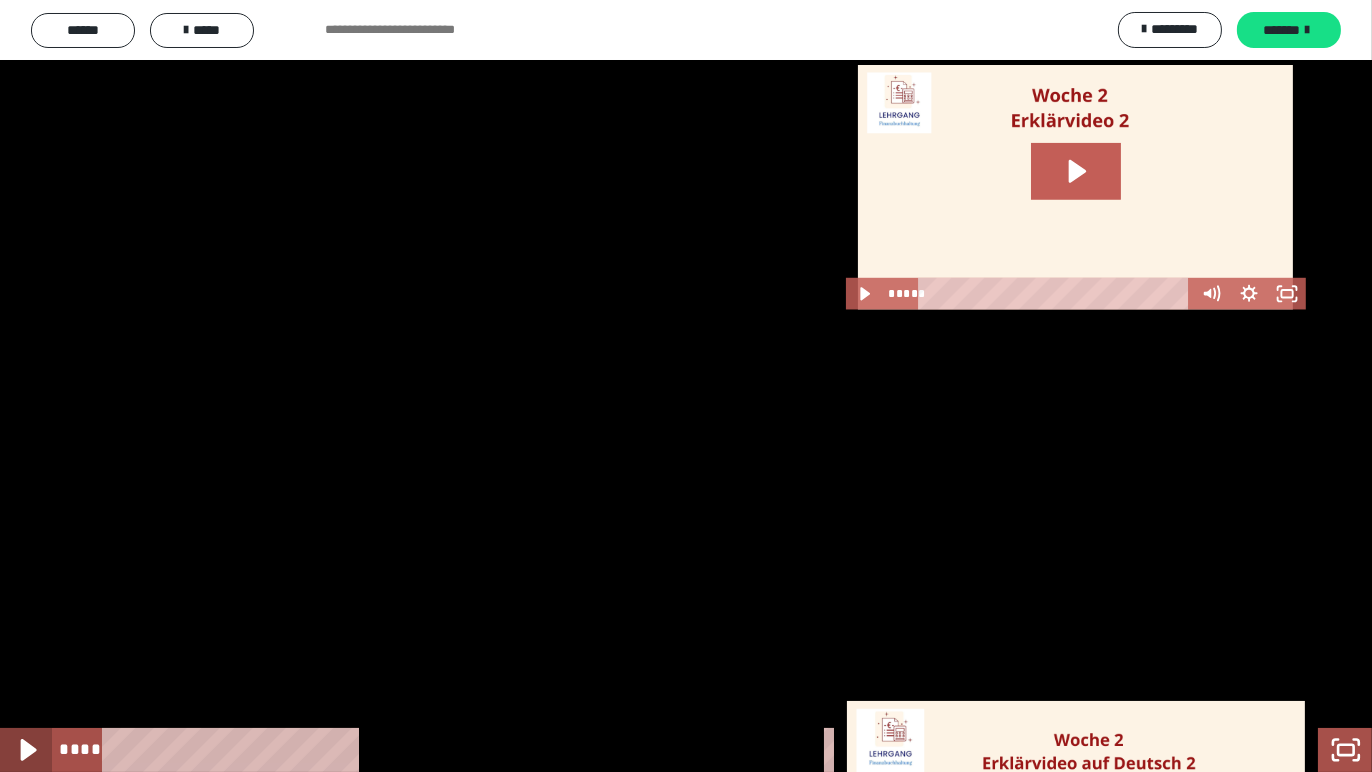click 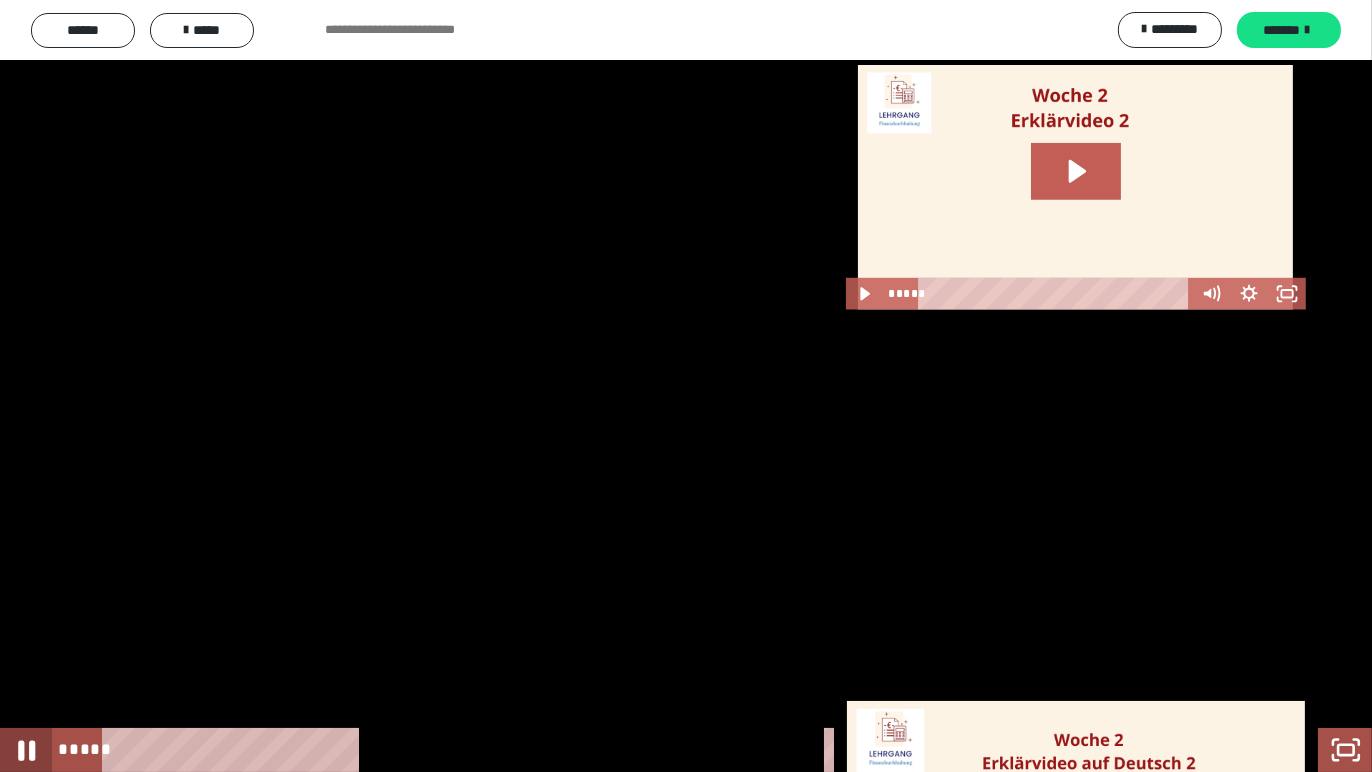 click 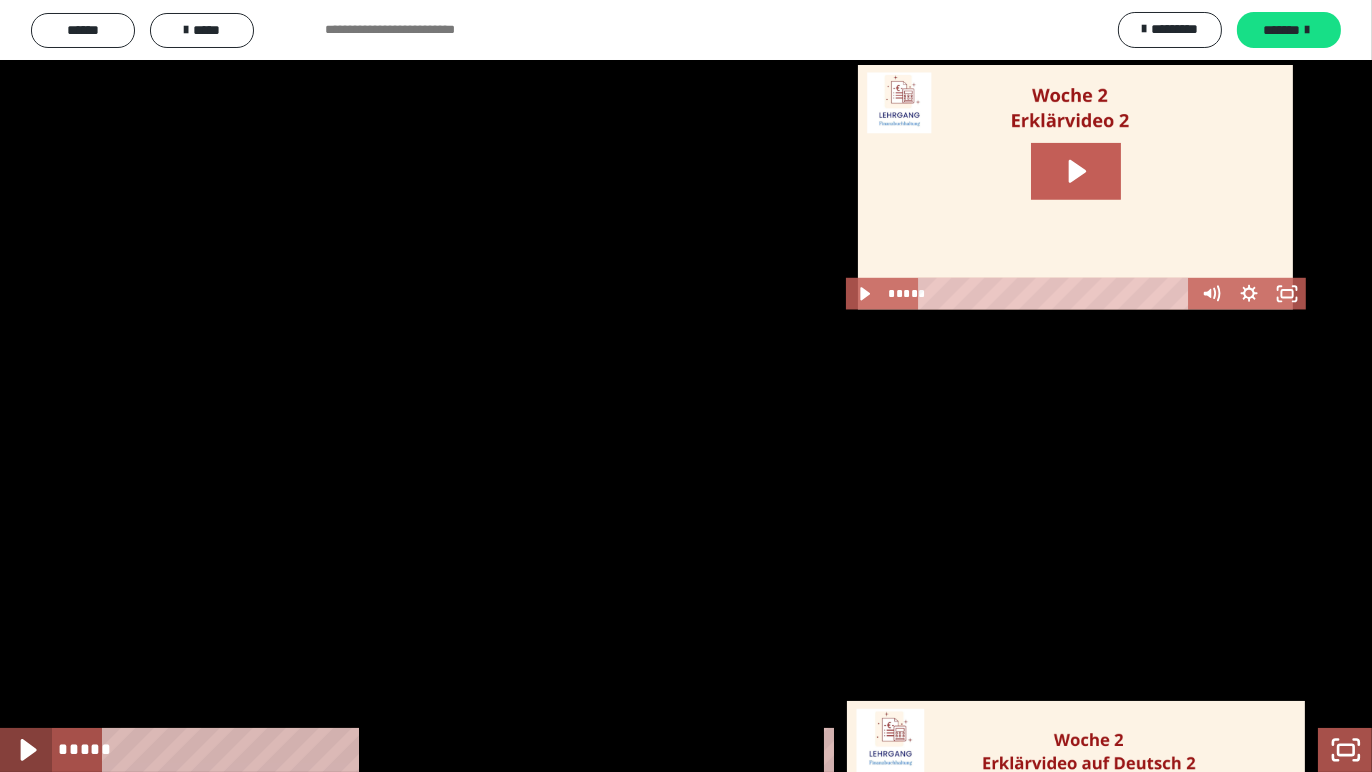click 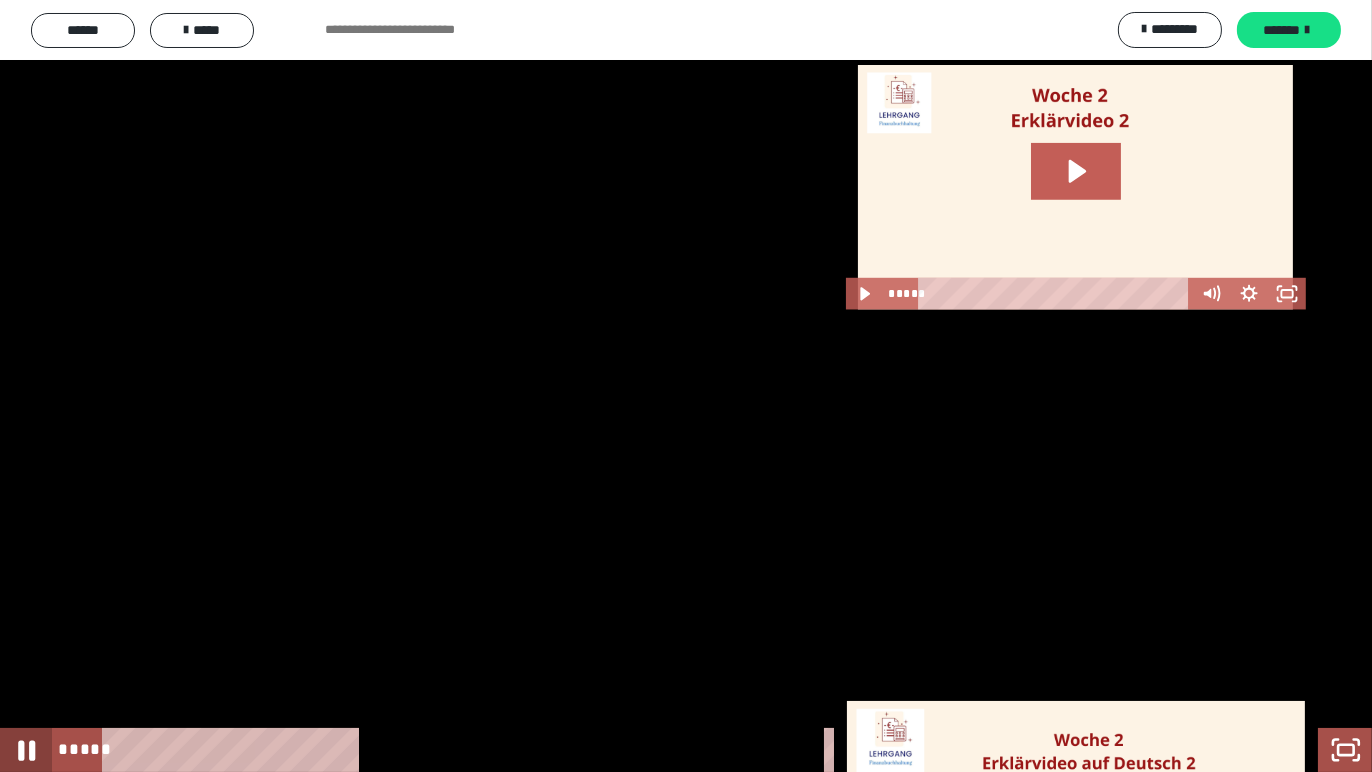 click 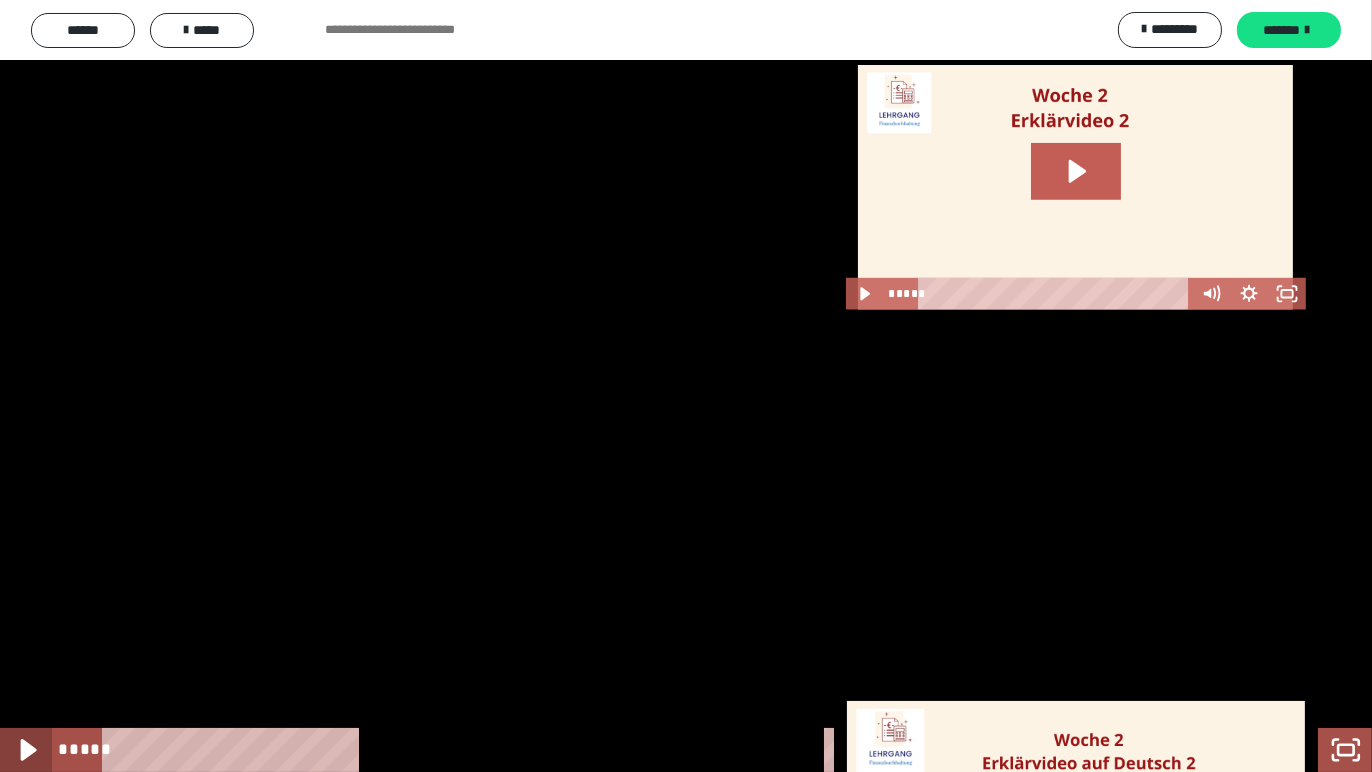 click 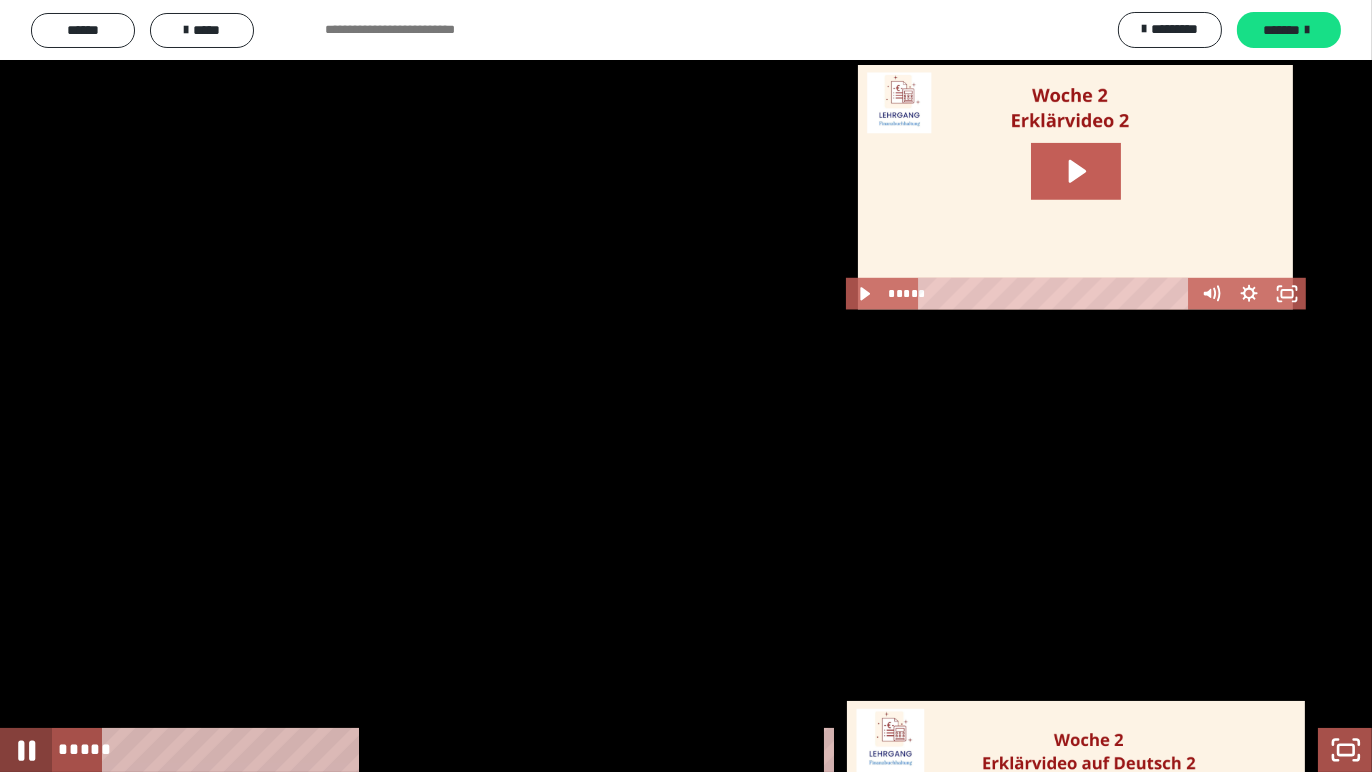 click 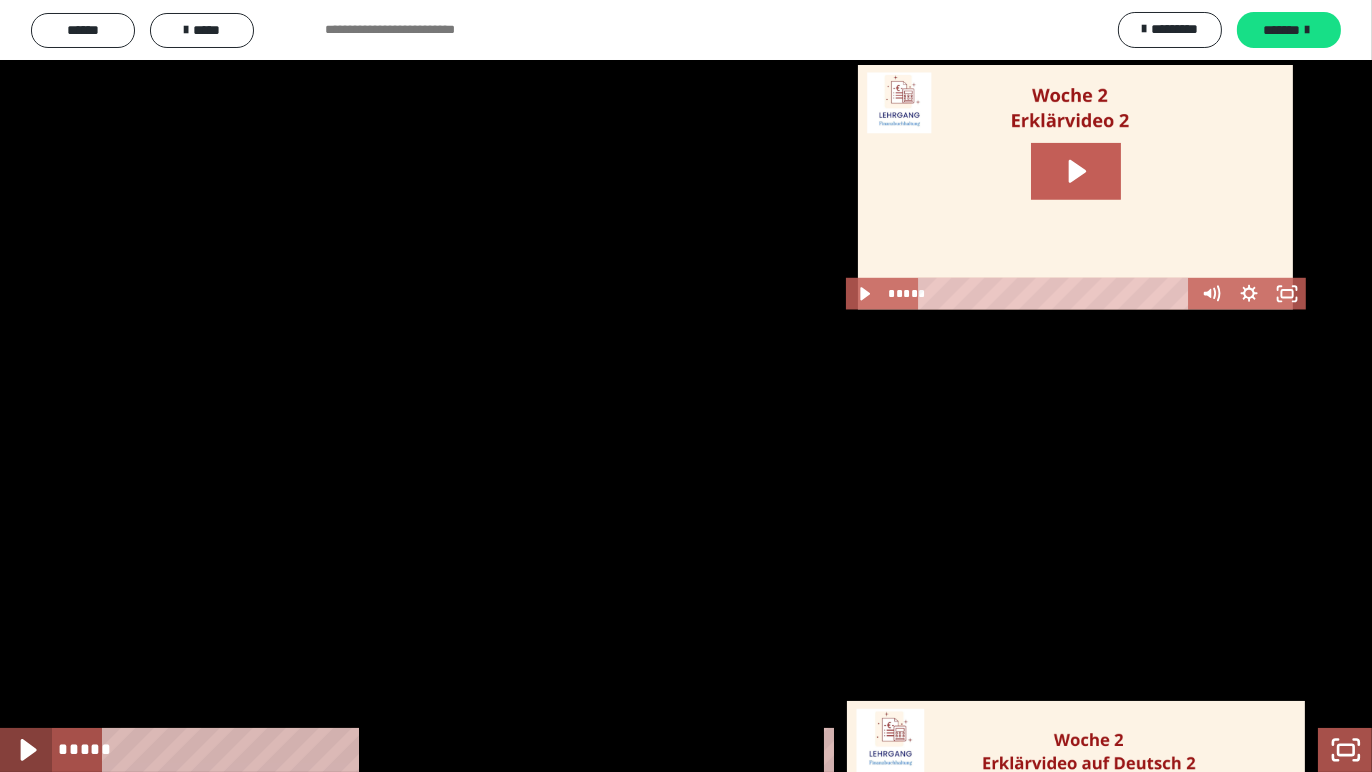 click 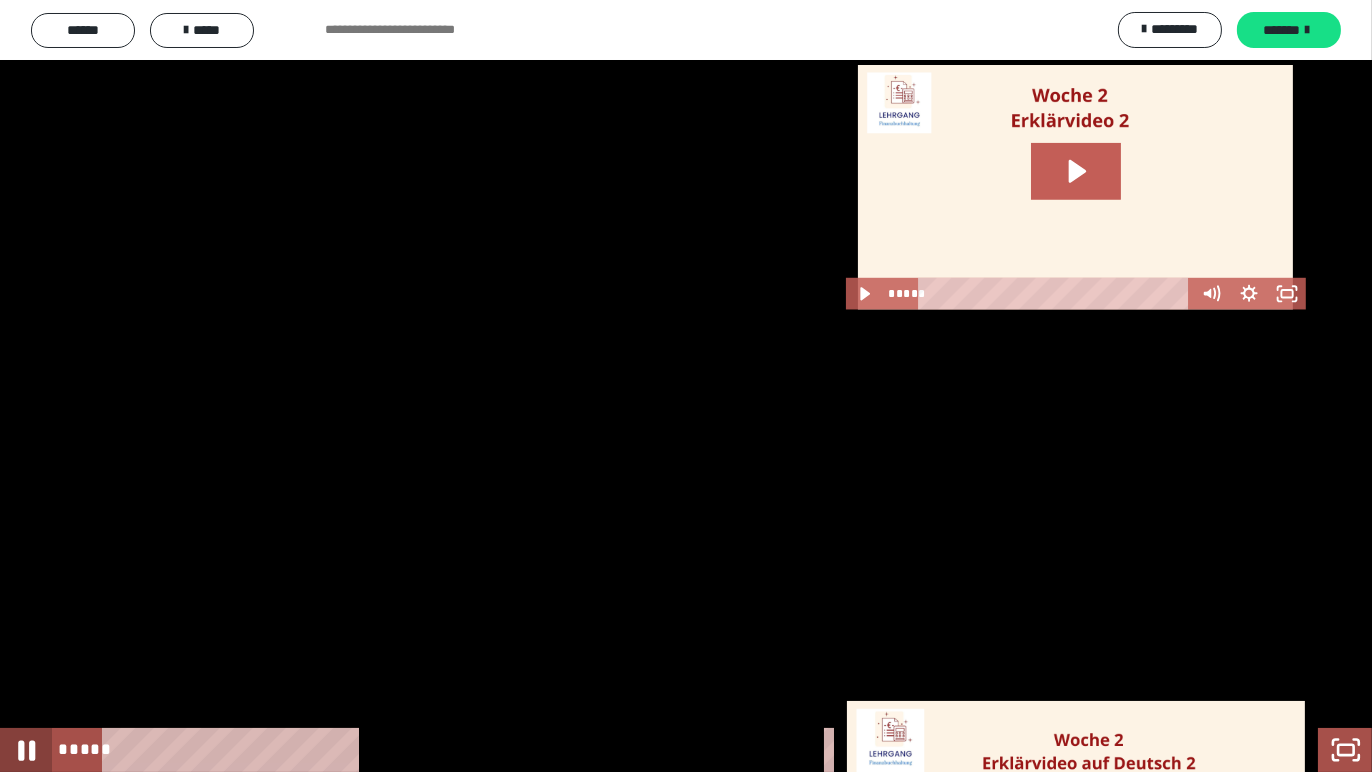 click 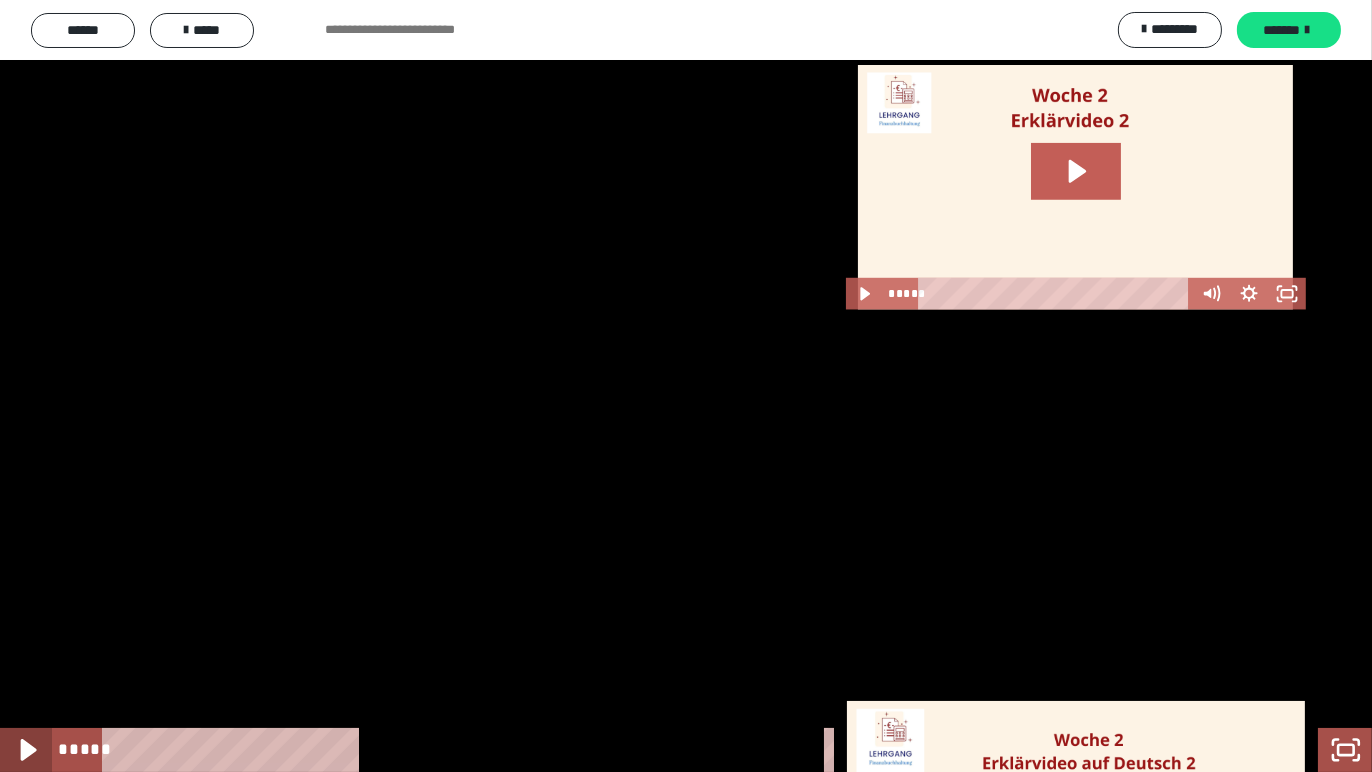 click 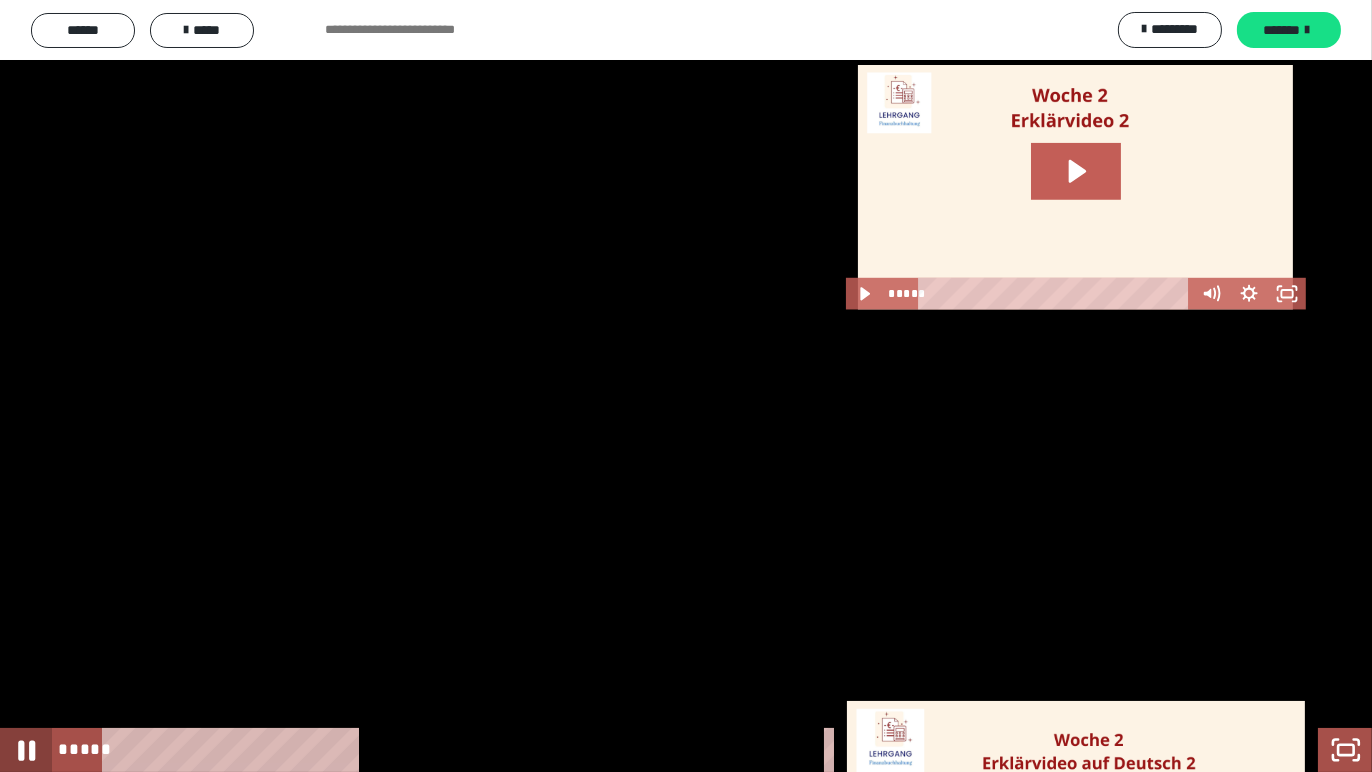 click 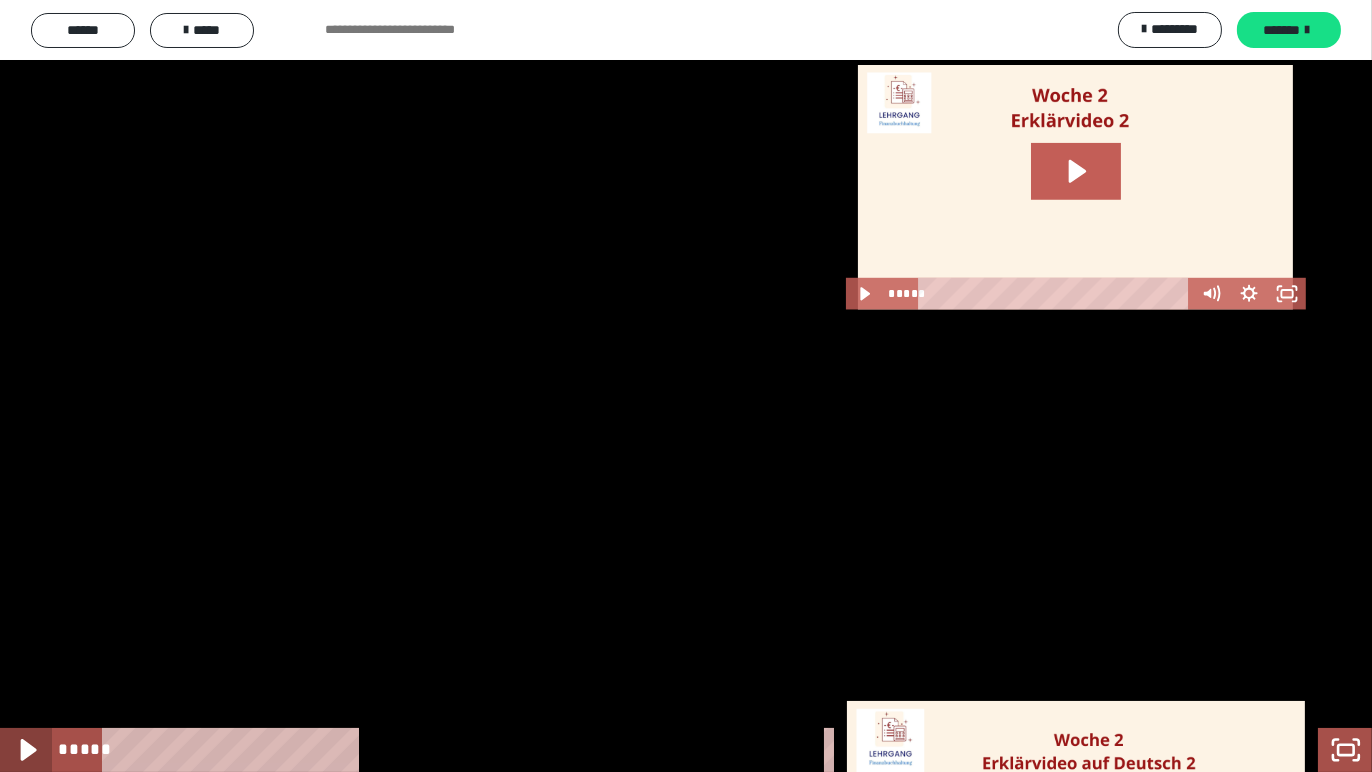 click 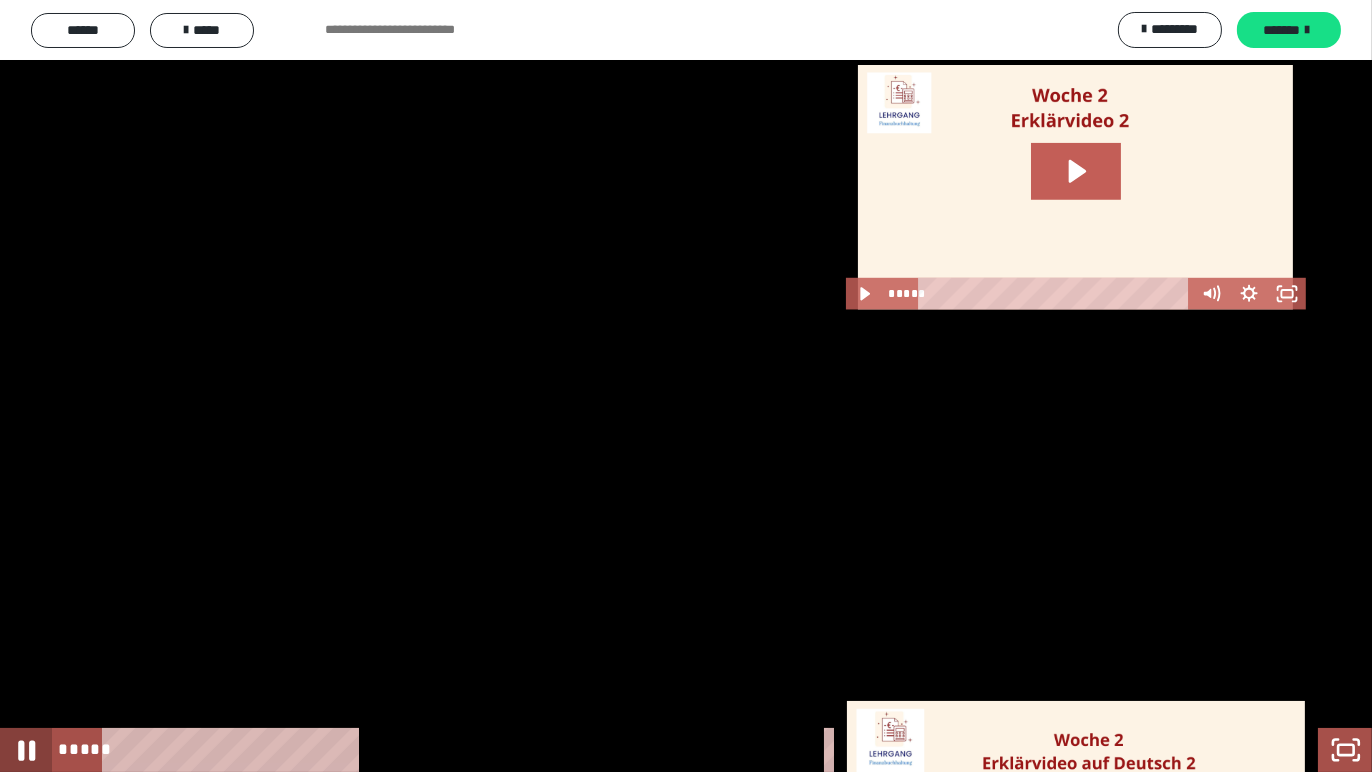 click 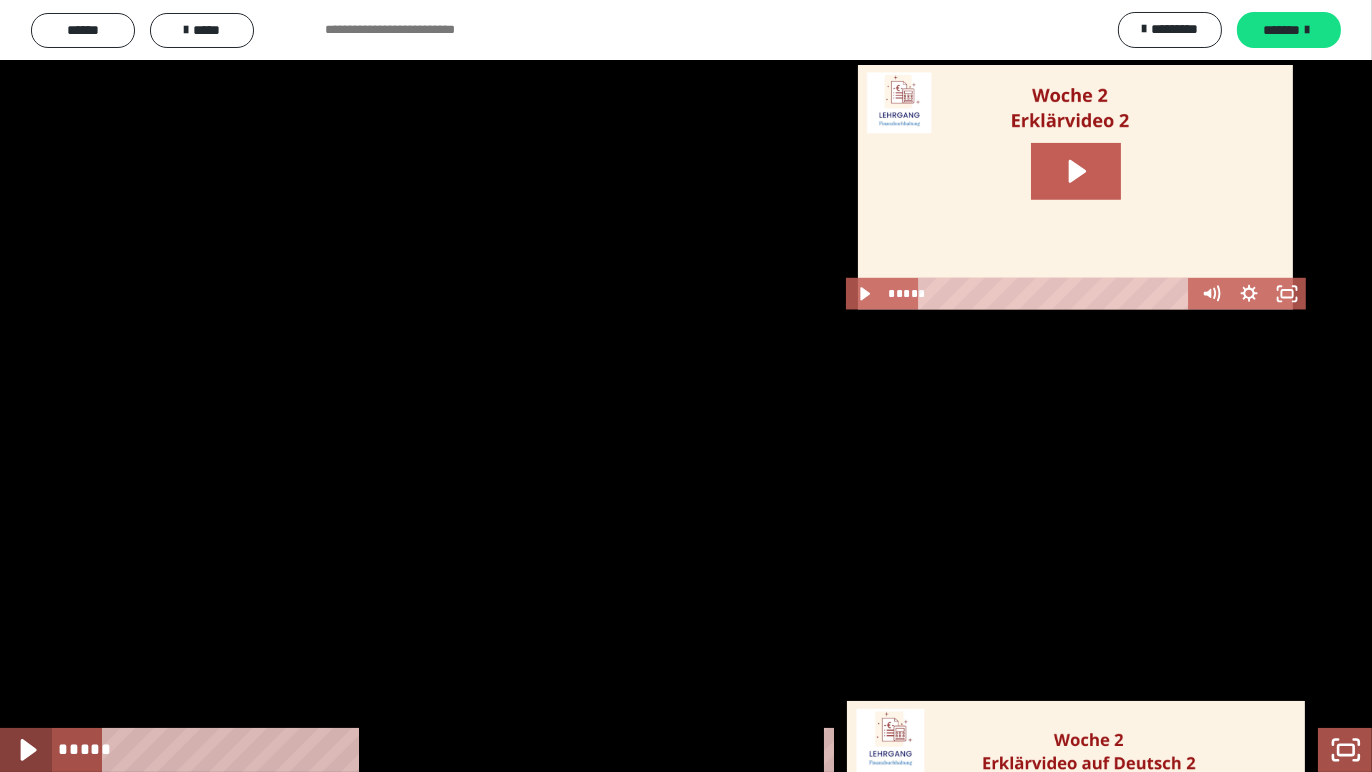 click 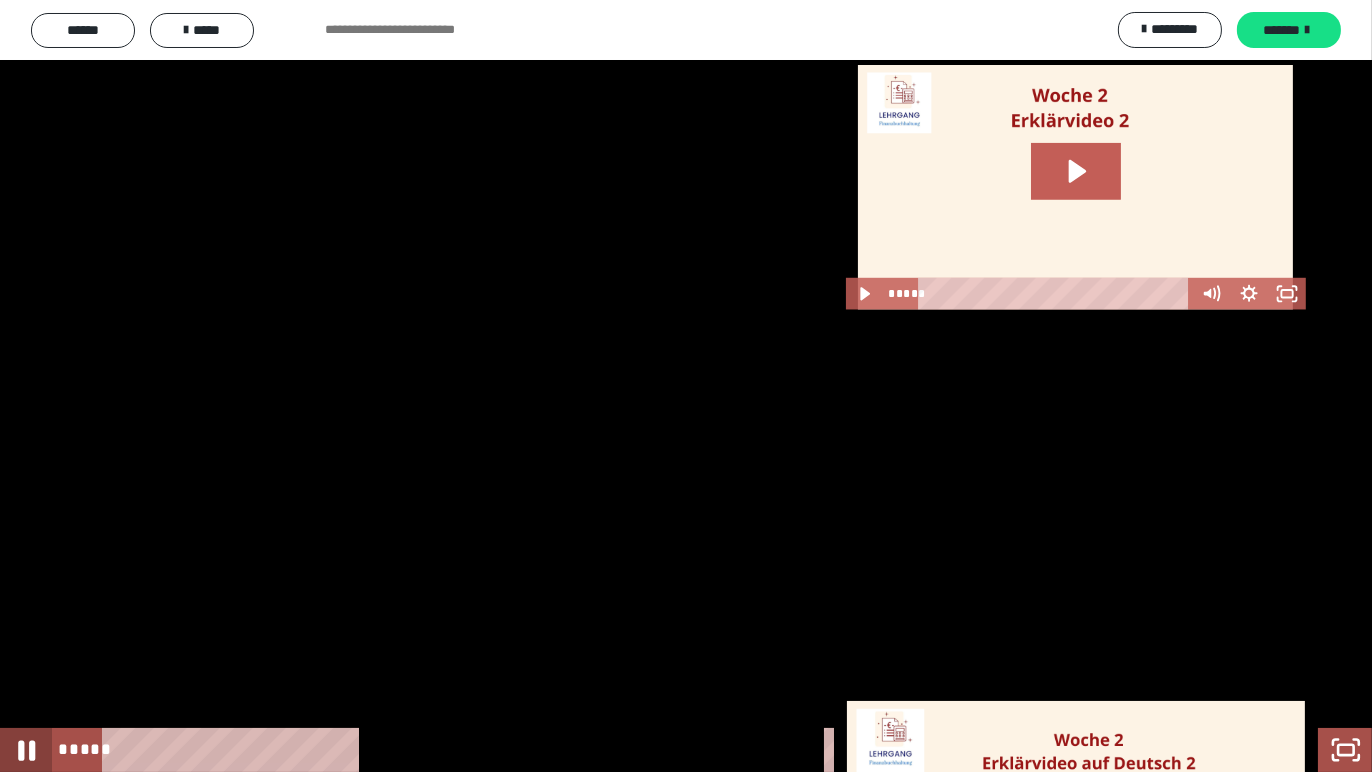 click 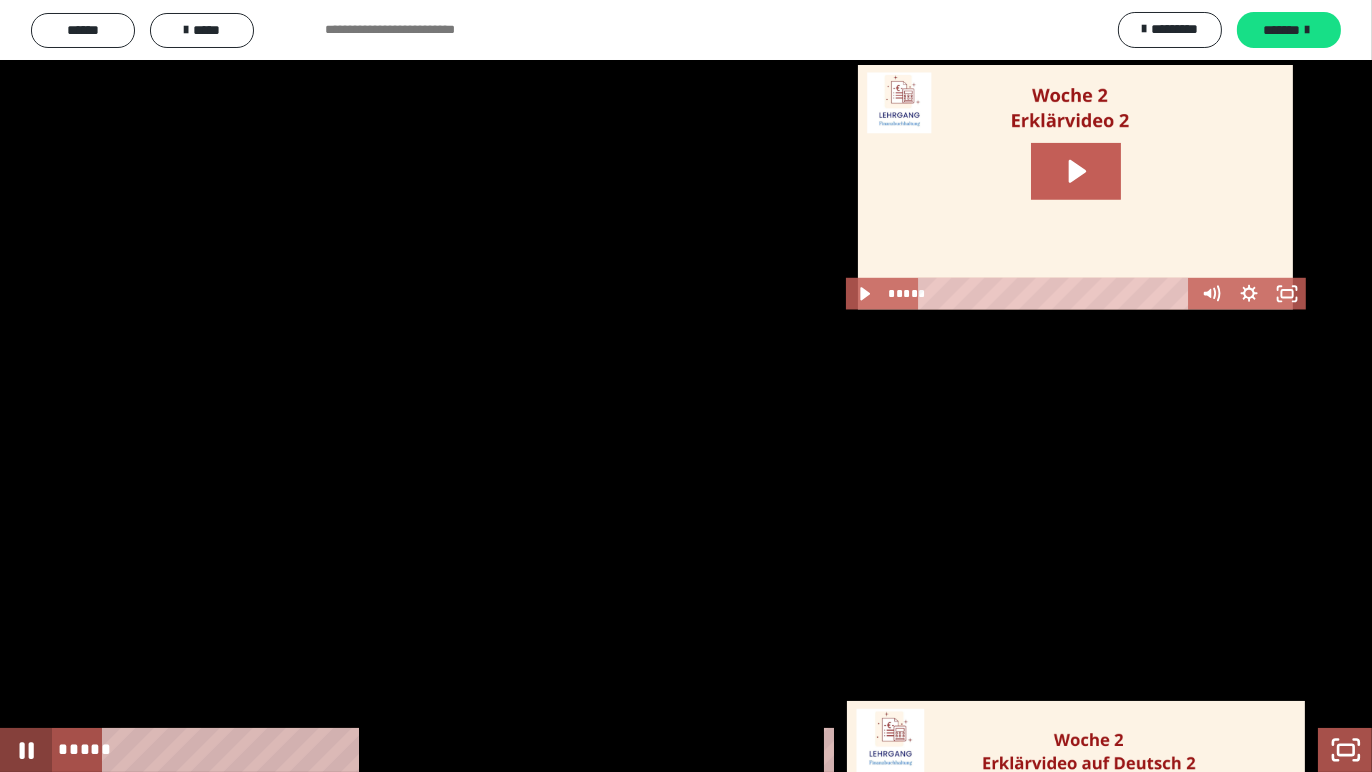 click at bounding box center [26, 750] 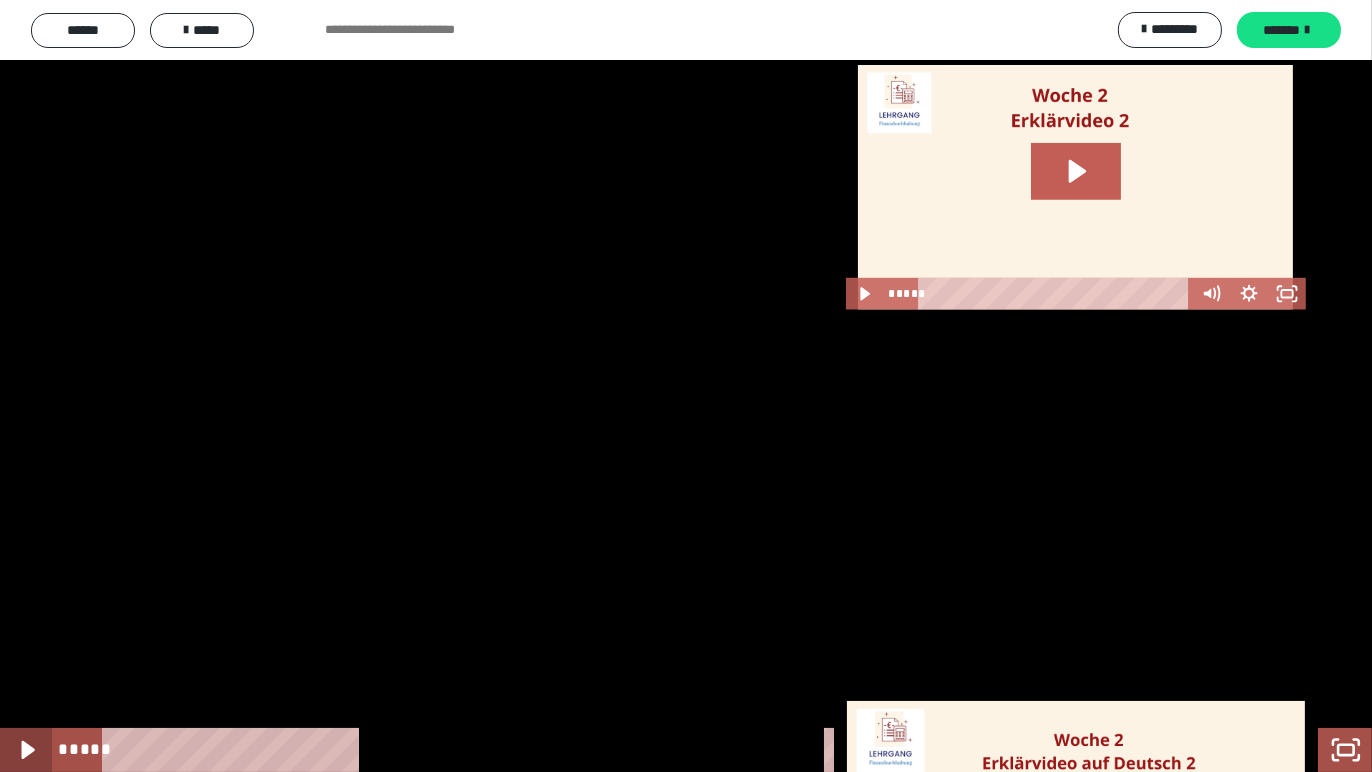 click at bounding box center (26, 750) 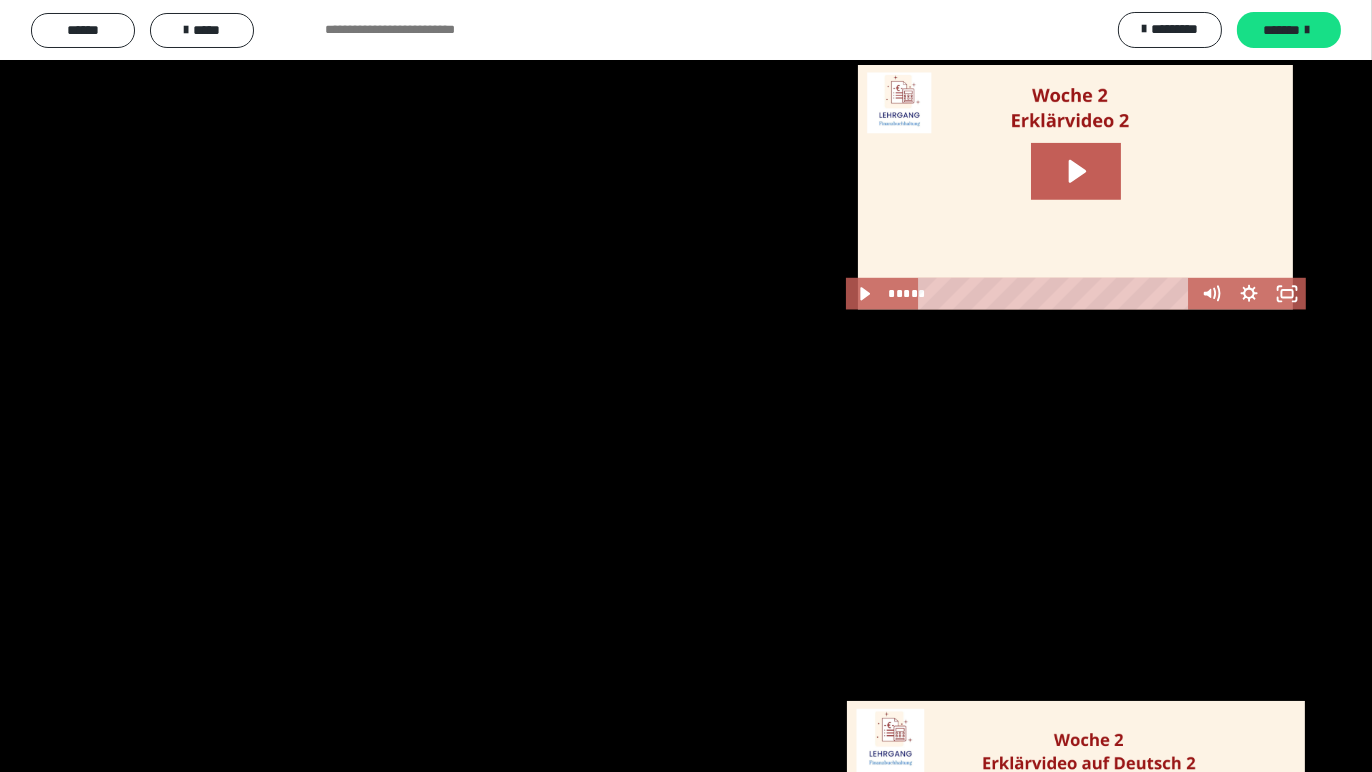 click at bounding box center [26, 750] 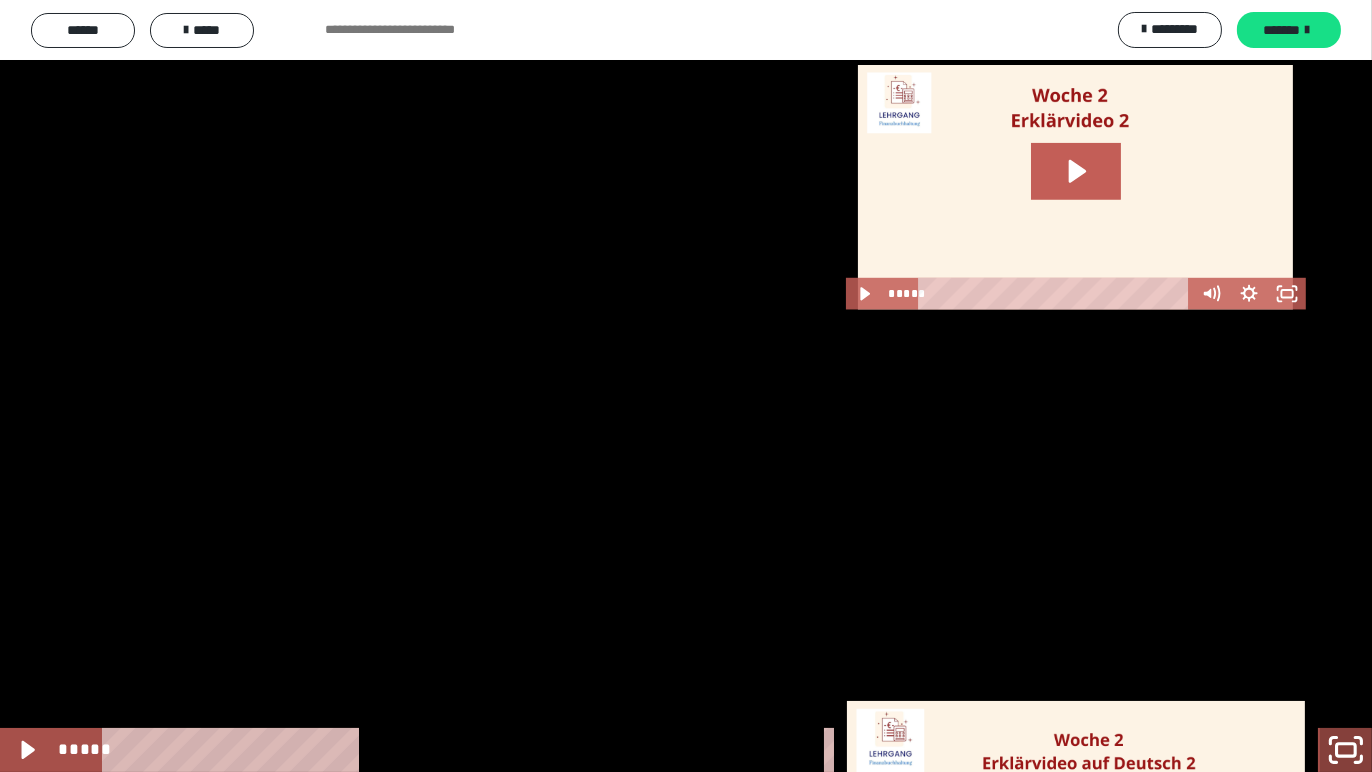 click 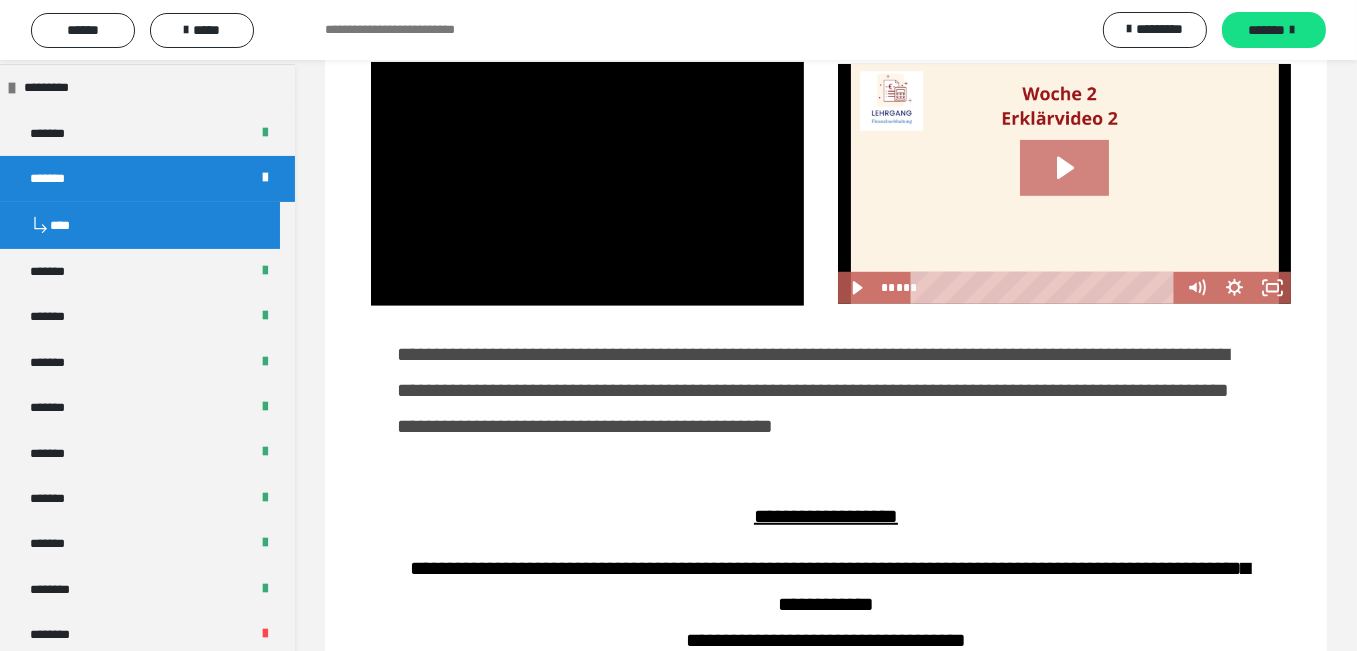 click 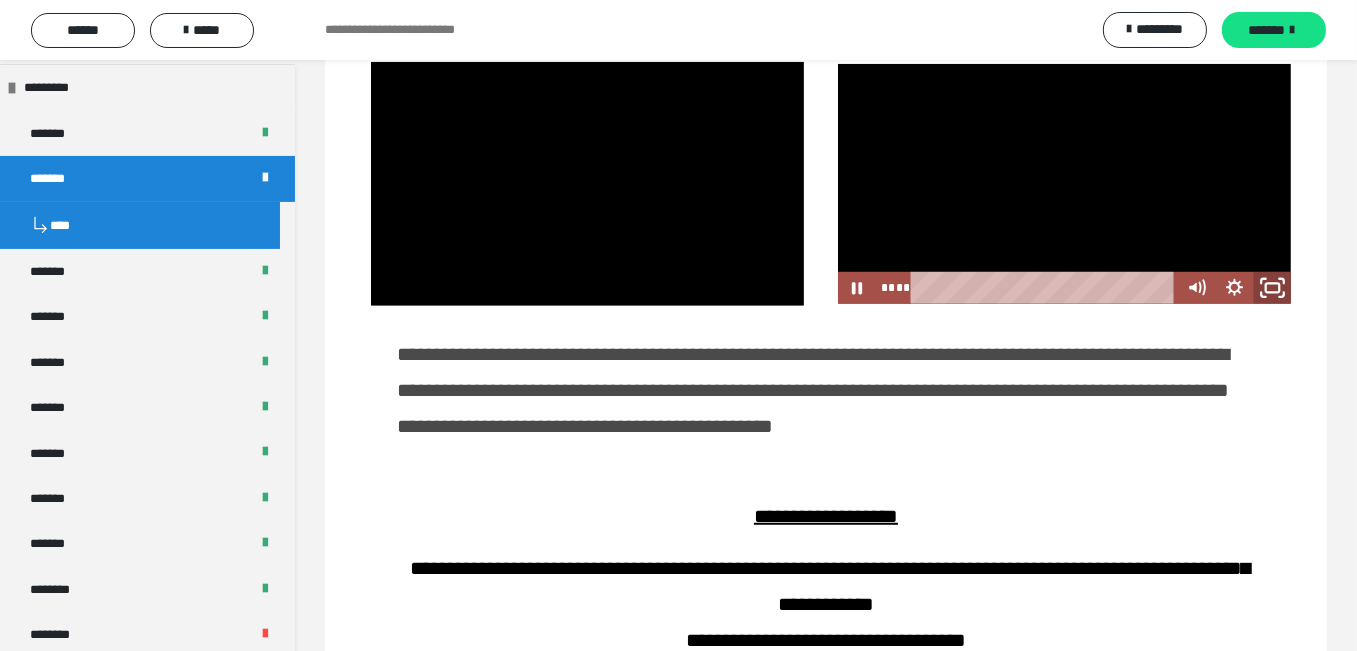 click 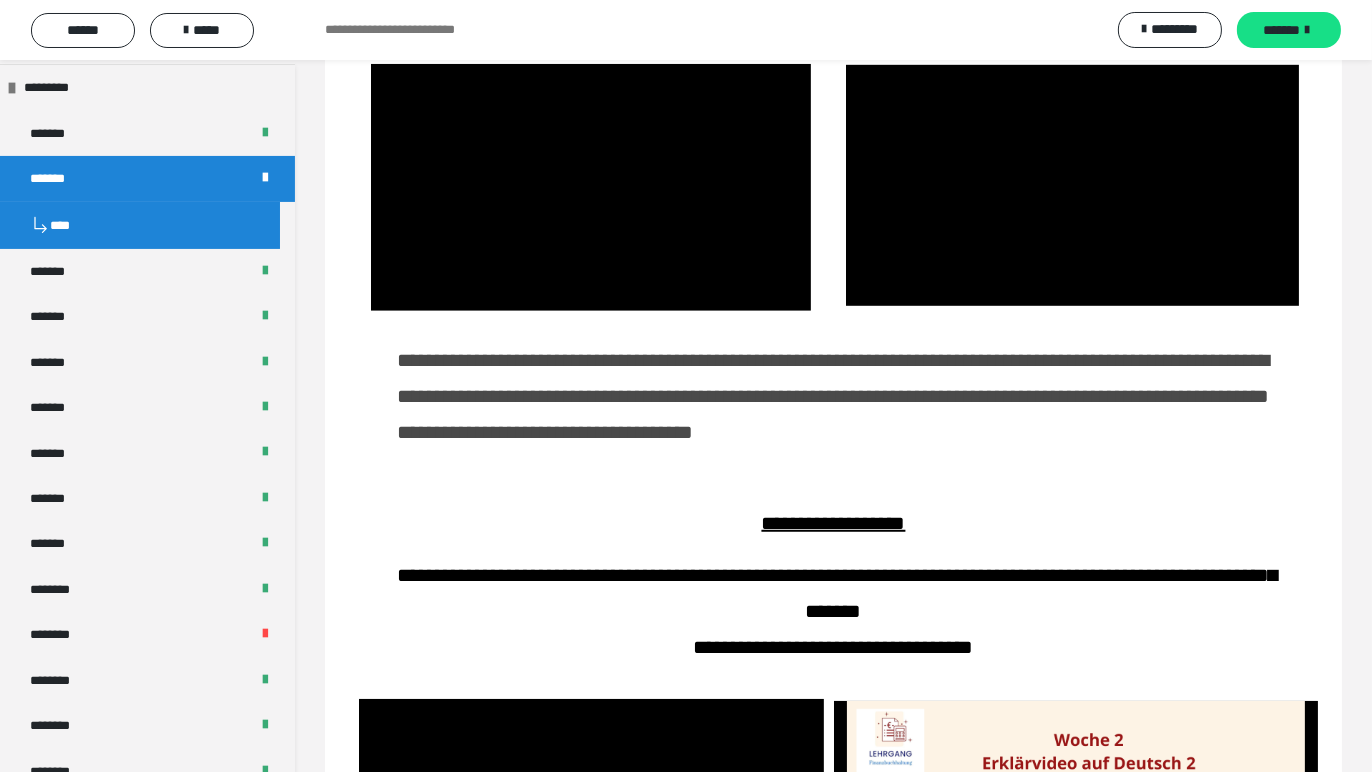 type 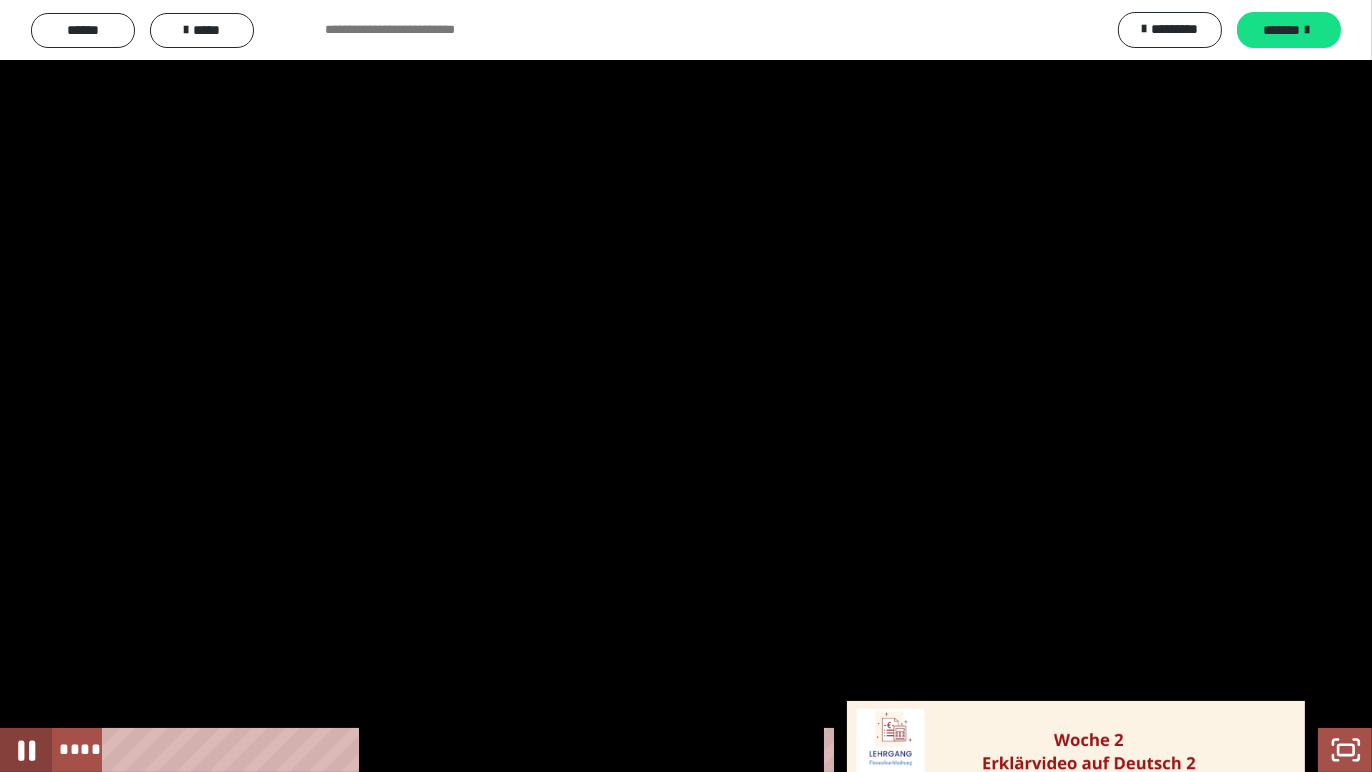 click 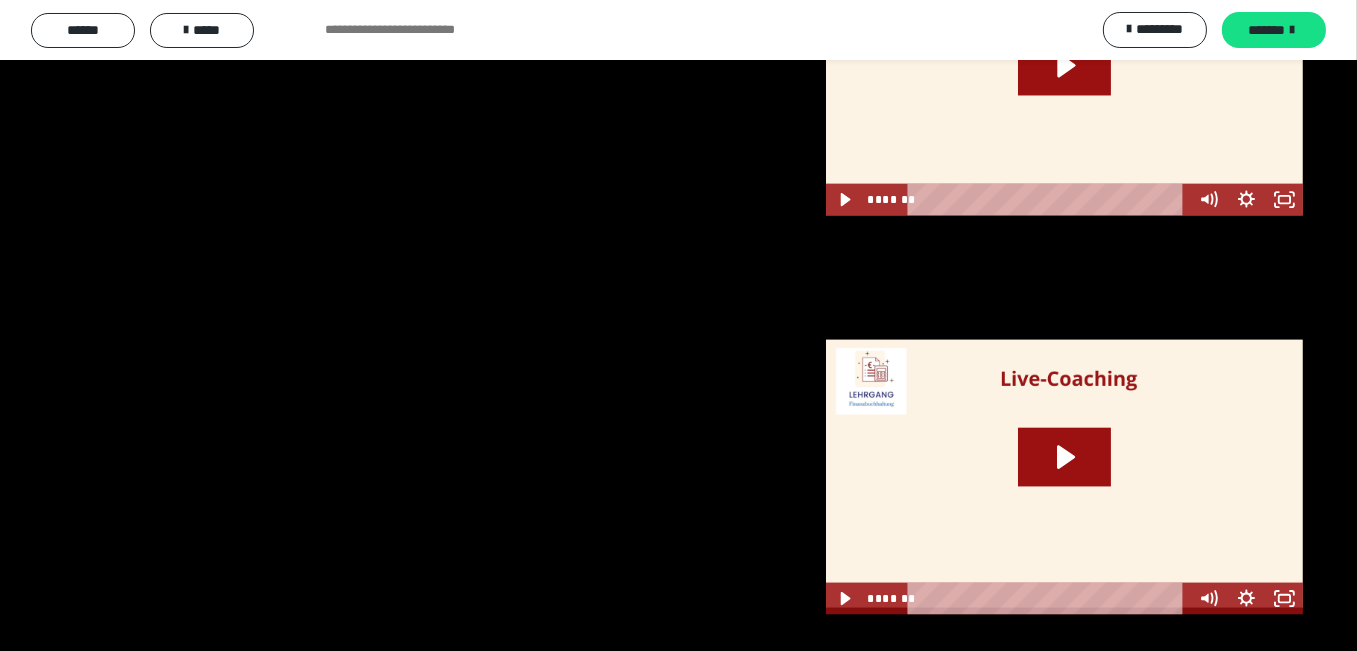 scroll, scrollTop: 3517, scrollLeft: 0, axis: vertical 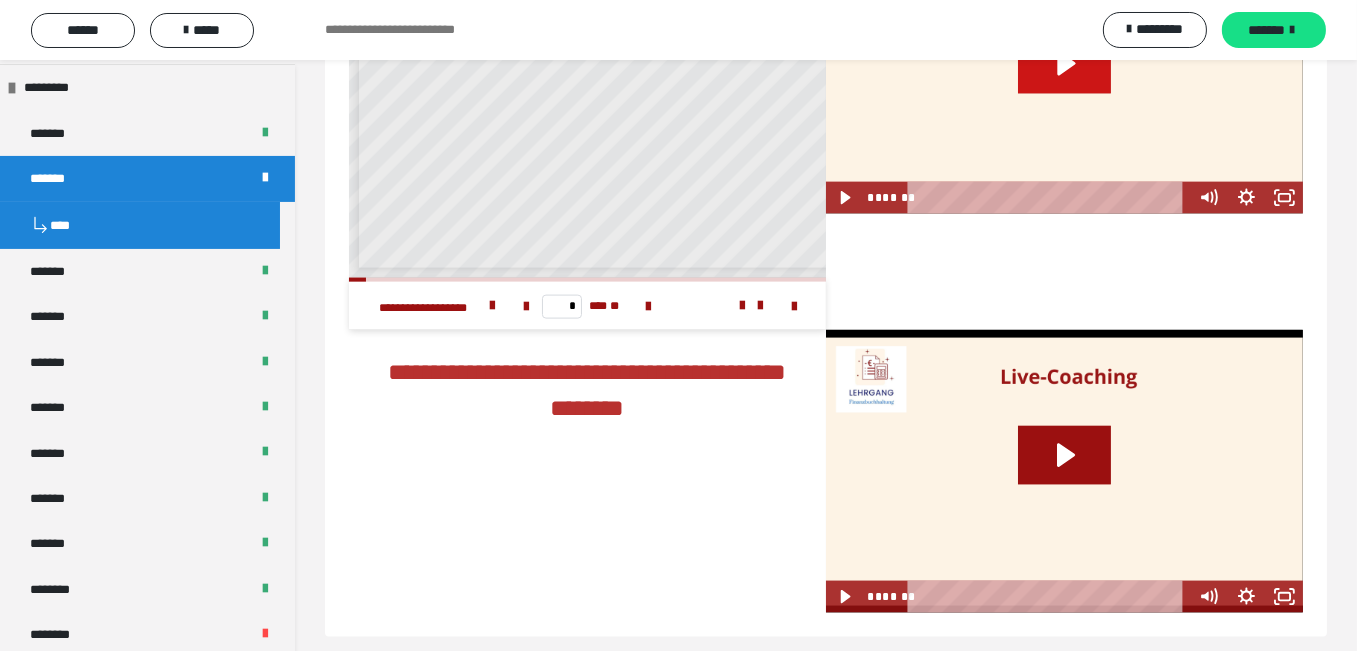 click 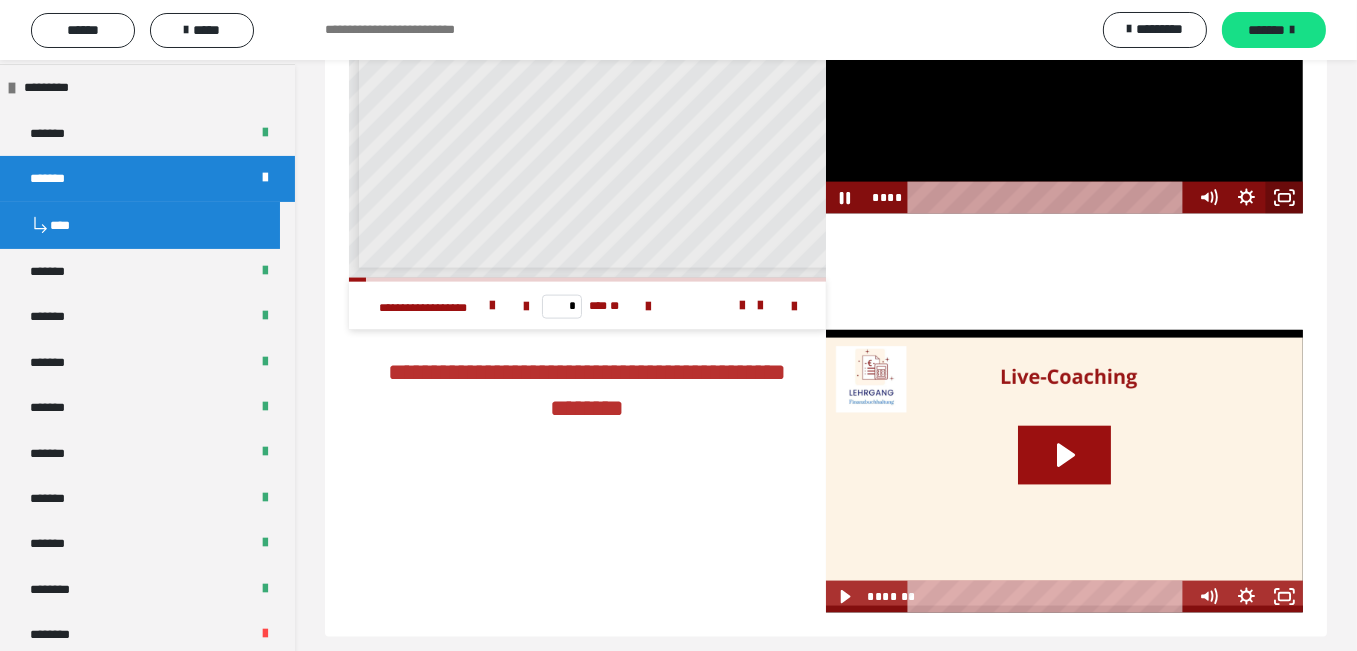 click 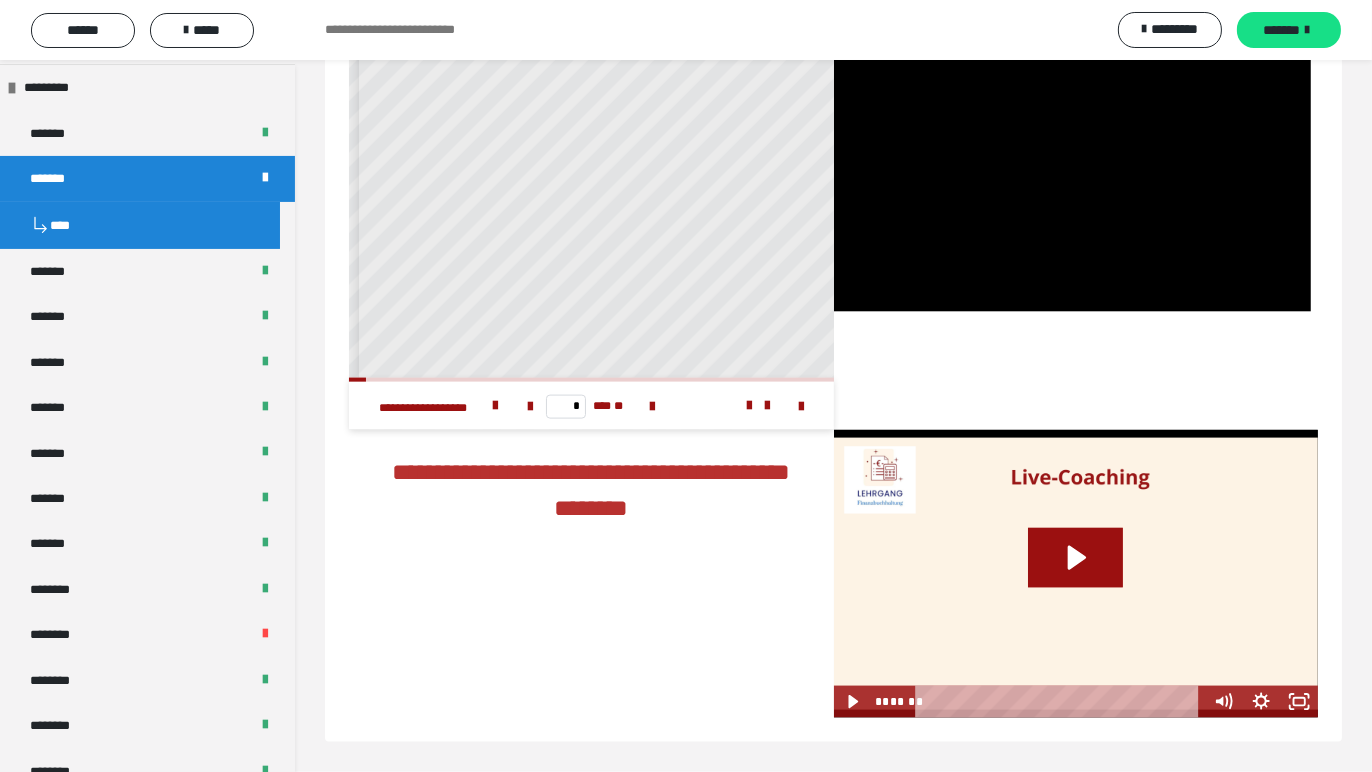 type 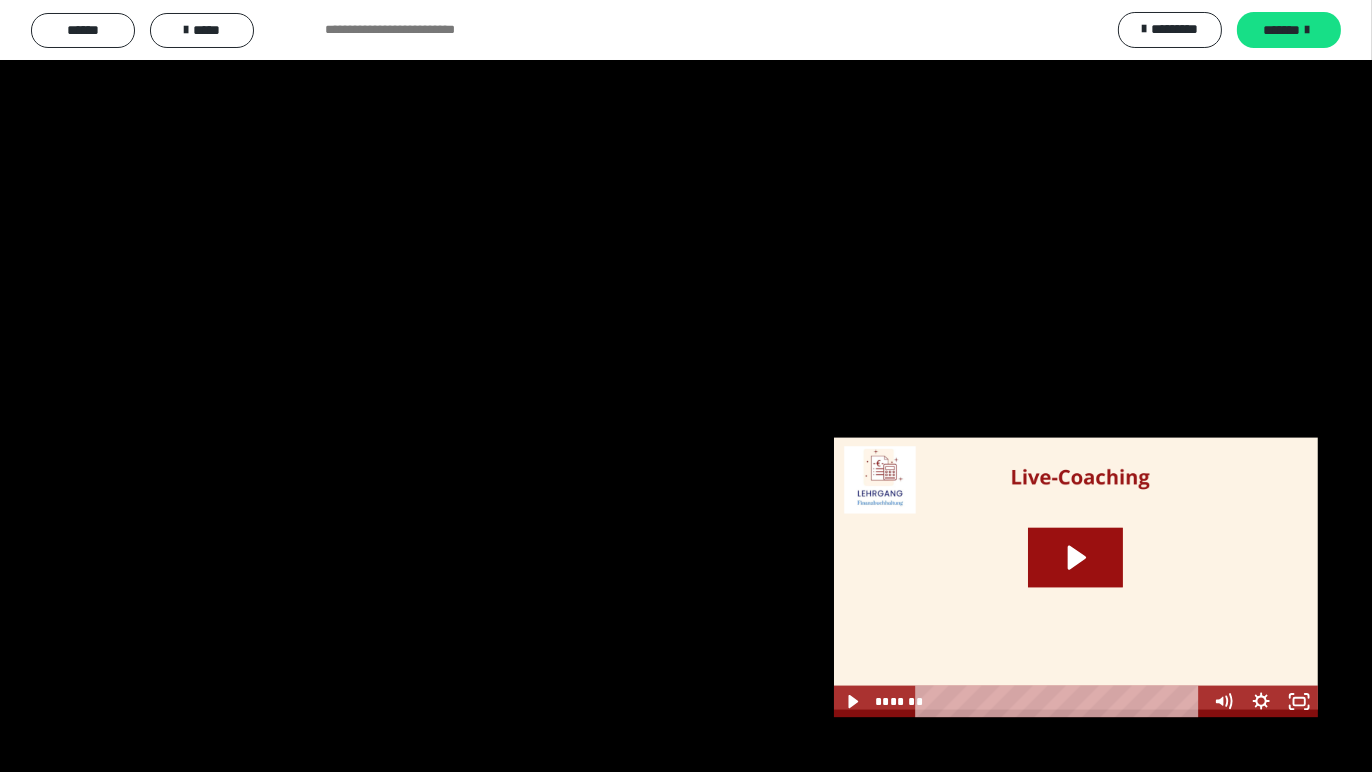 click at bounding box center (1346, 750) 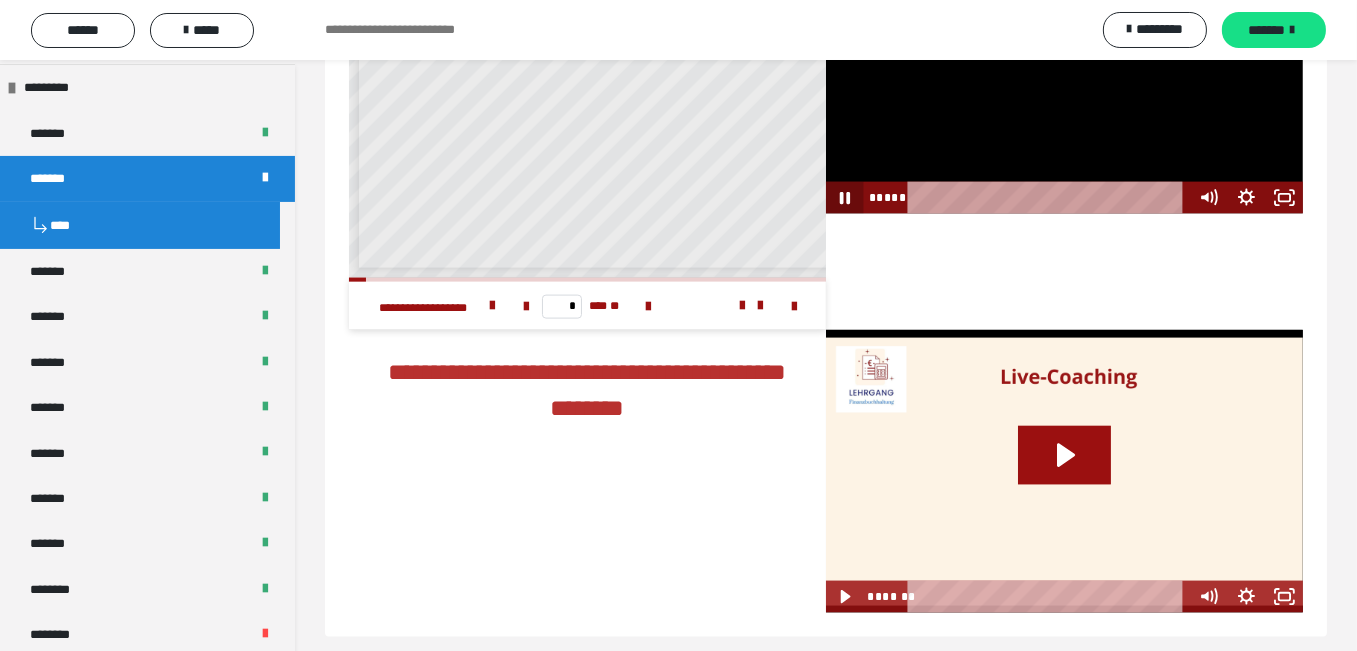 click 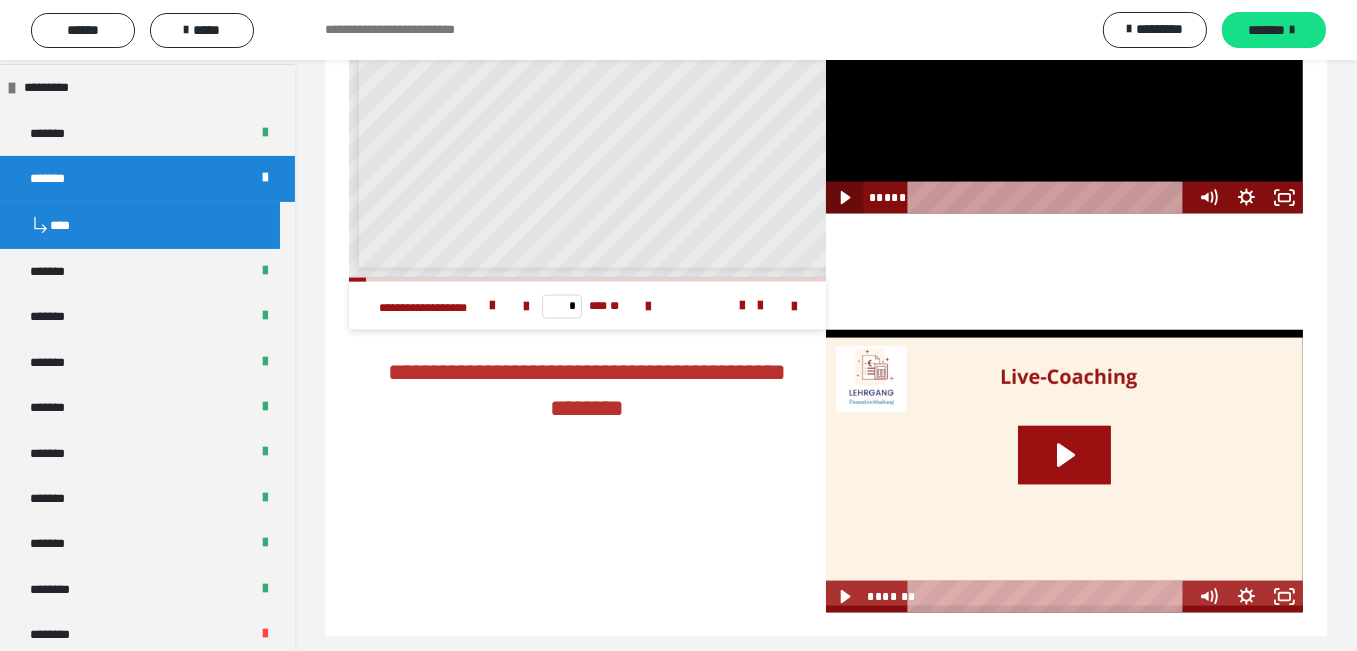 type 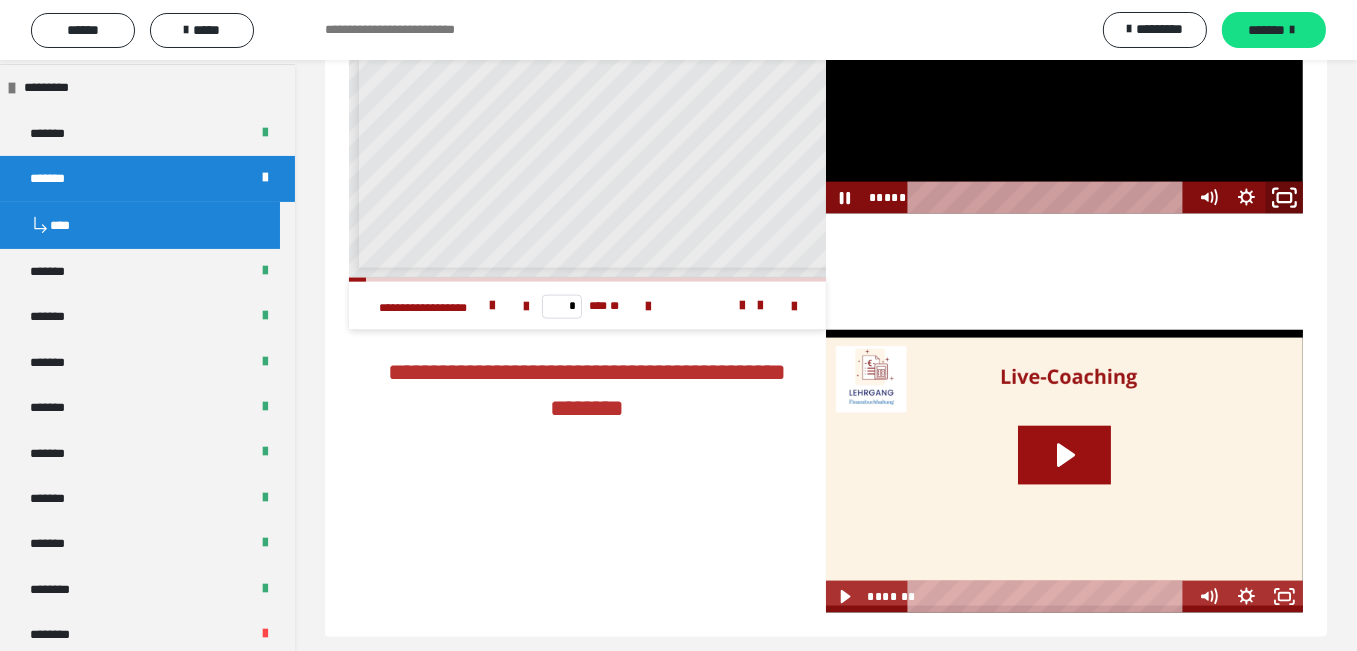 click 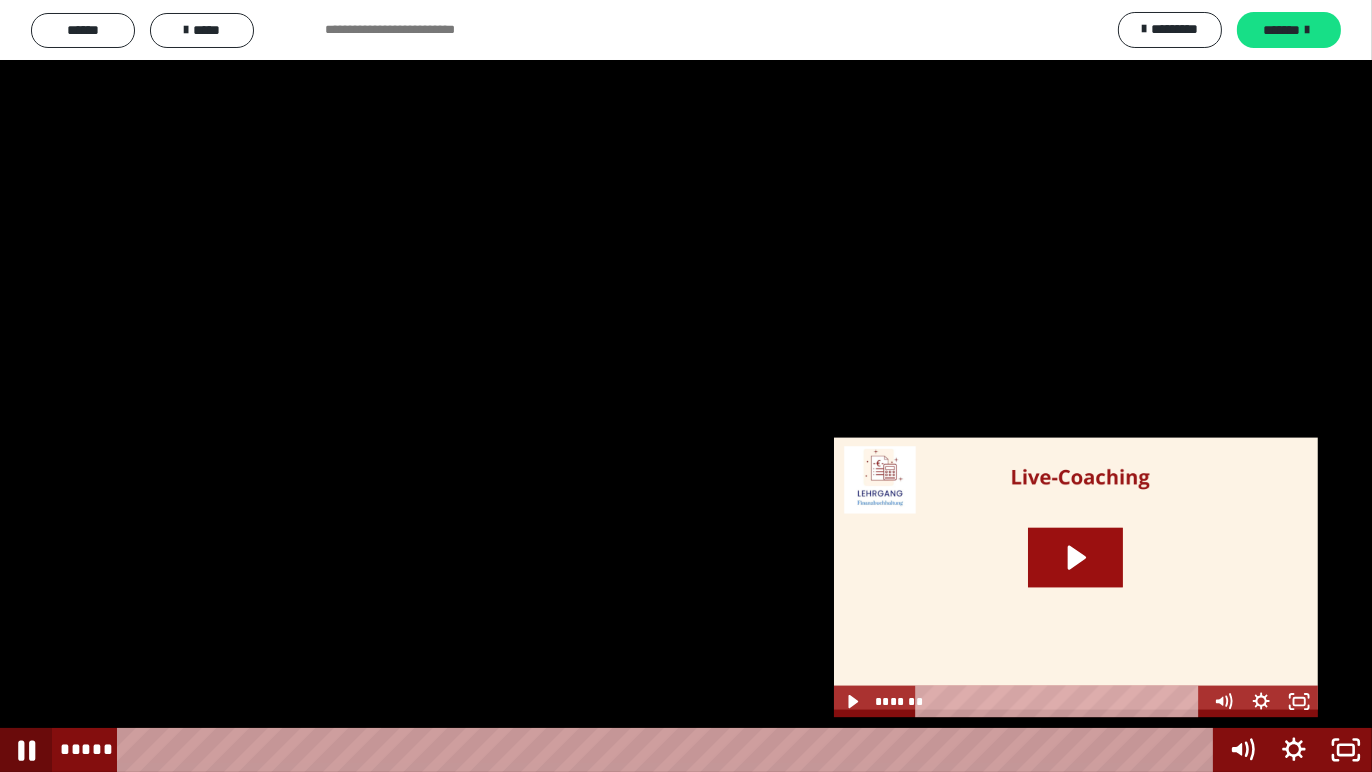 click 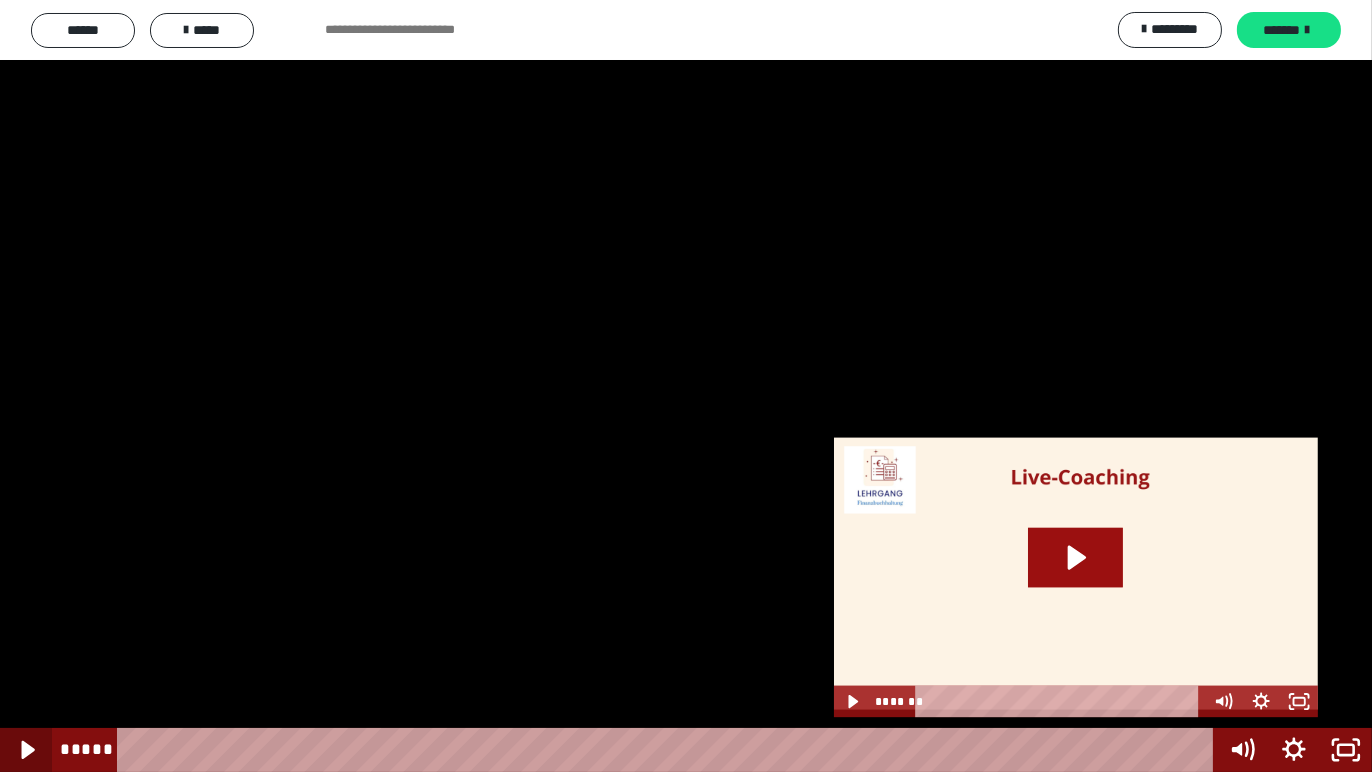 click at bounding box center [26, 750] 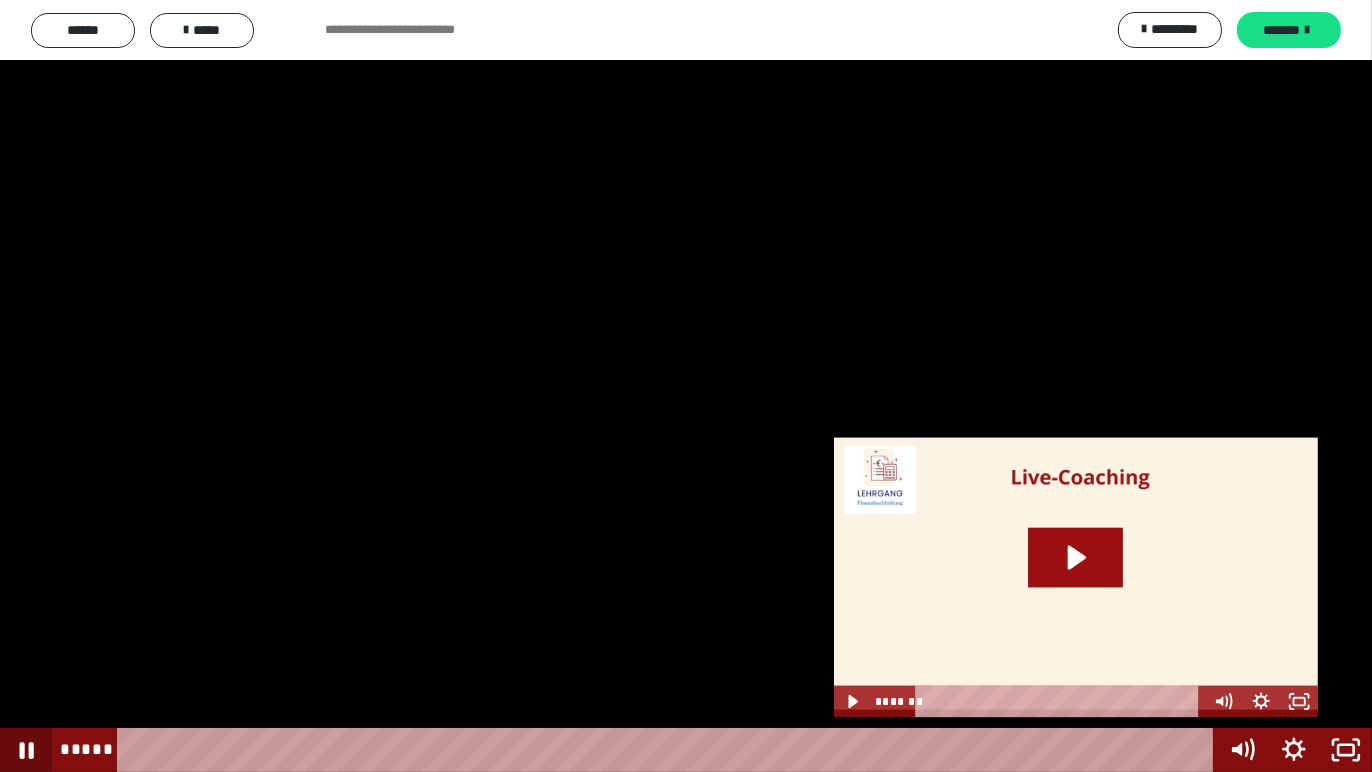 click 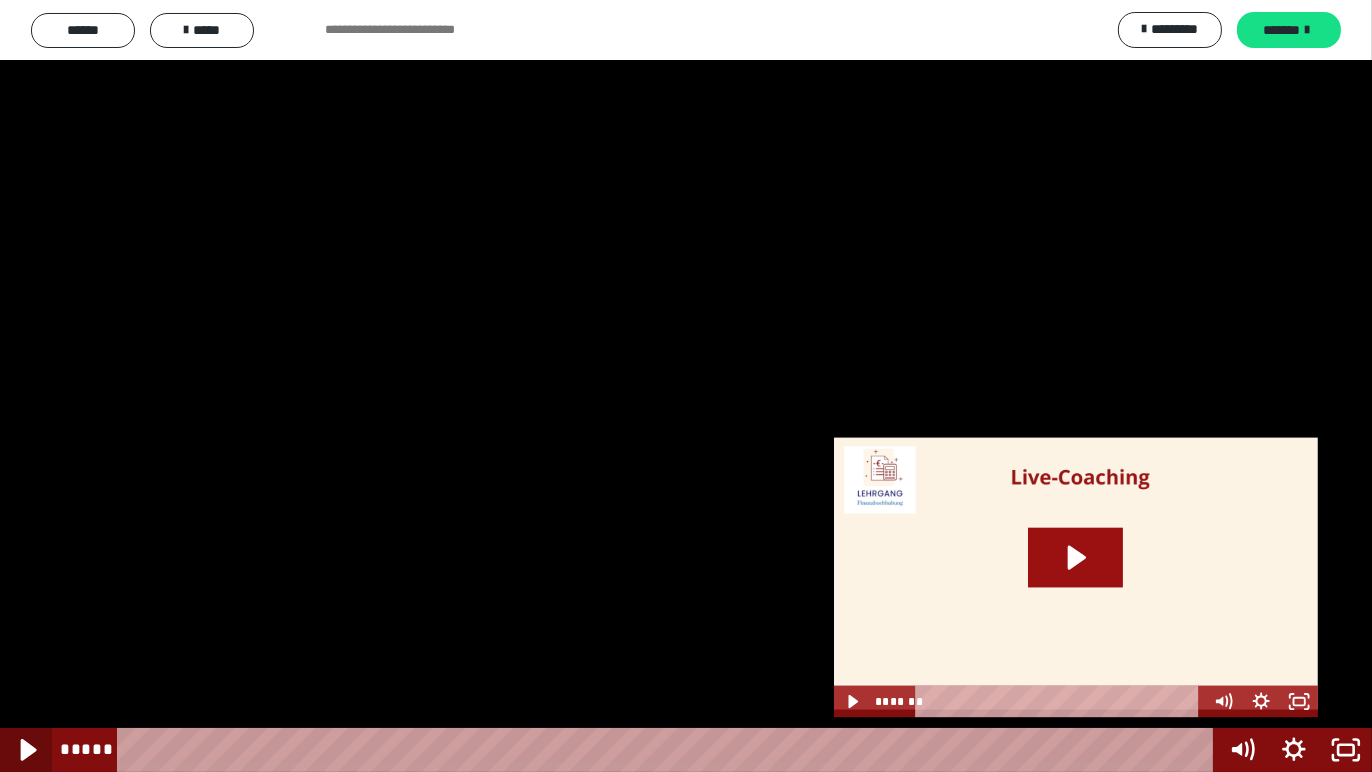 click 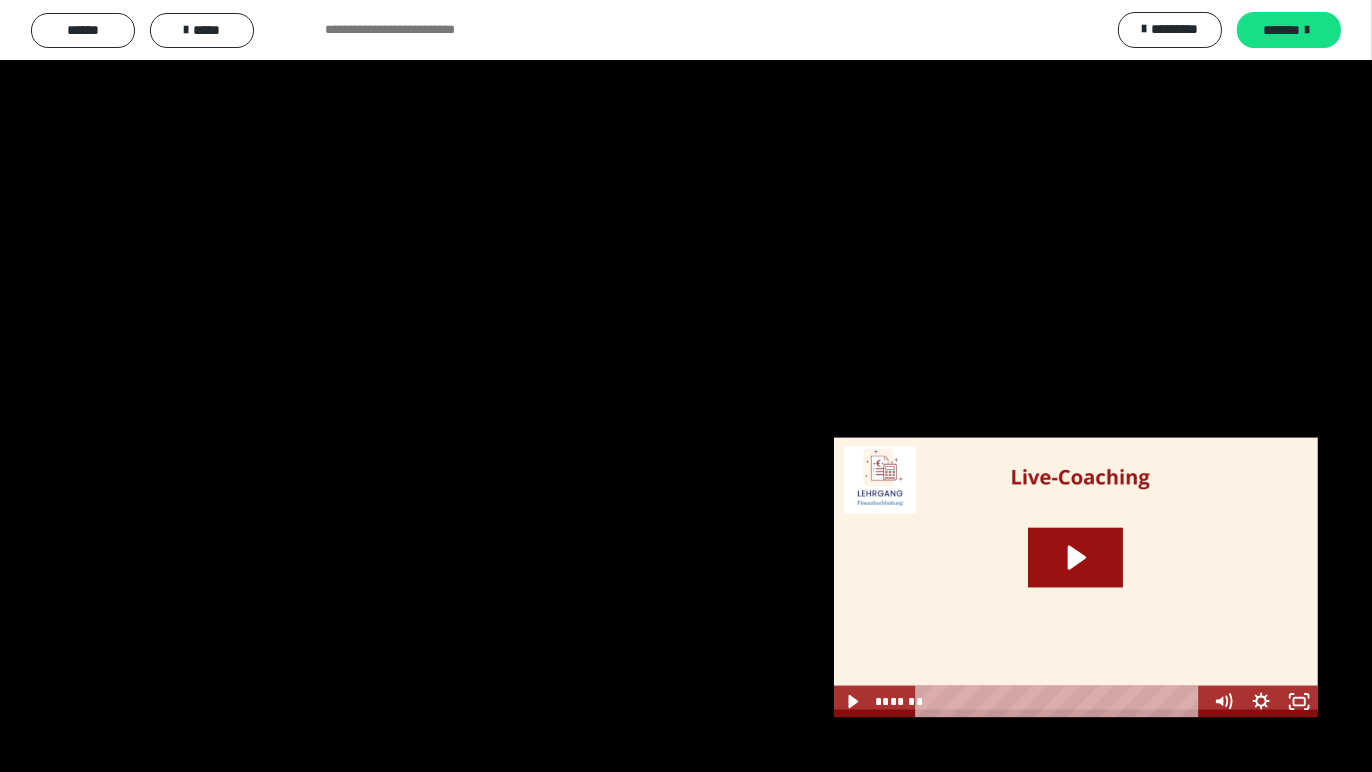 click at bounding box center [26, 750] 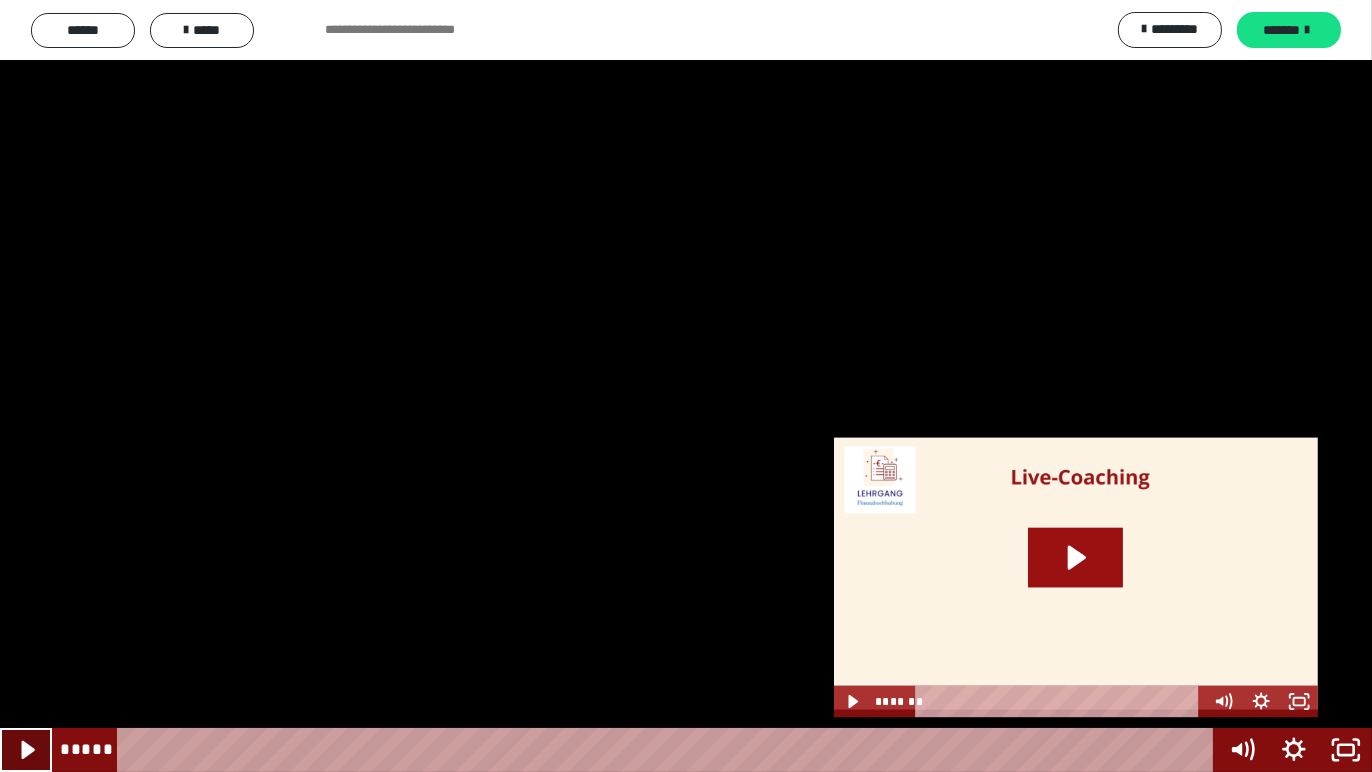 click 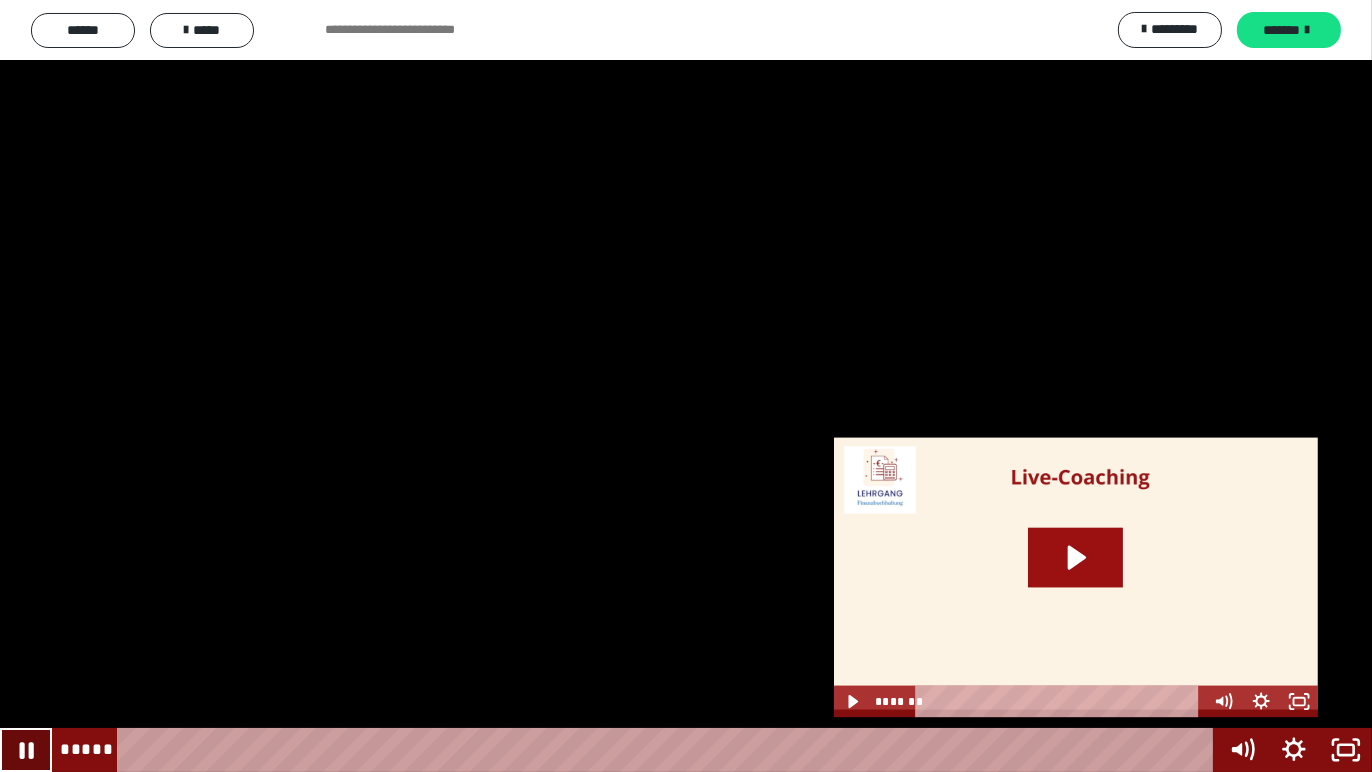 click at bounding box center (26, 750) 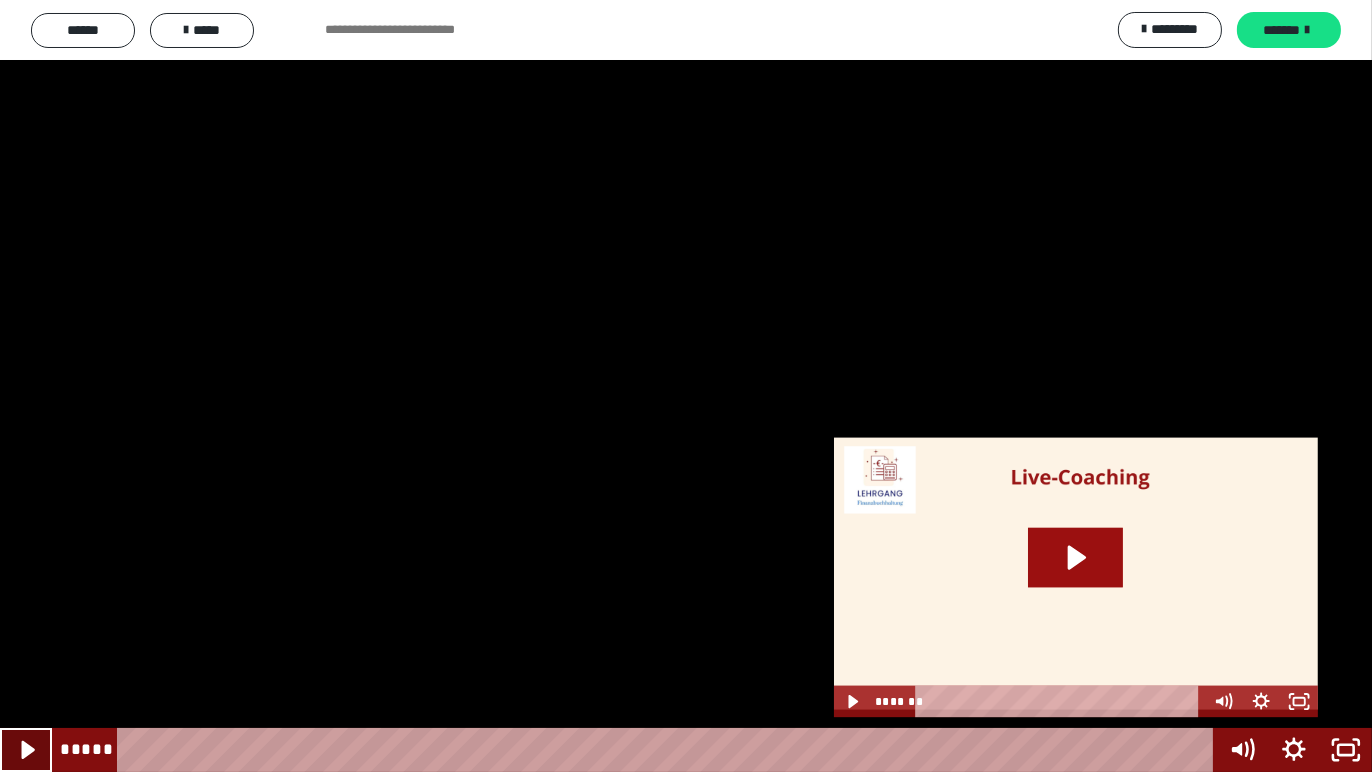 click at bounding box center (26, 750) 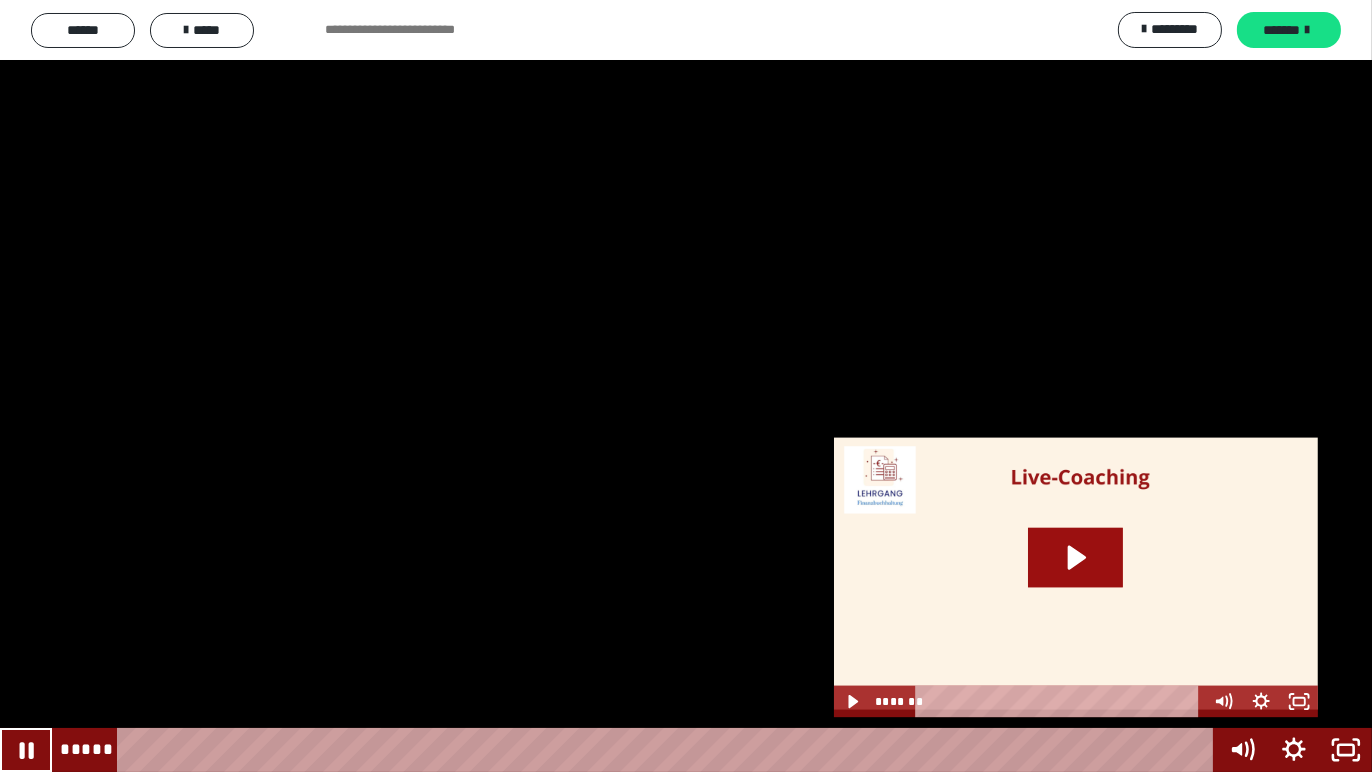 click at bounding box center [26, 750] 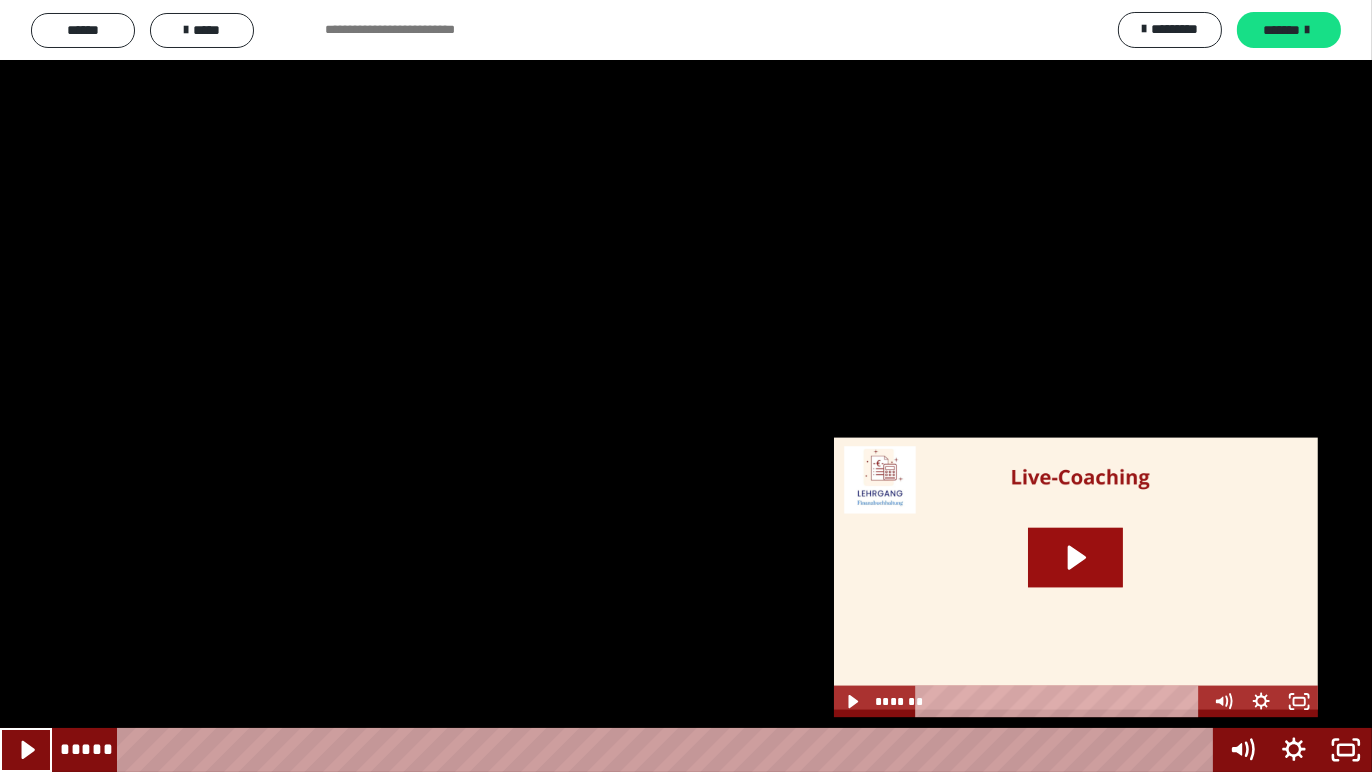 click at bounding box center (26, 750) 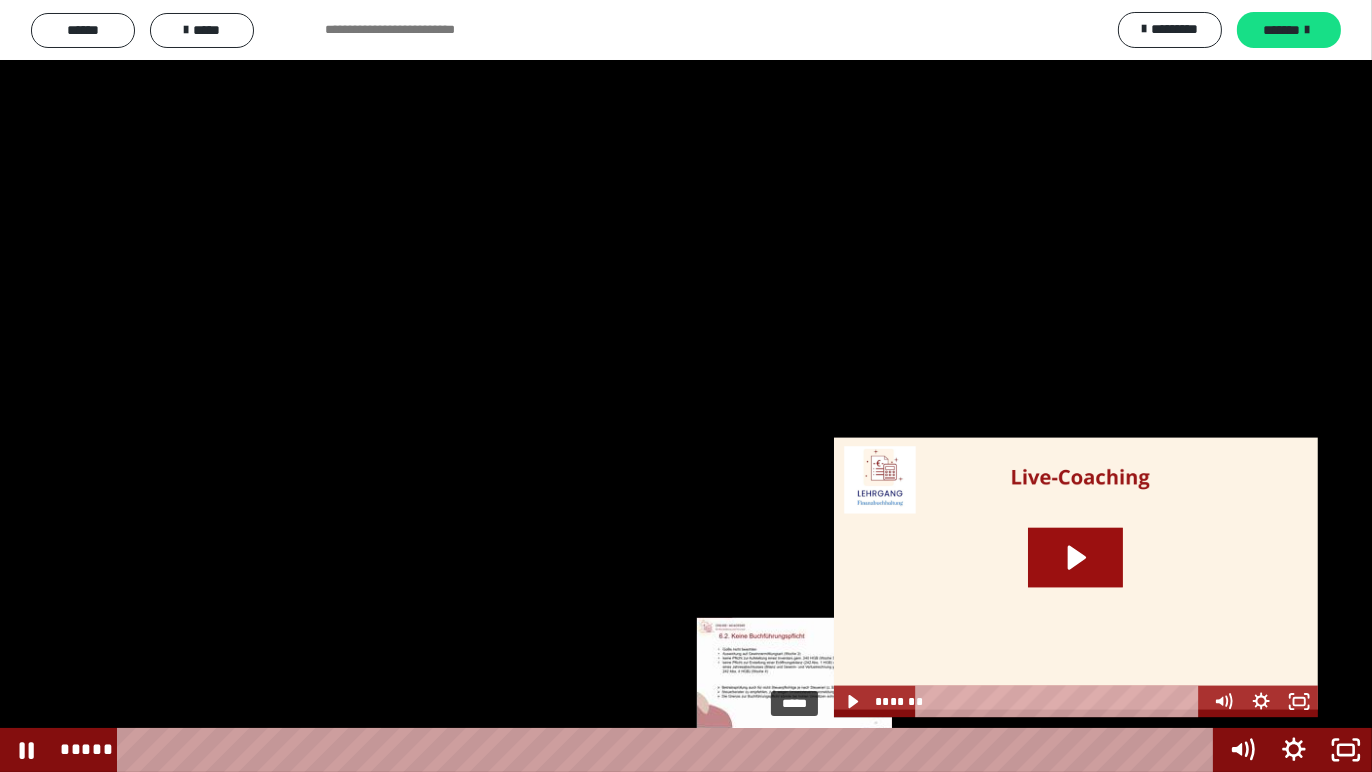 click on "*****" at bounding box center [669, 750] 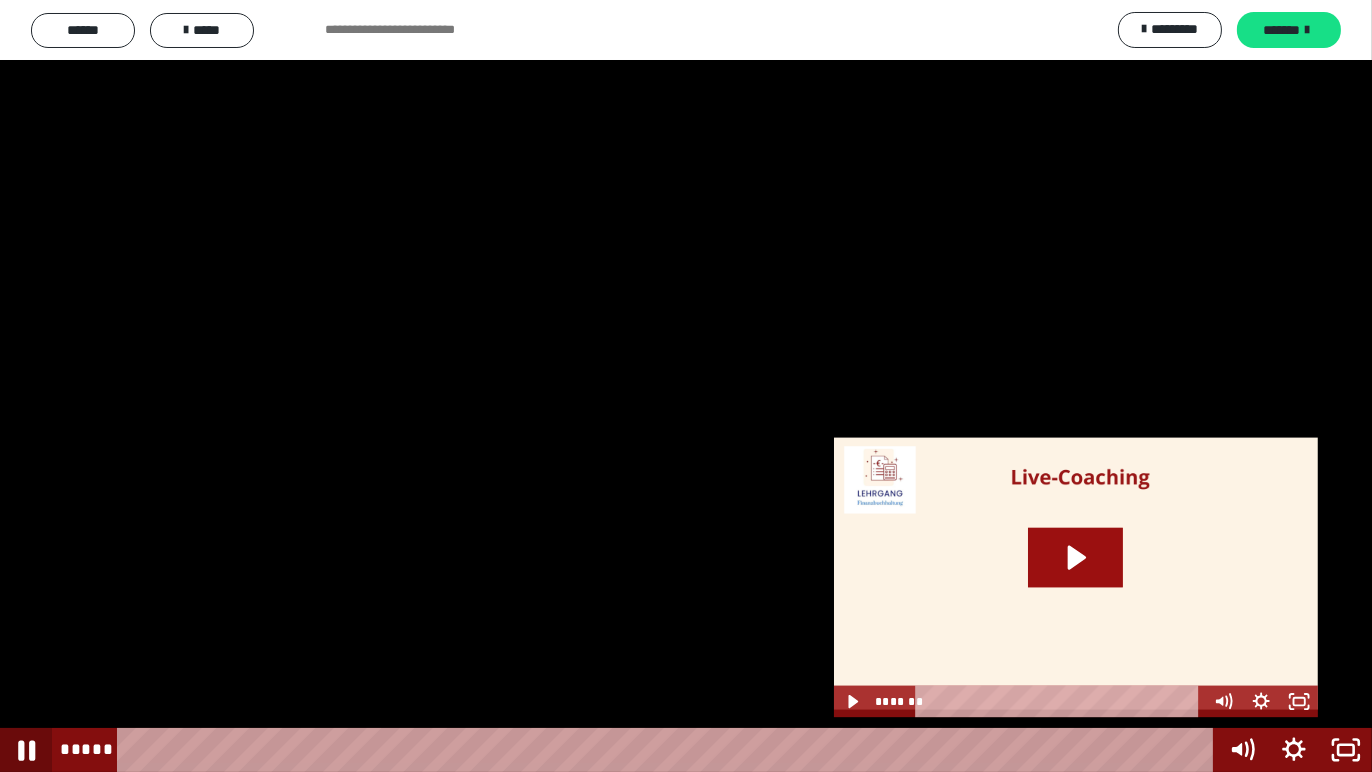 click 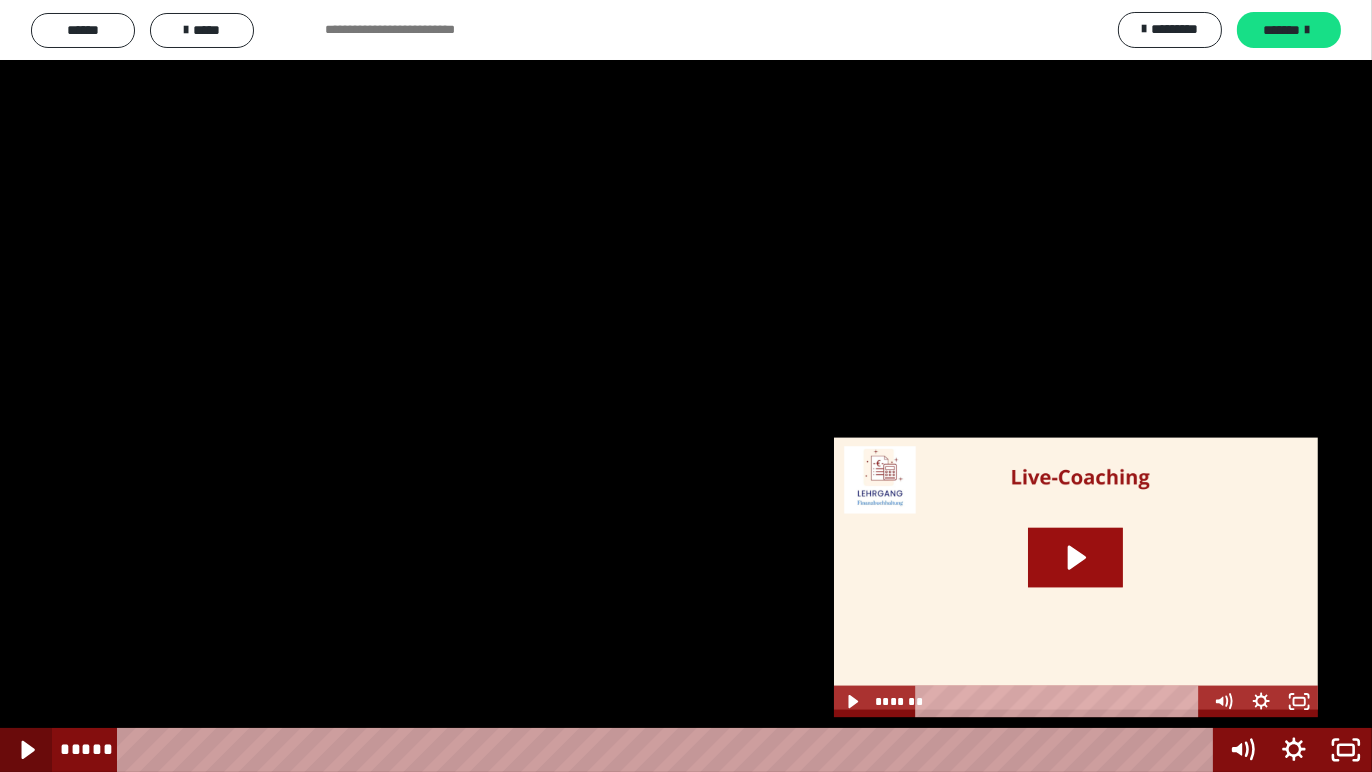 click at bounding box center (26, 750) 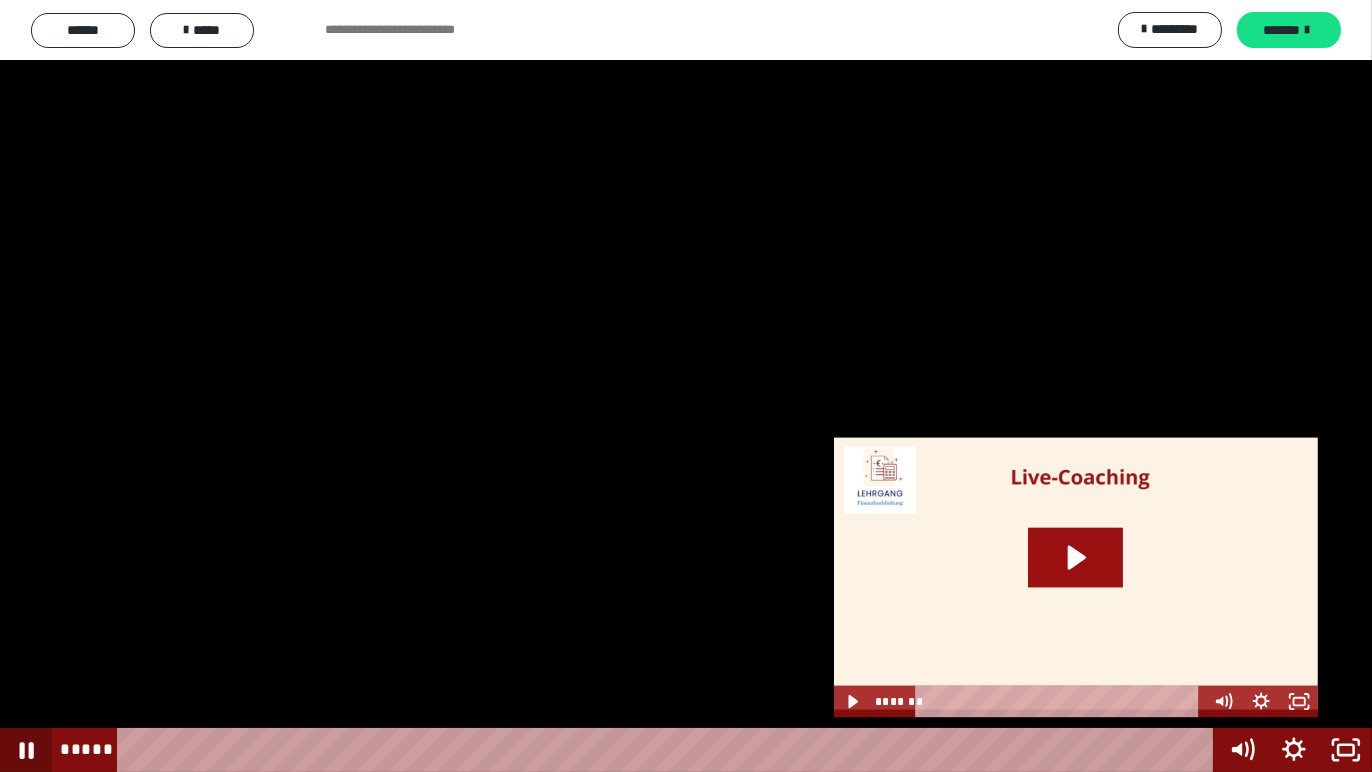 click at bounding box center [26, 750] 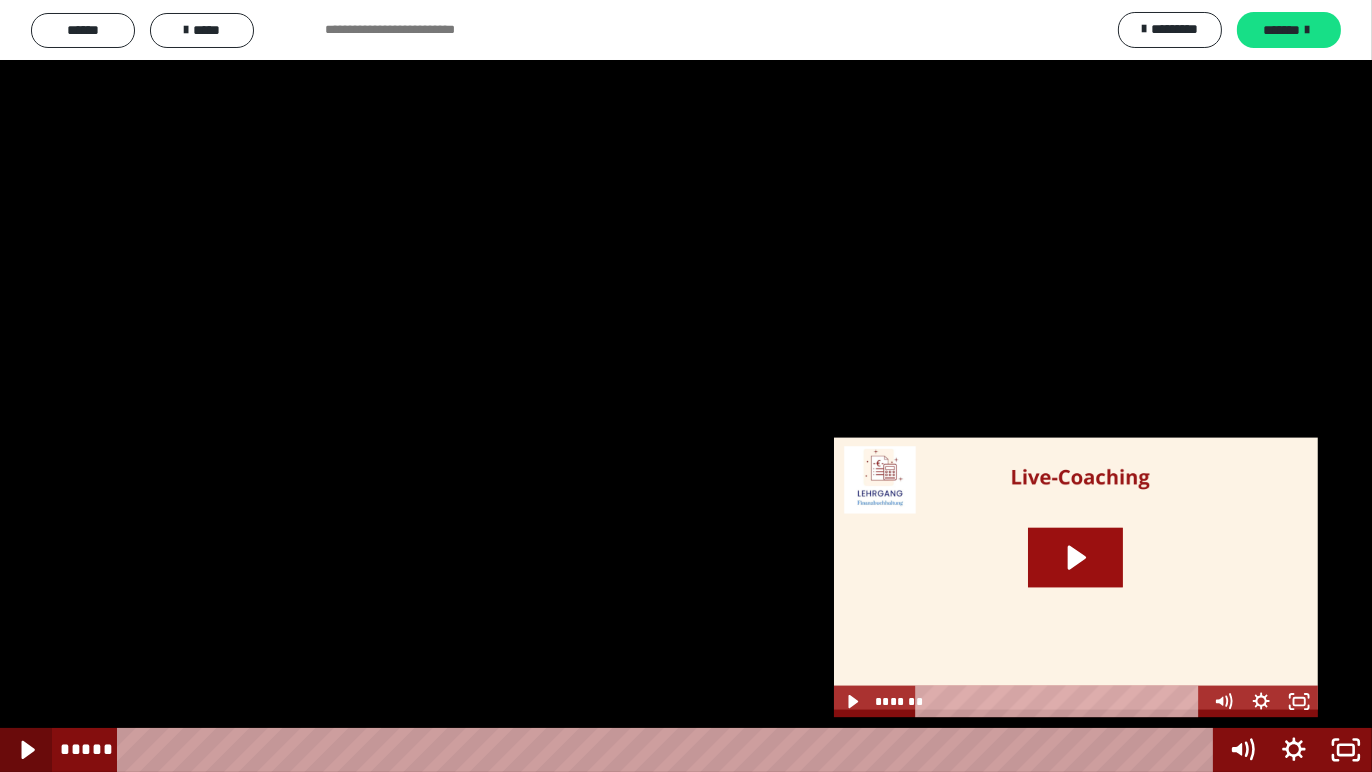 click at bounding box center [26, 750] 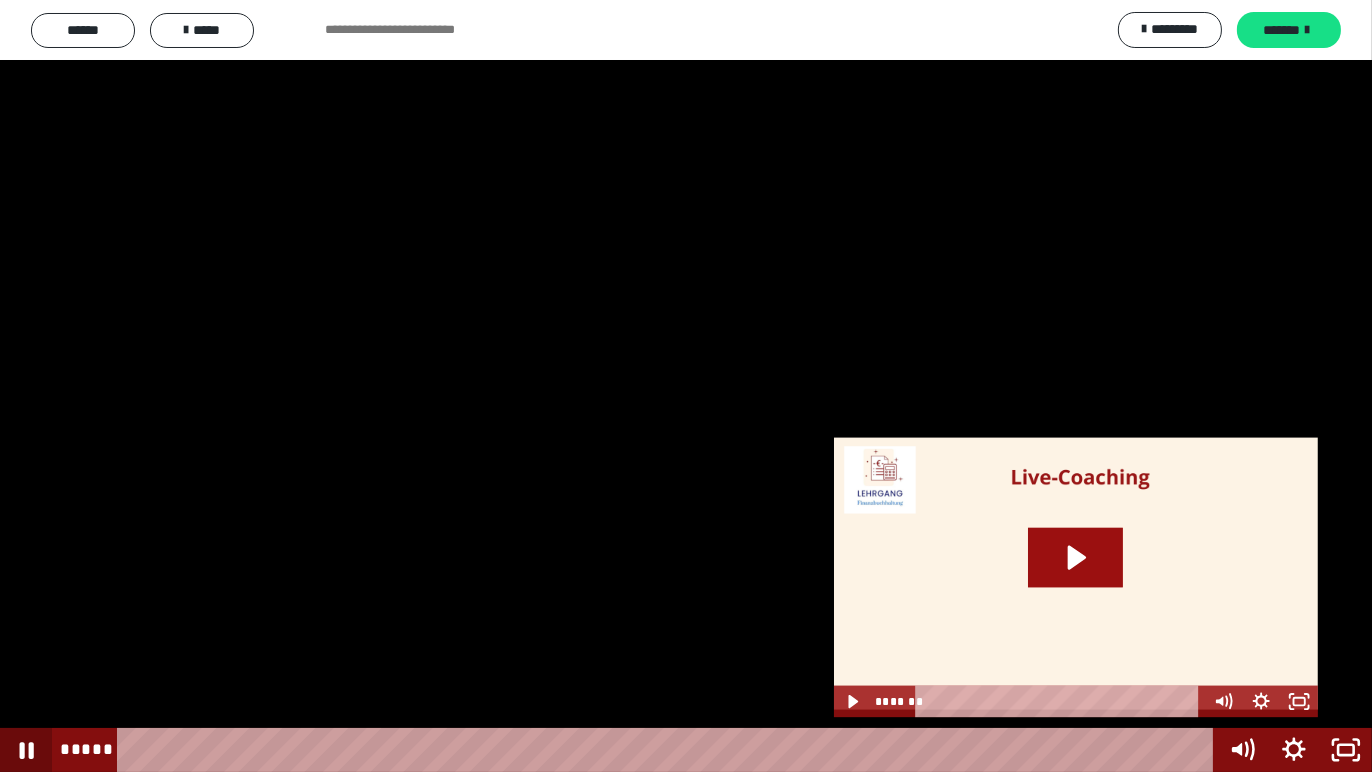 click at bounding box center [26, 750] 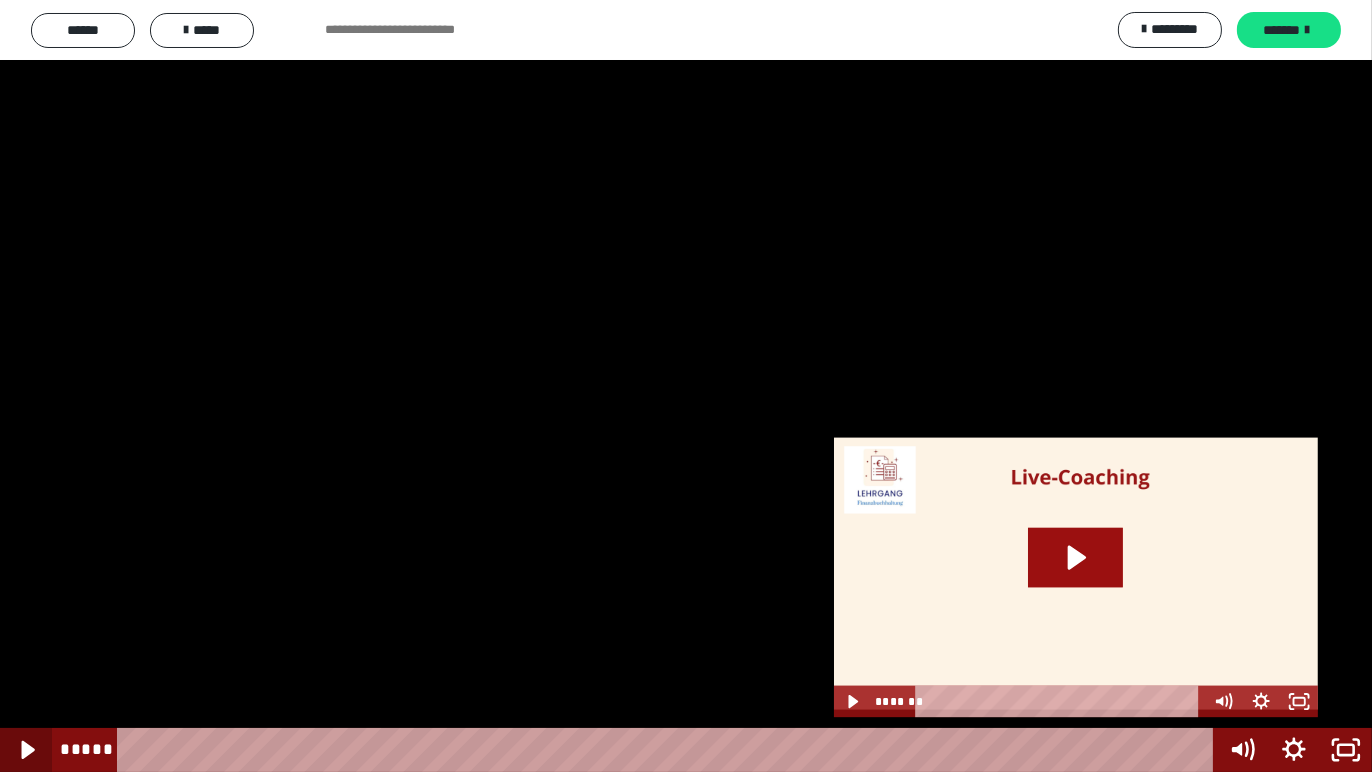 click at bounding box center [26, 750] 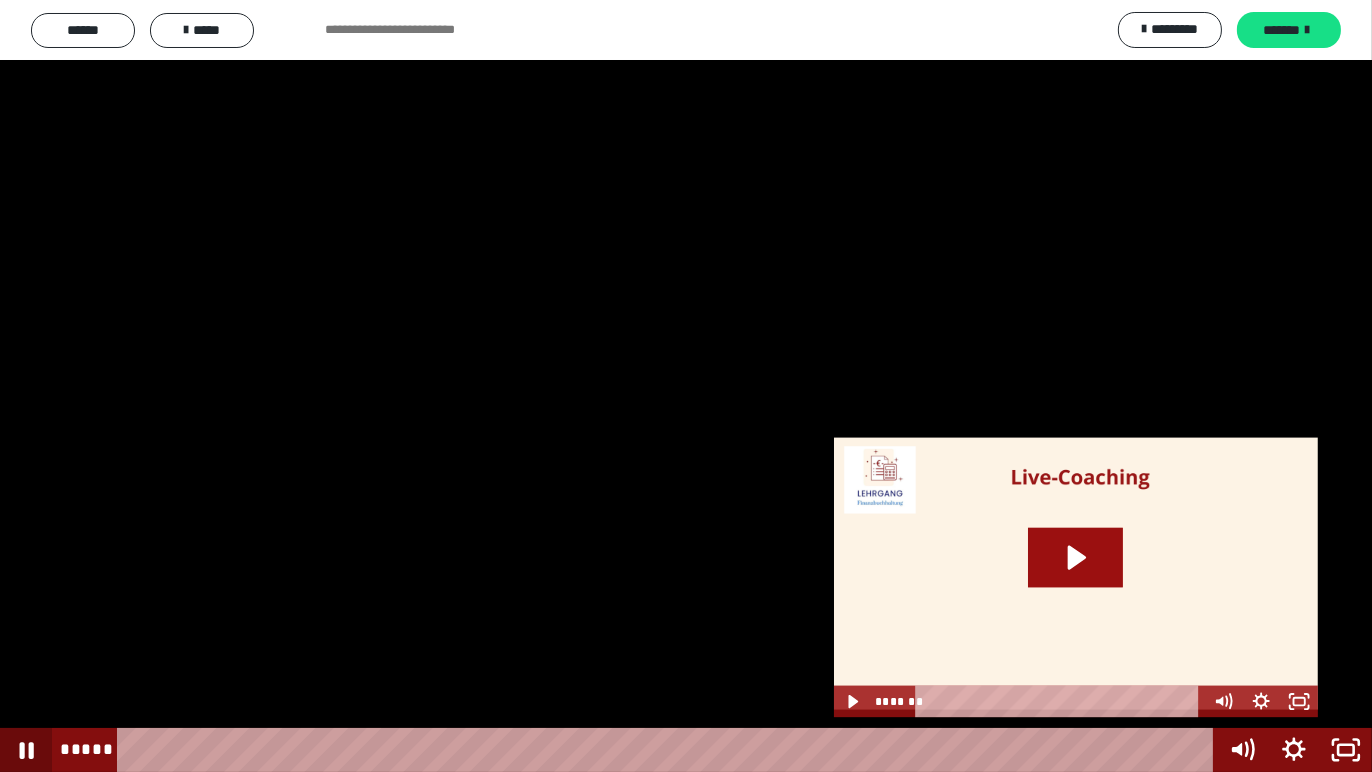 click at bounding box center [26, 750] 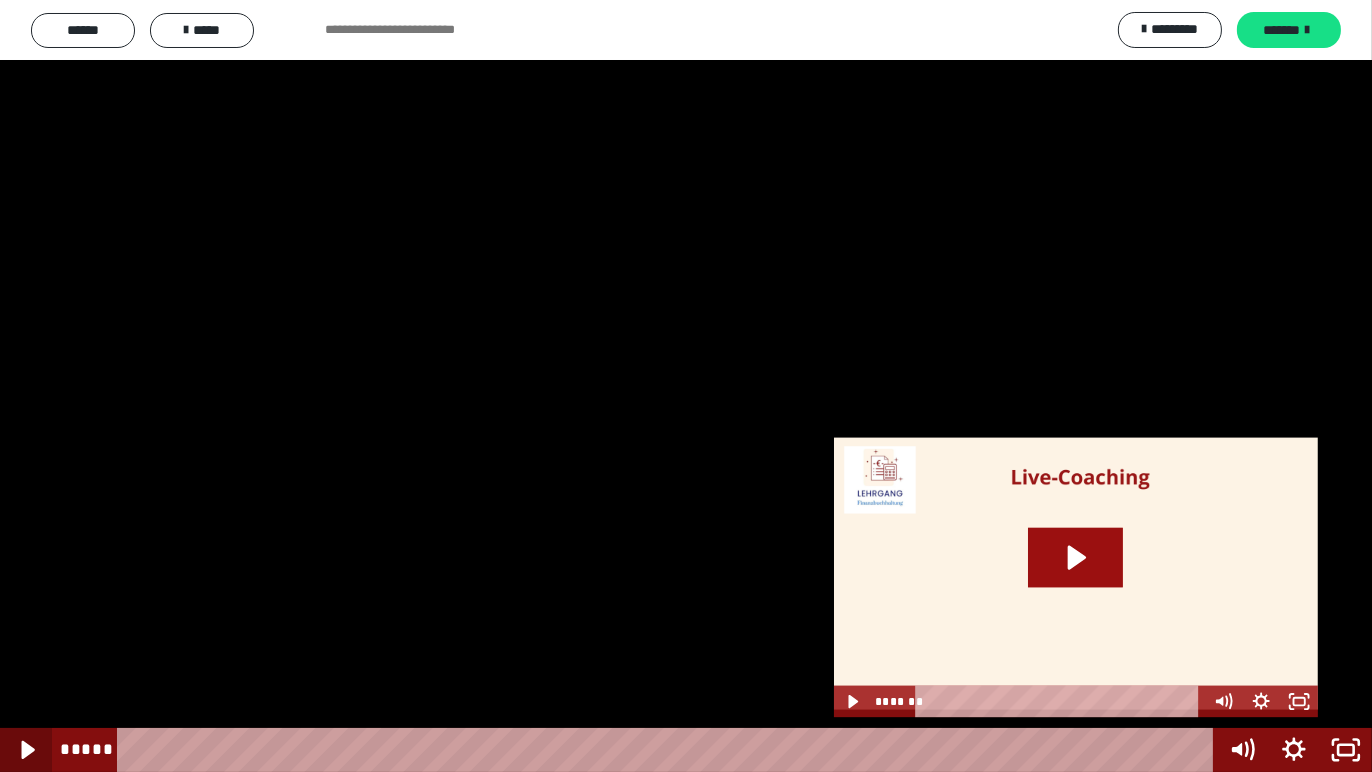 click at bounding box center (26, 750) 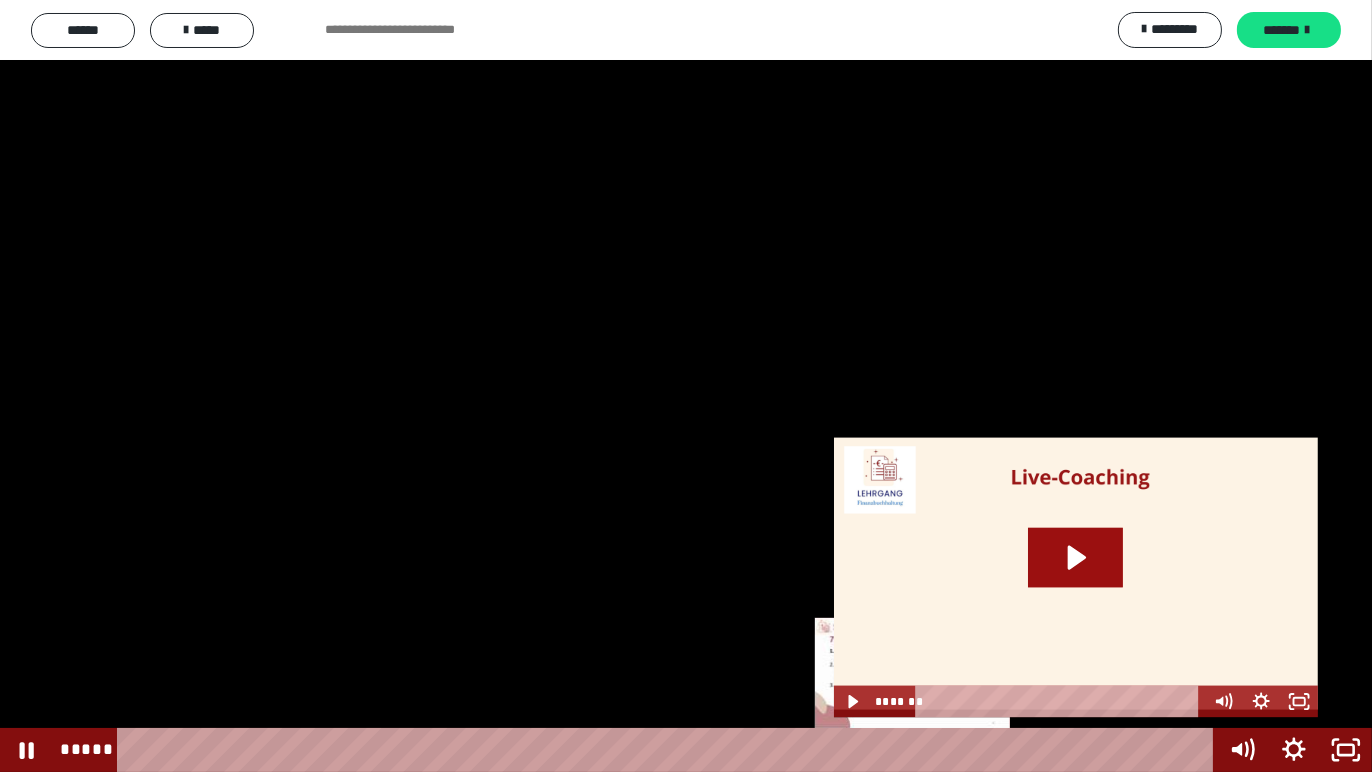 click on "*****" at bounding box center [669, 750] 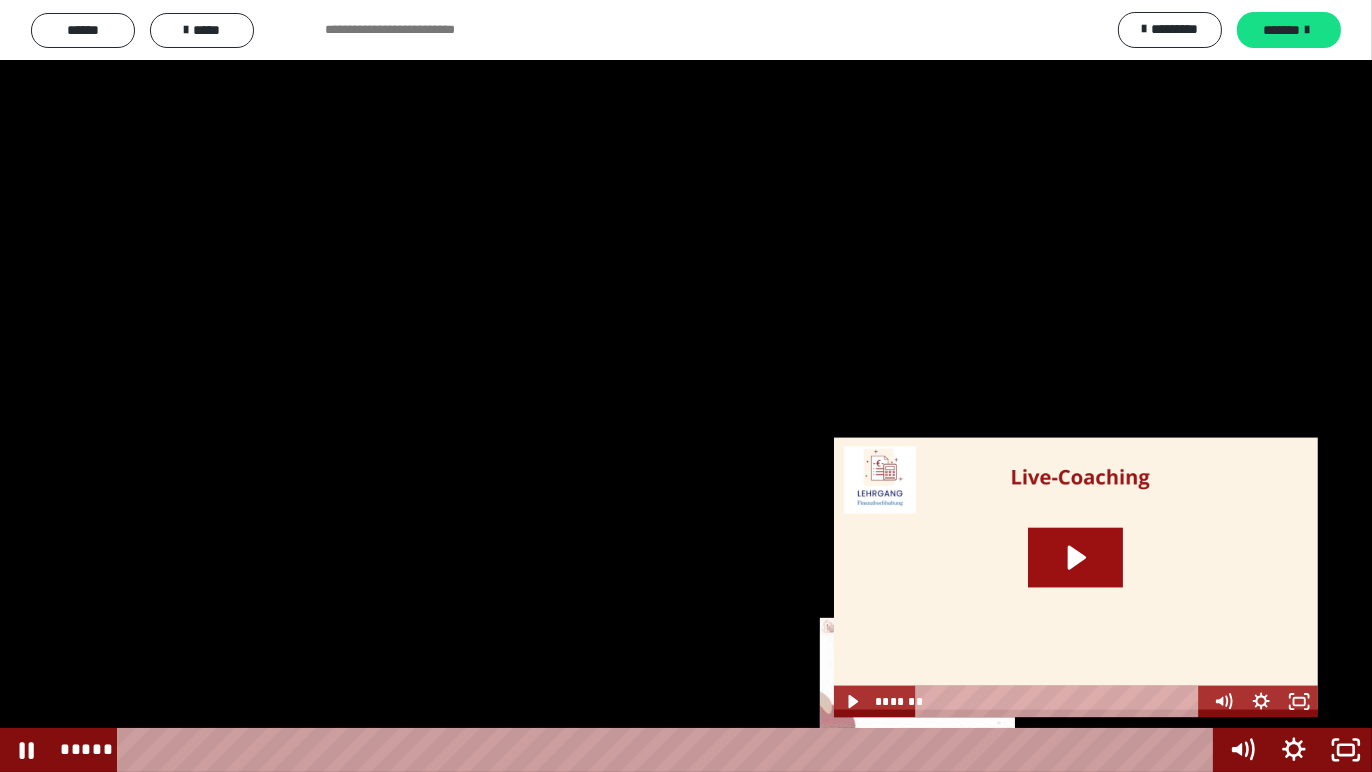click on "*****" at bounding box center [669, 750] 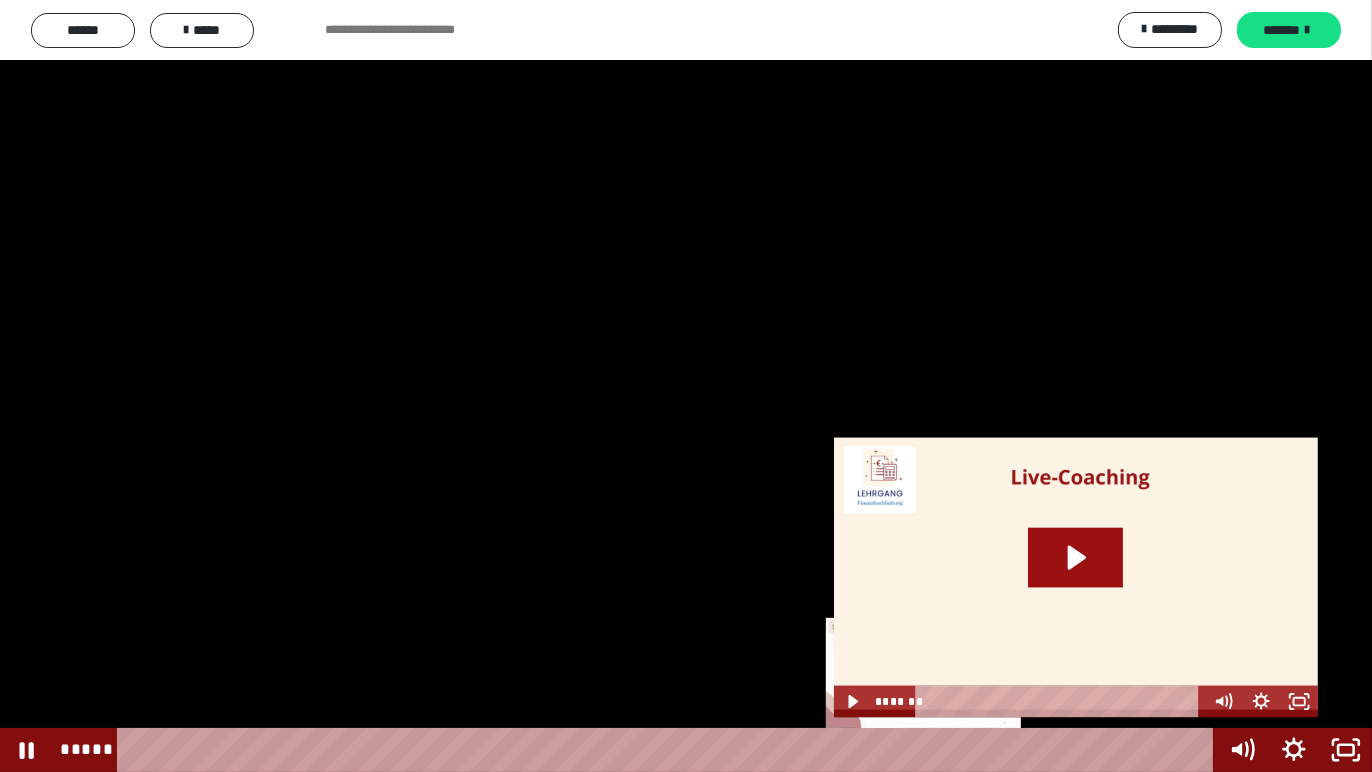 click on "*****" at bounding box center (669, 750) 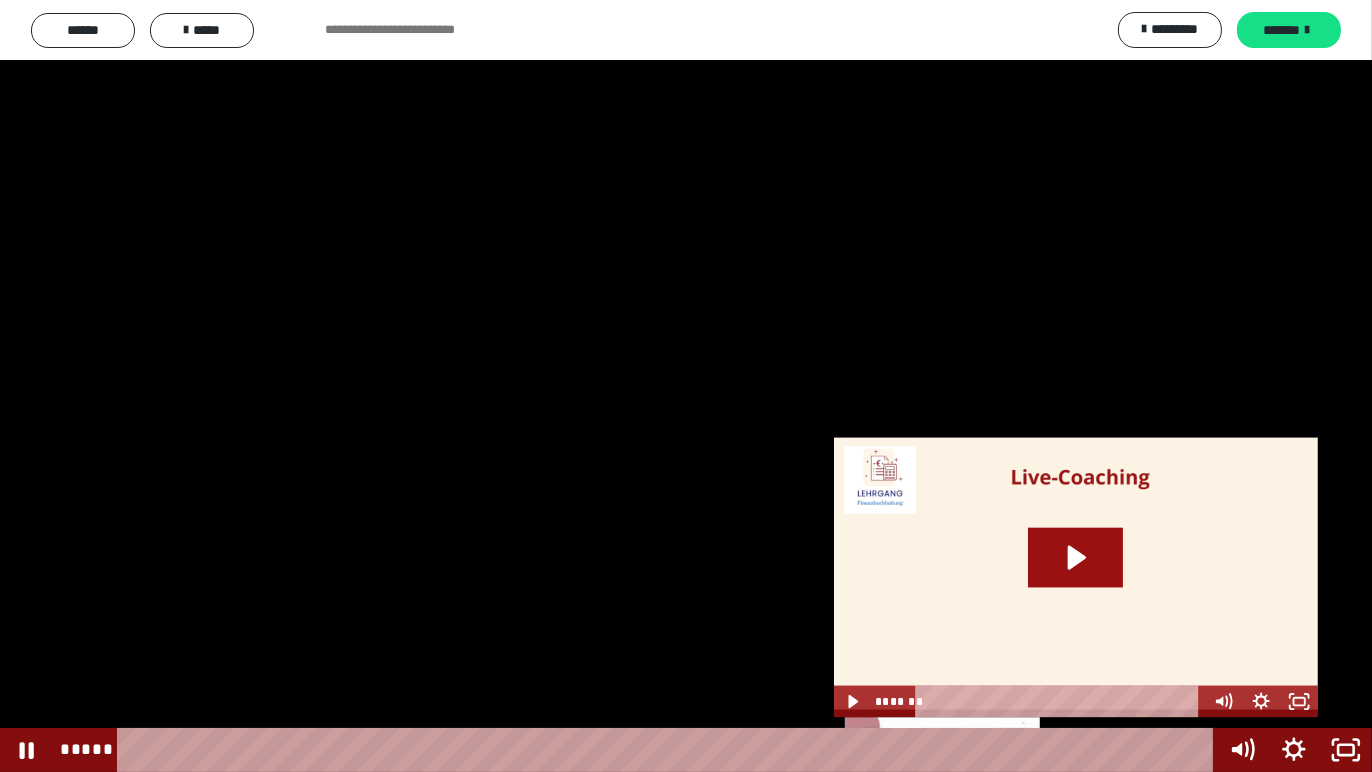click on "*****" at bounding box center (669, 750) 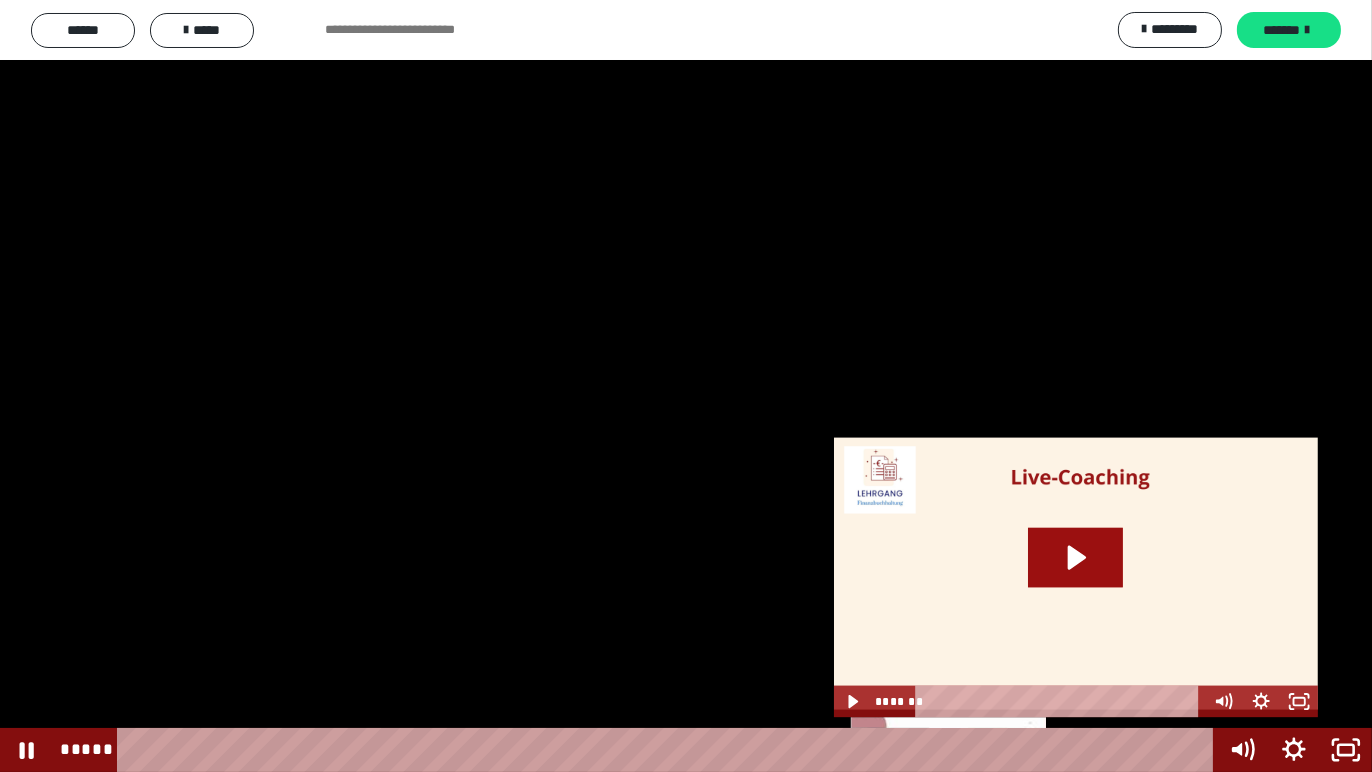 click on "*****" at bounding box center (669, 750) 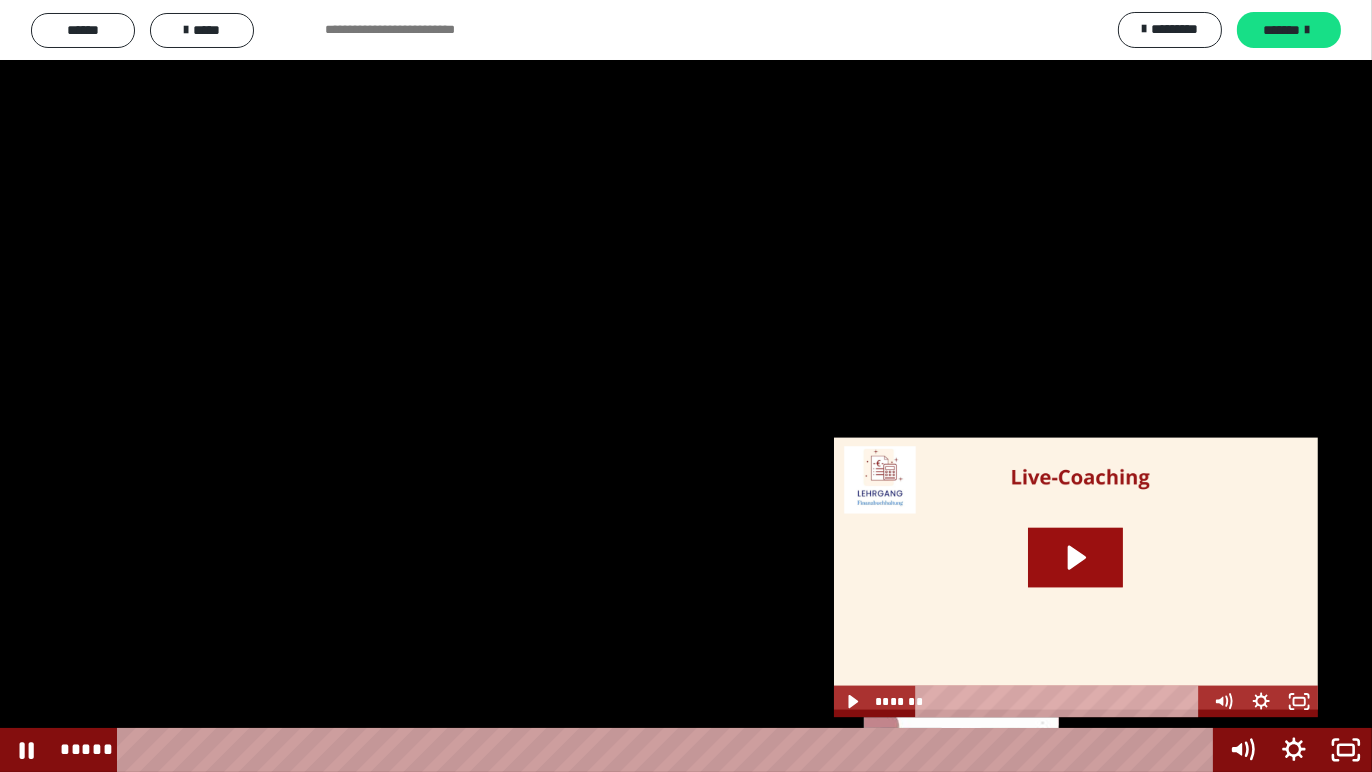 click on "*****" at bounding box center (669, 750) 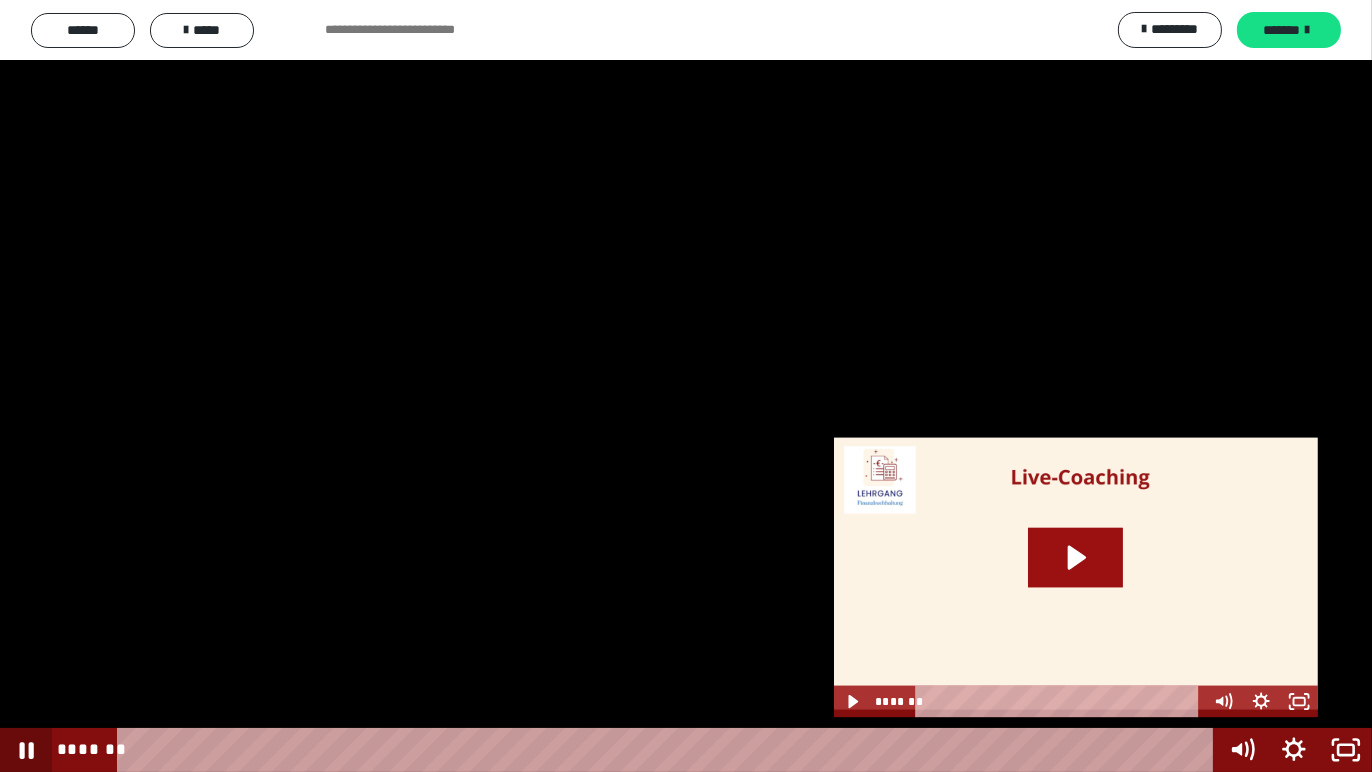 click 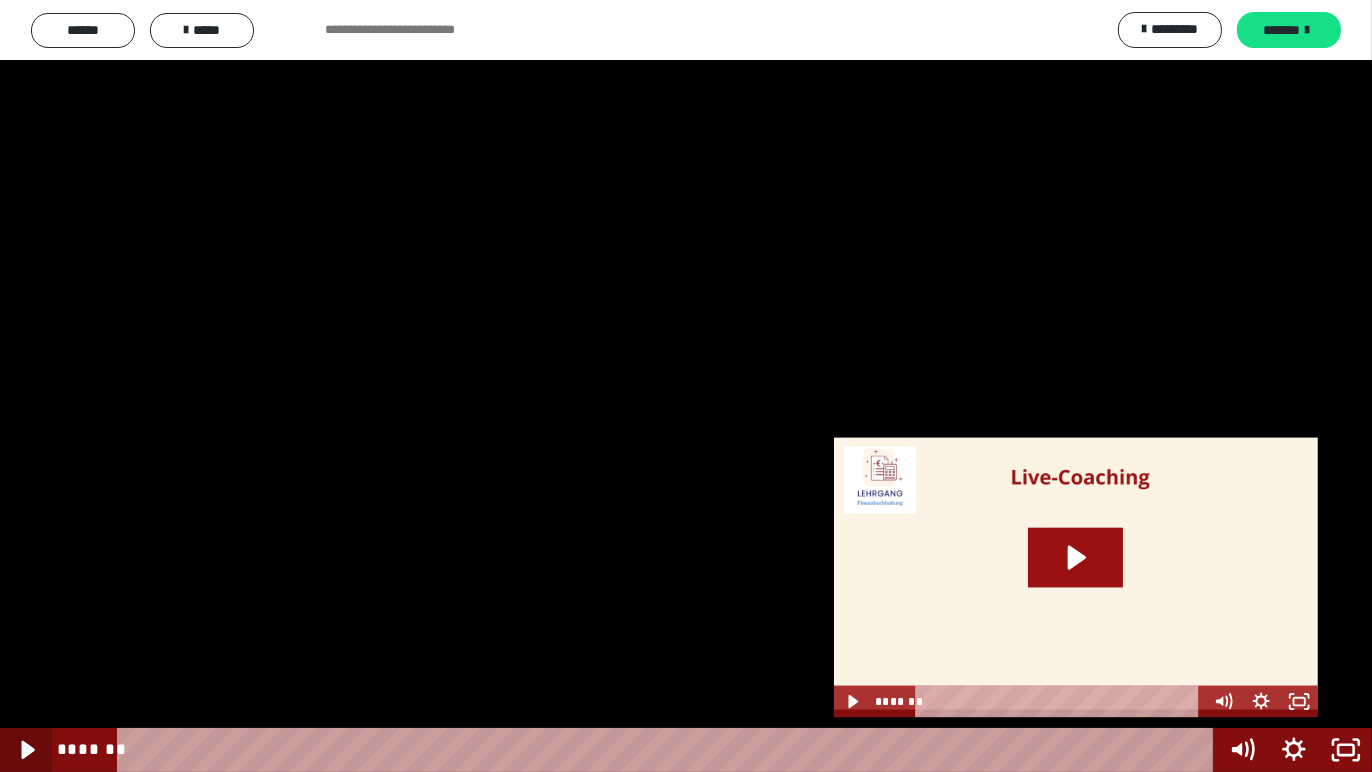 click at bounding box center [26, 750] 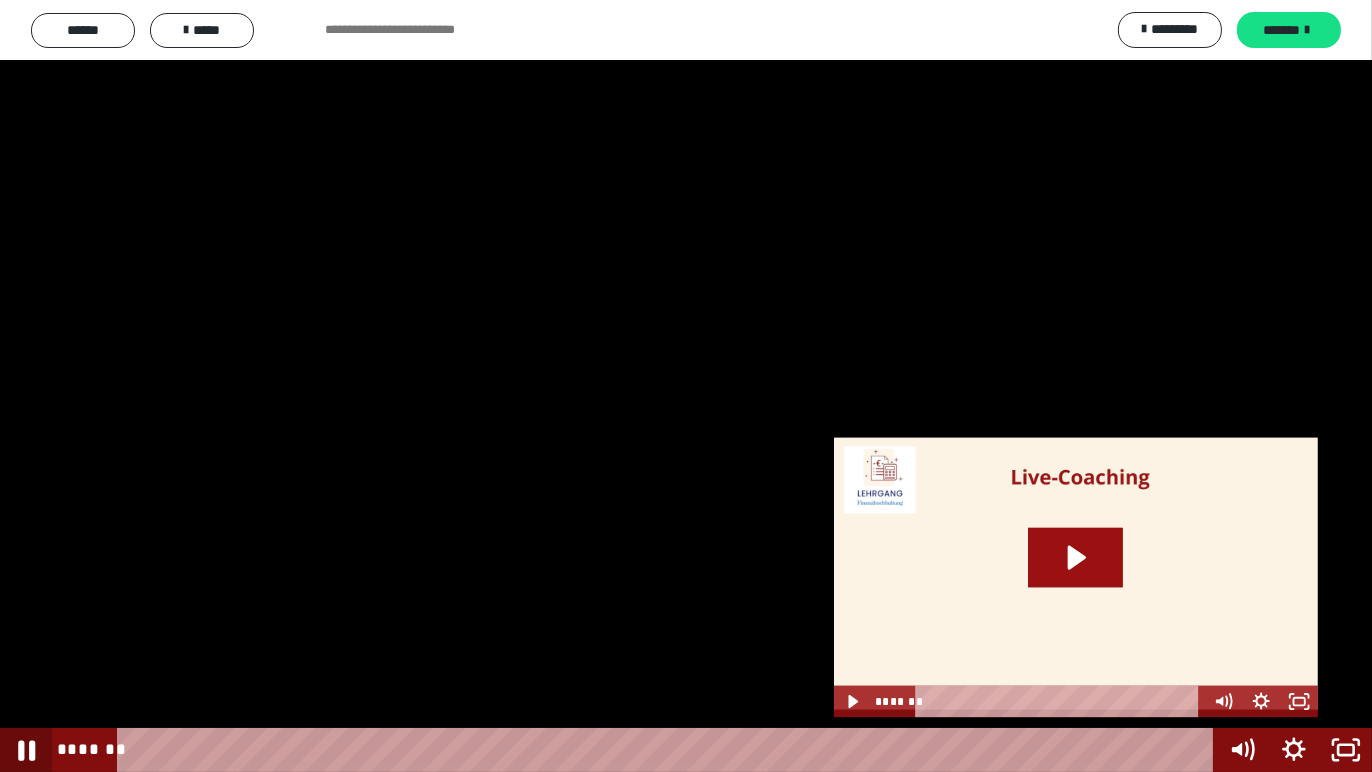 click 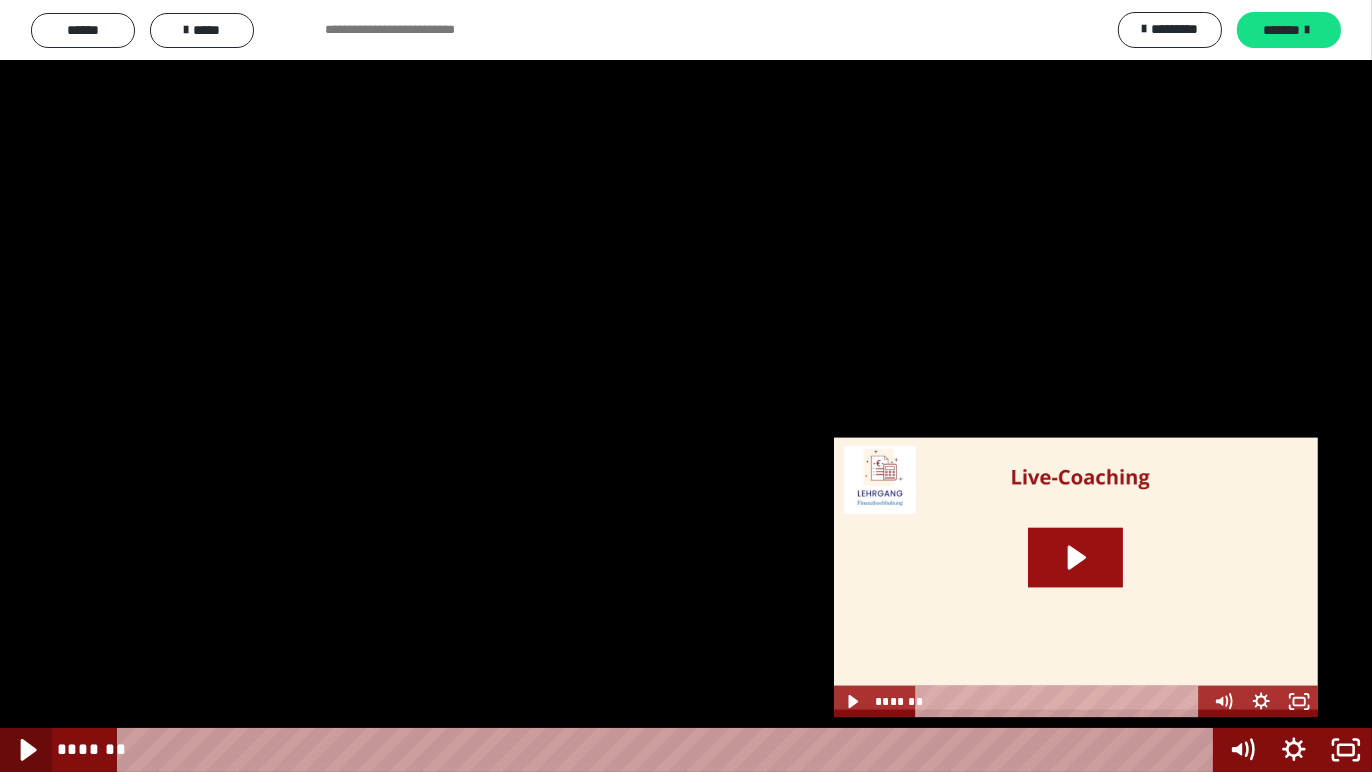 click 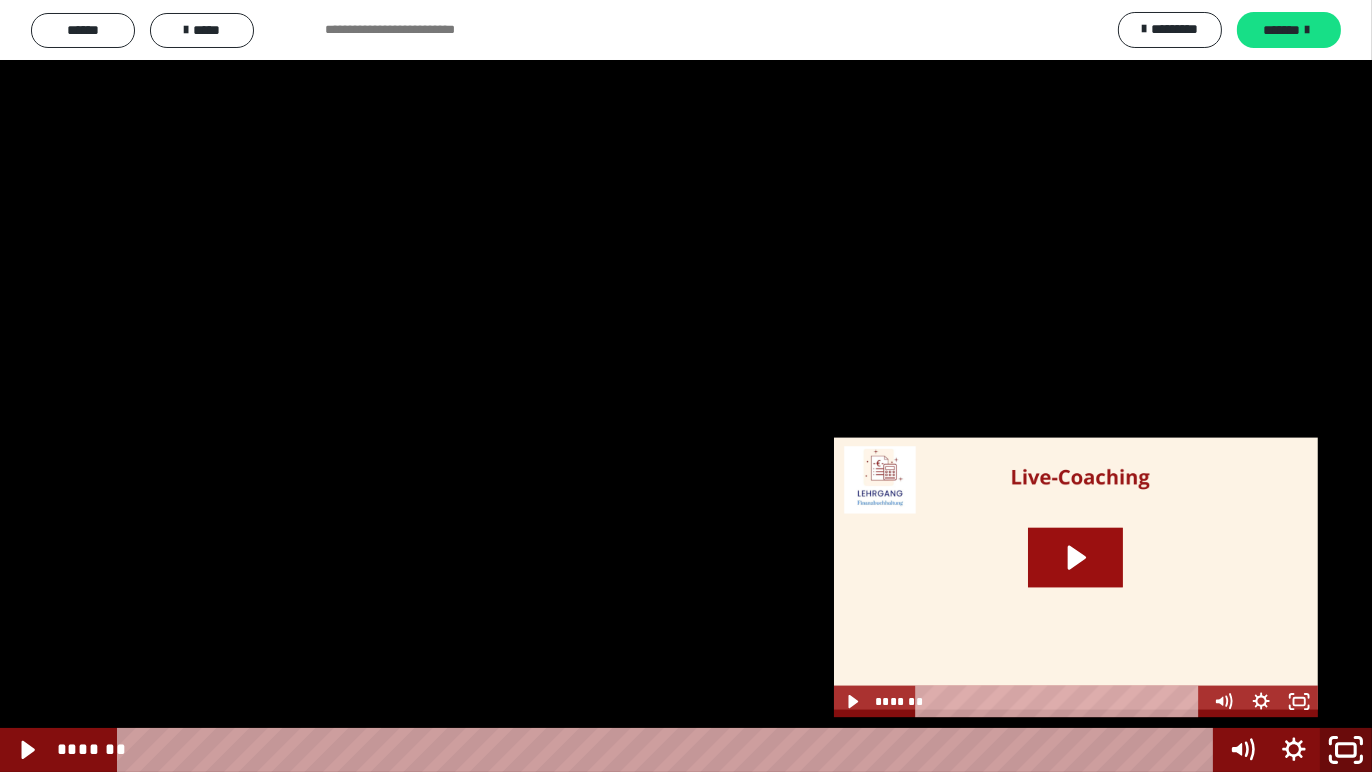 click 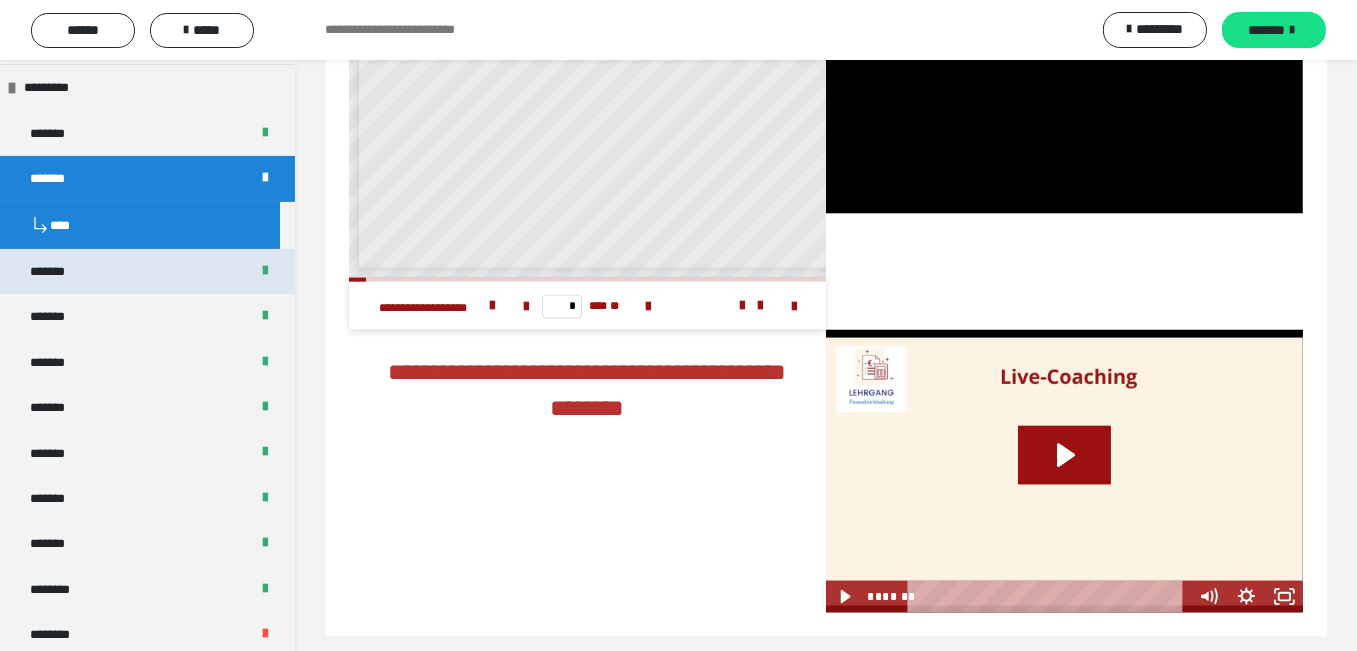 click on "*******" at bounding box center (58, 271) 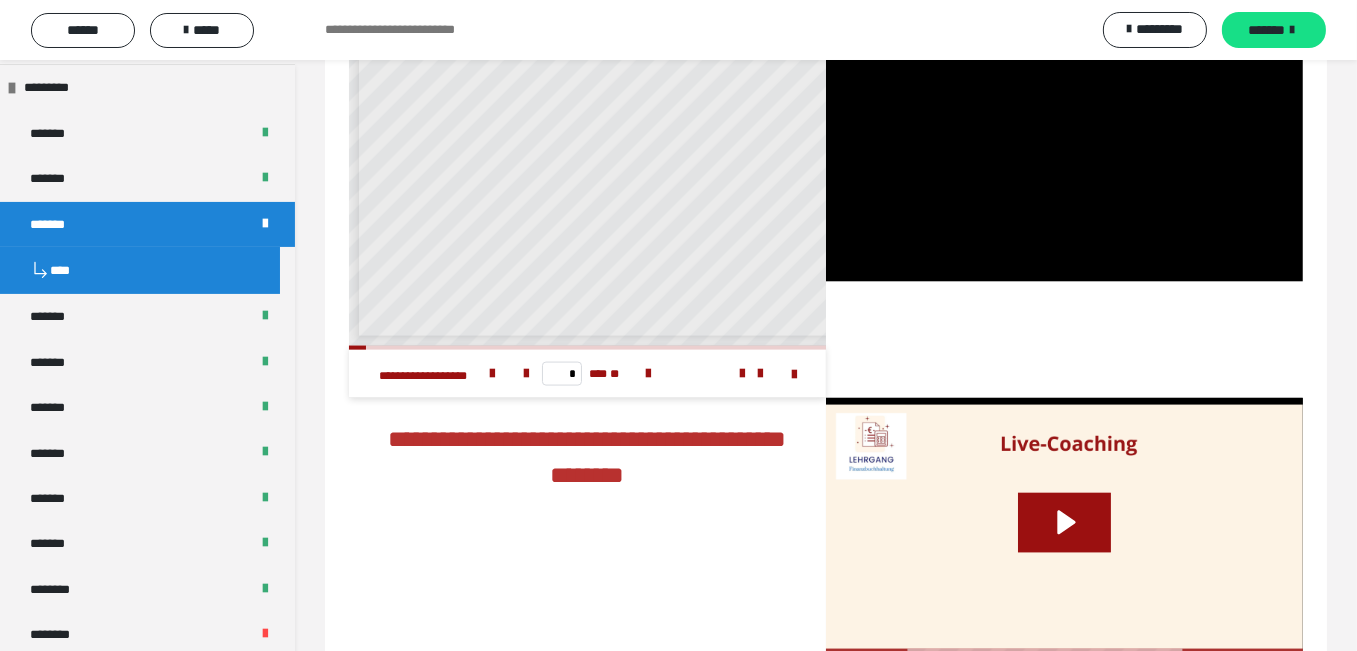 scroll, scrollTop: 3585, scrollLeft: 0, axis: vertical 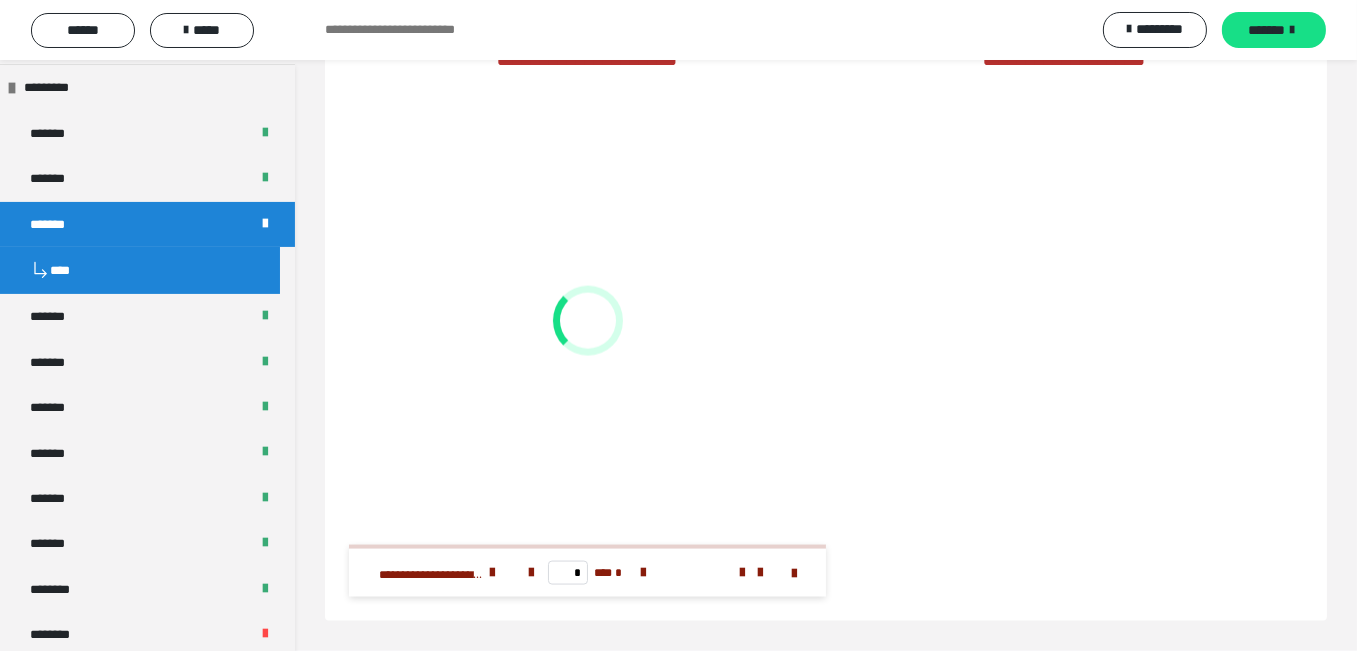 click on "****" at bounding box center (140, 270) 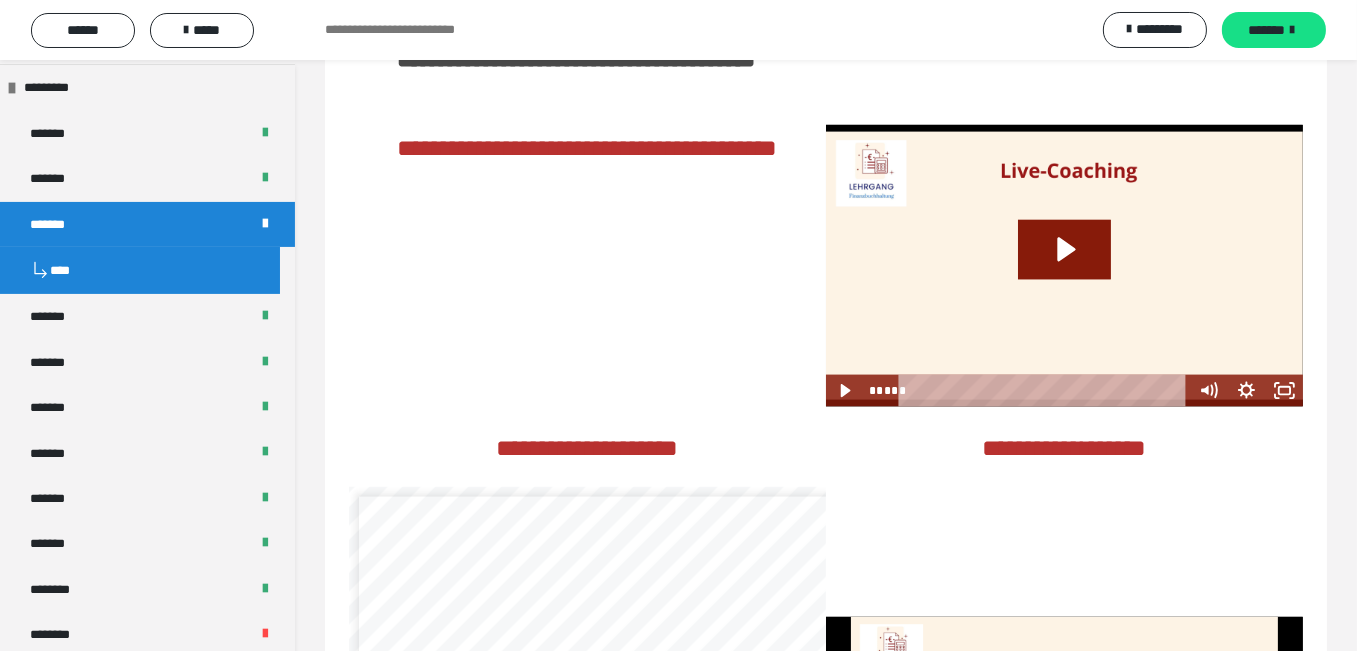 click on "**********" at bounding box center [587, 265] 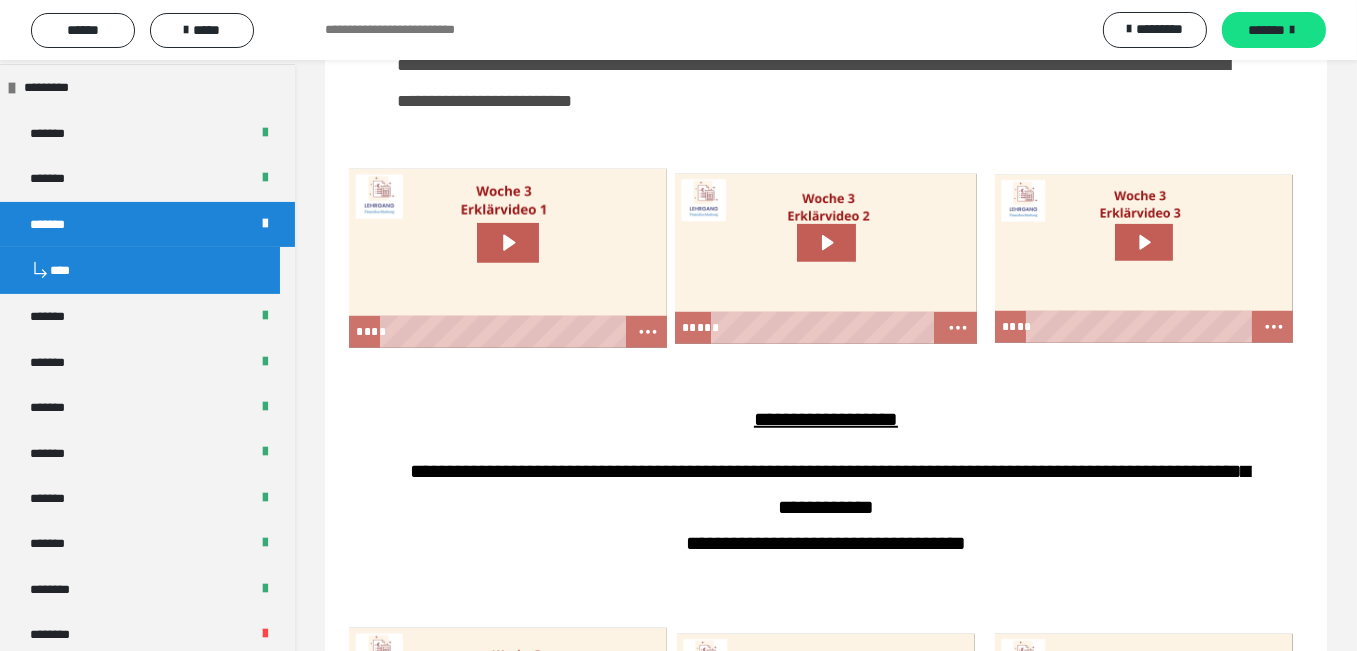 scroll, scrollTop: 1973, scrollLeft: 0, axis: vertical 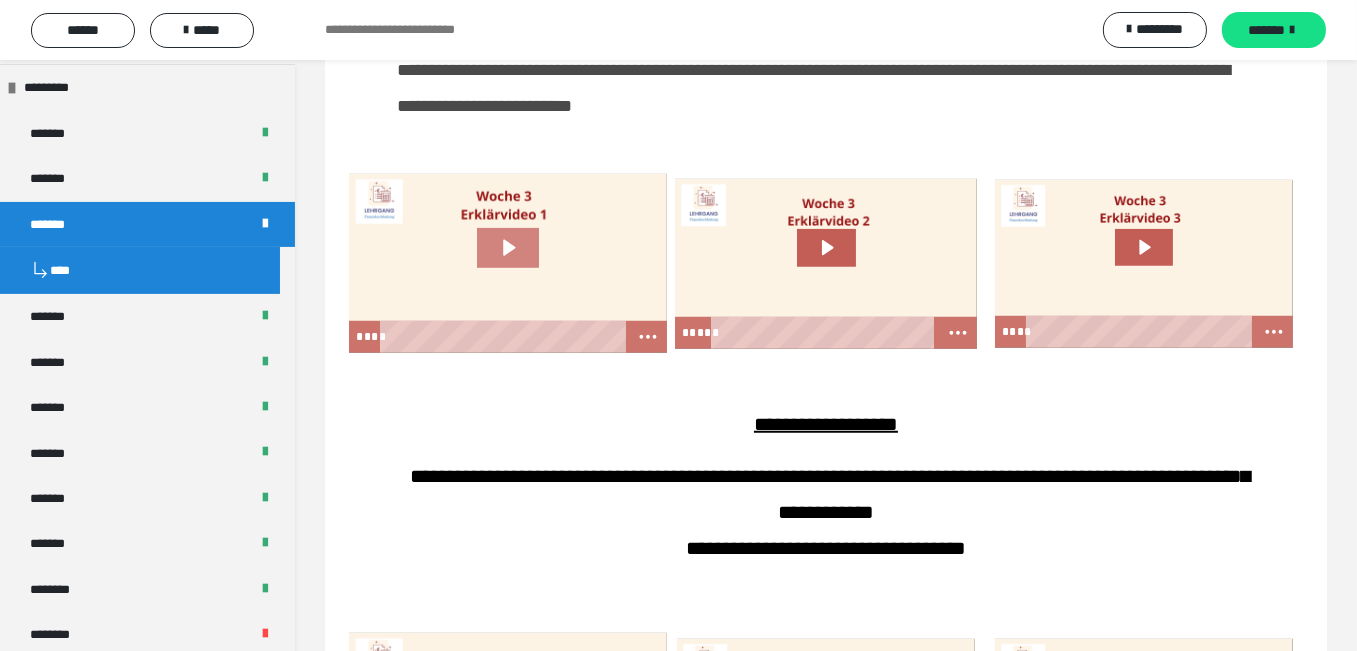 click 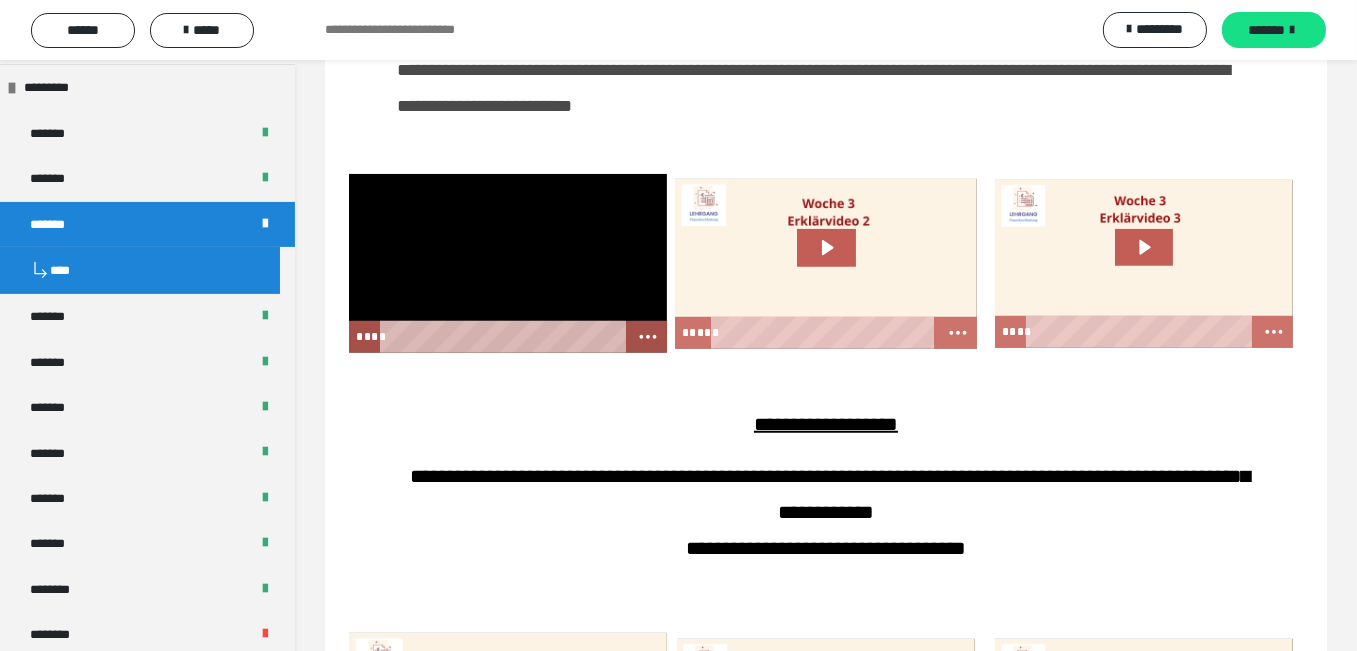 click at bounding box center (508, 263) 